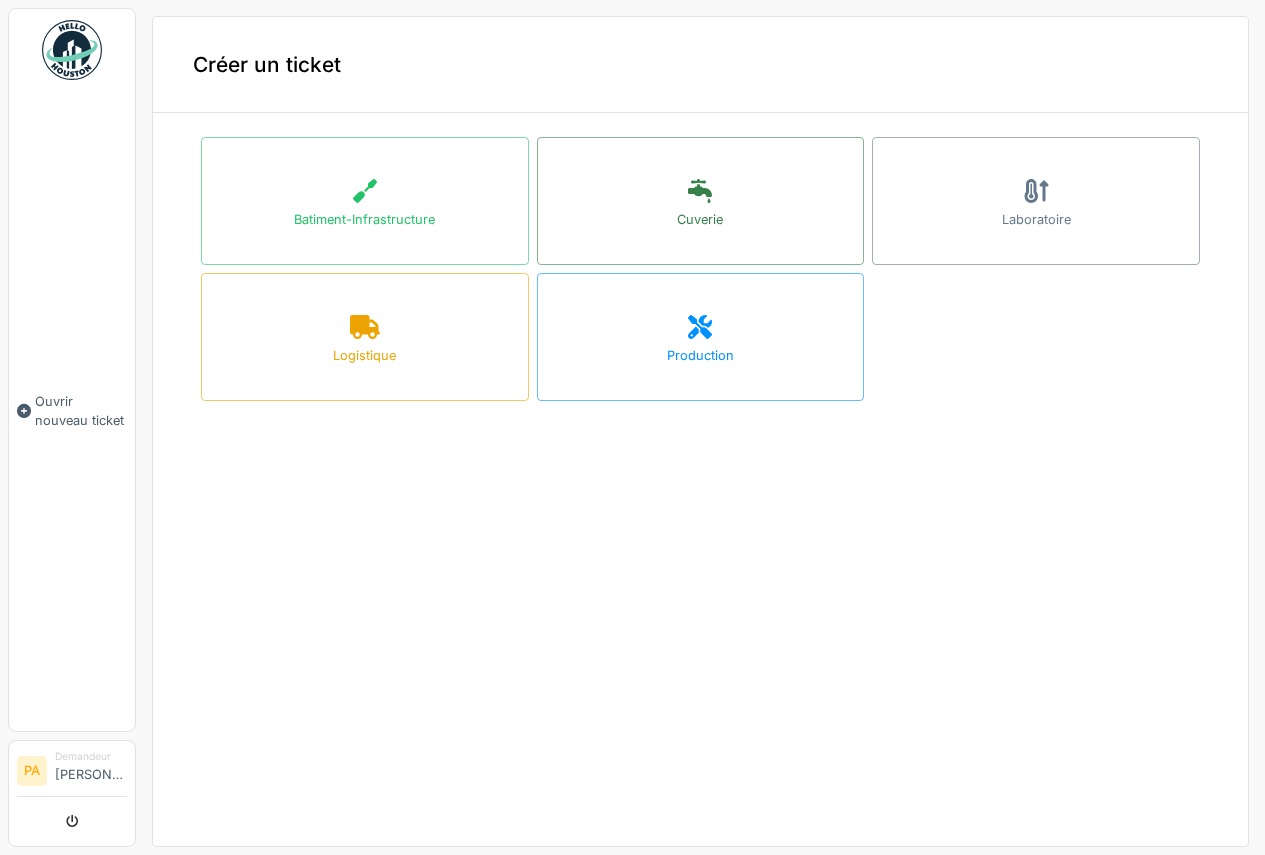 scroll, scrollTop: 0, scrollLeft: 0, axis: both 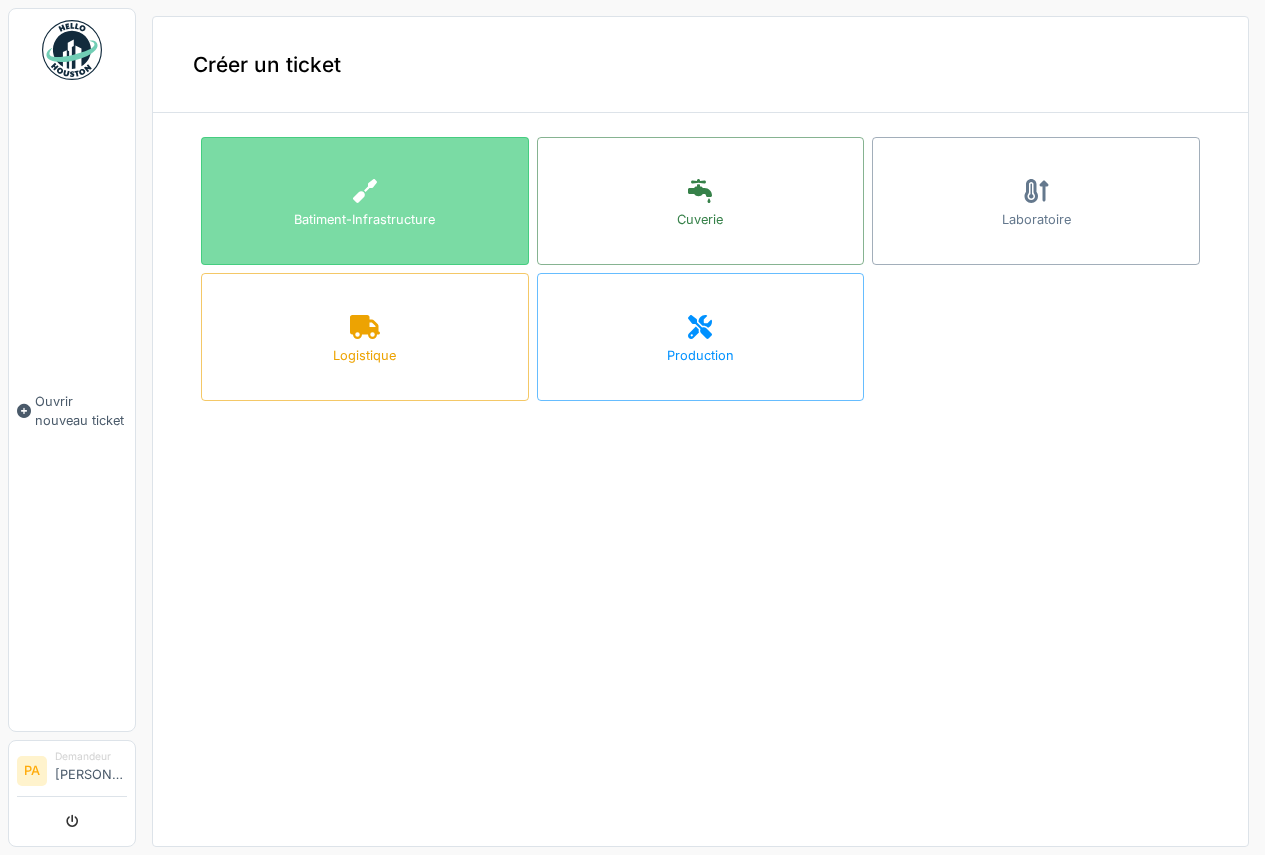 click on "Batiment-Infrastructure" at bounding box center [365, 201] 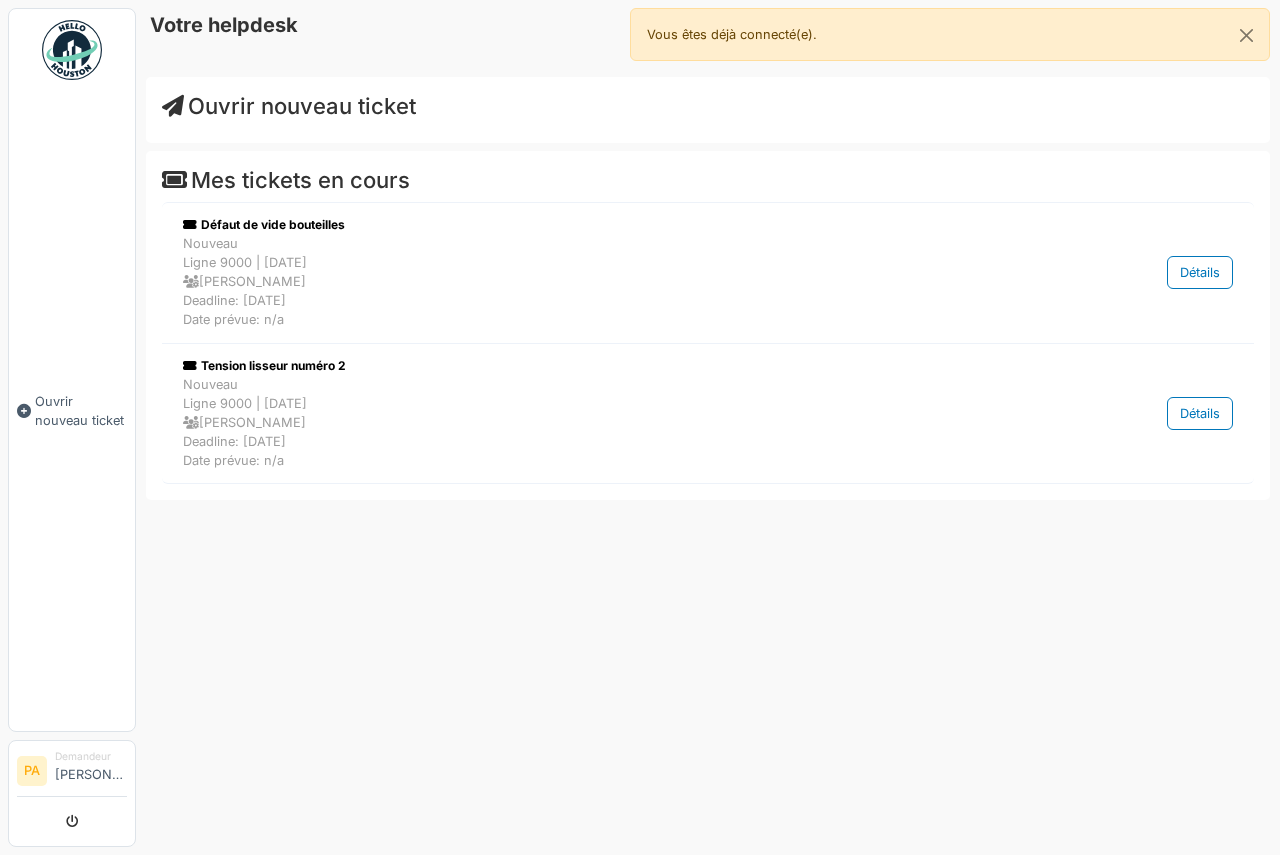 scroll, scrollTop: 0, scrollLeft: 0, axis: both 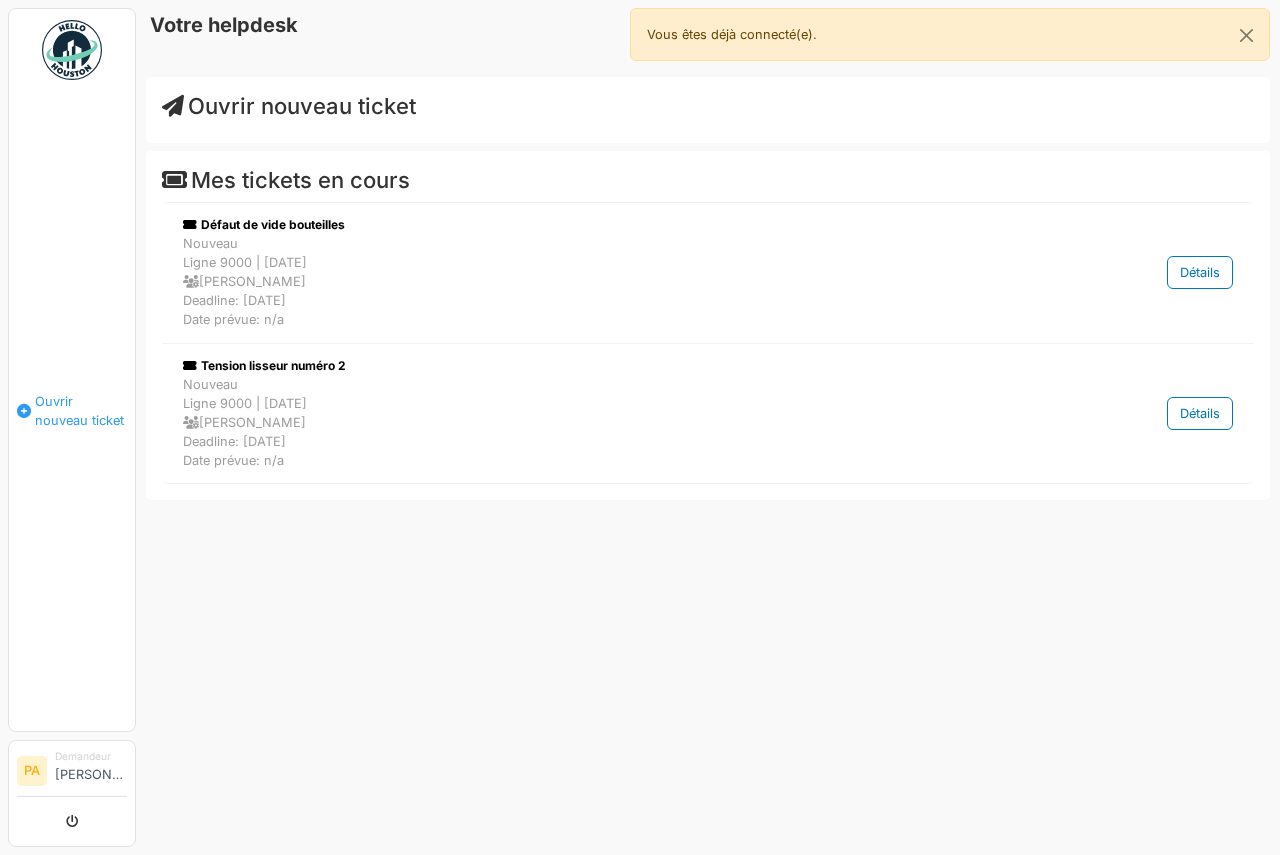 click on "Ouvrir nouveau ticket" at bounding box center [81, 411] 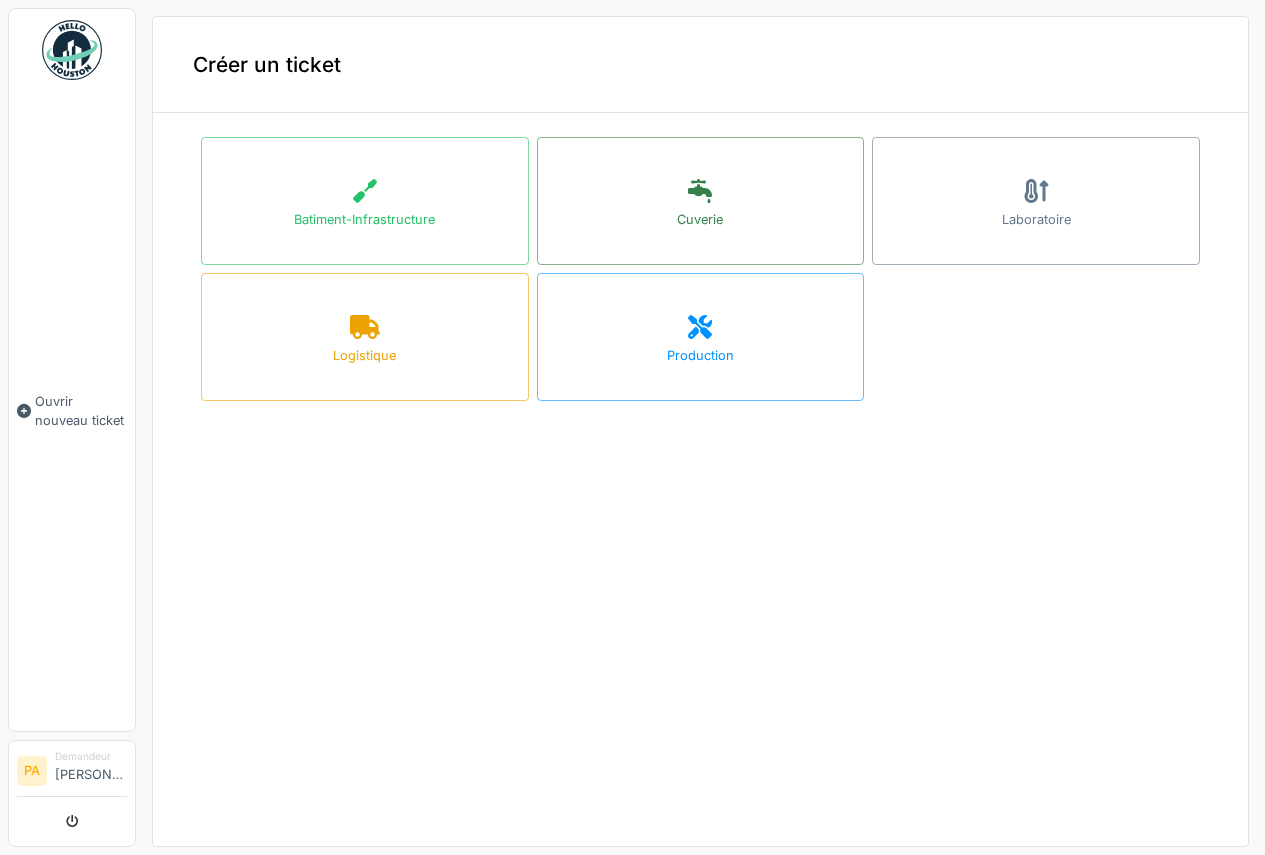 scroll, scrollTop: 0, scrollLeft: 0, axis: both 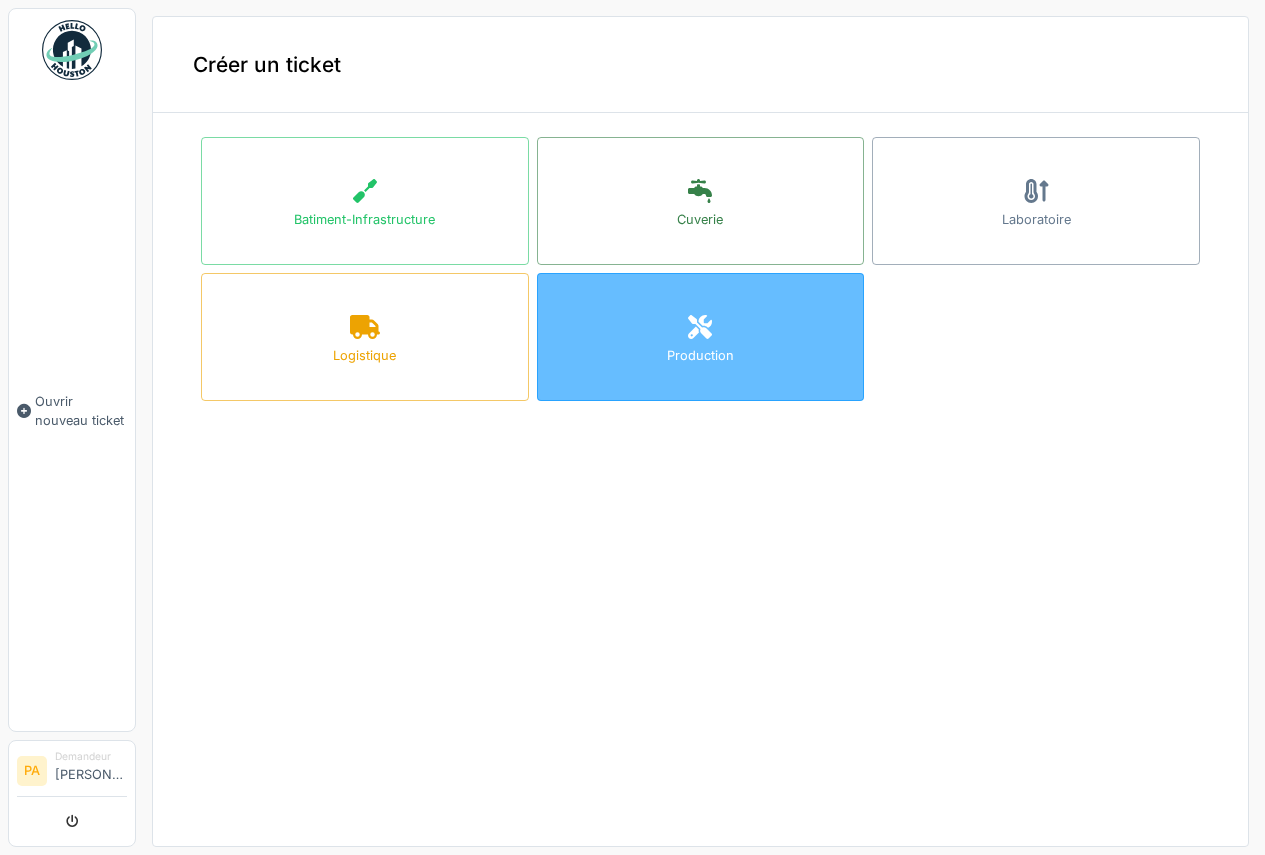 click on "Production" at bounding box center (701, 337) 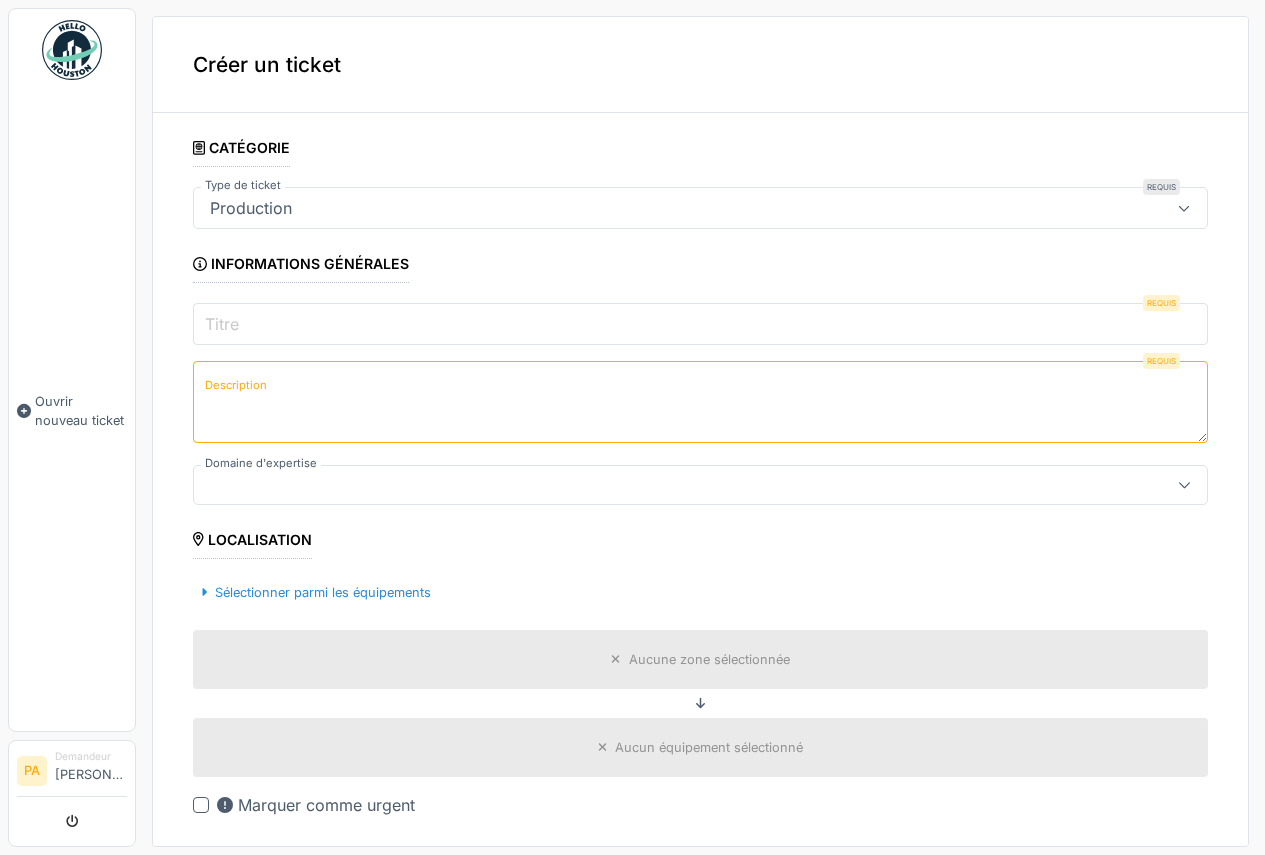 click 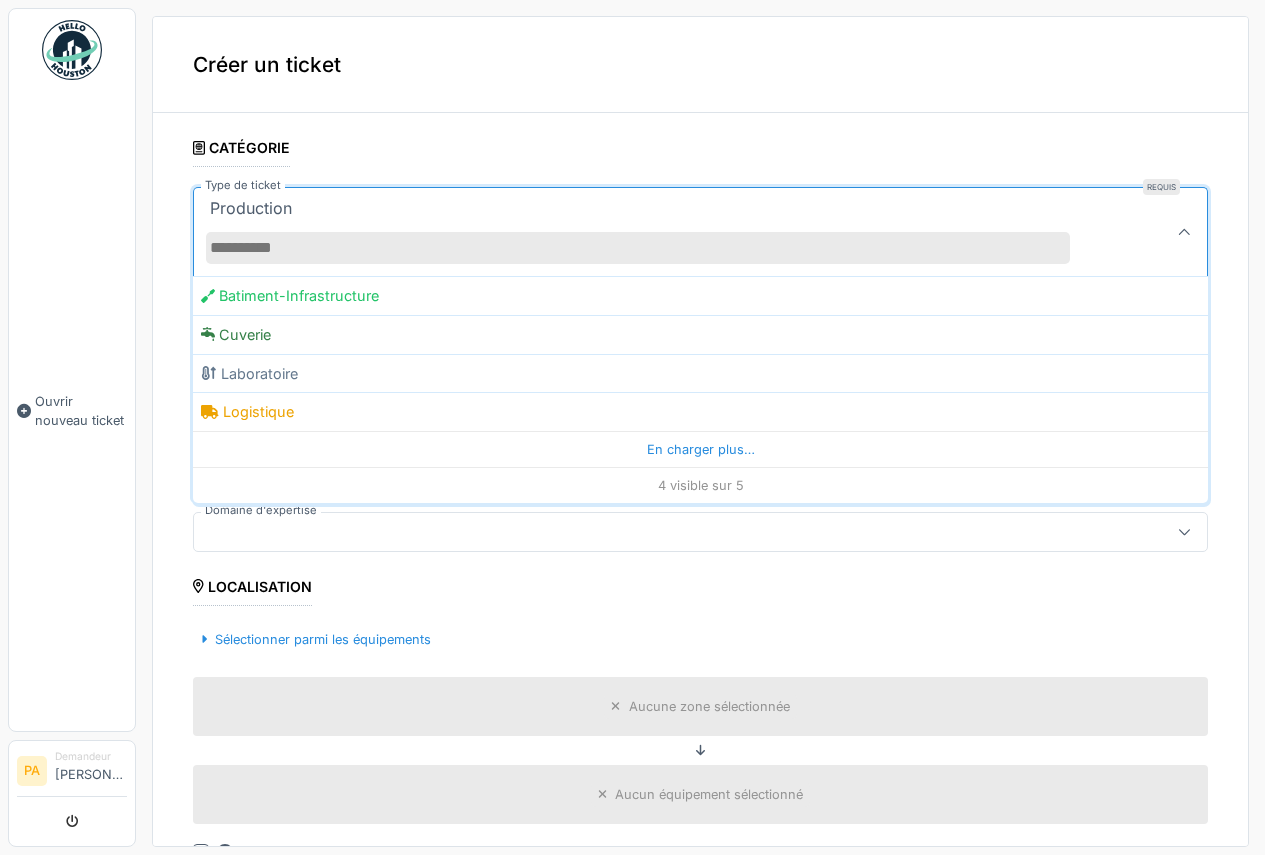 click 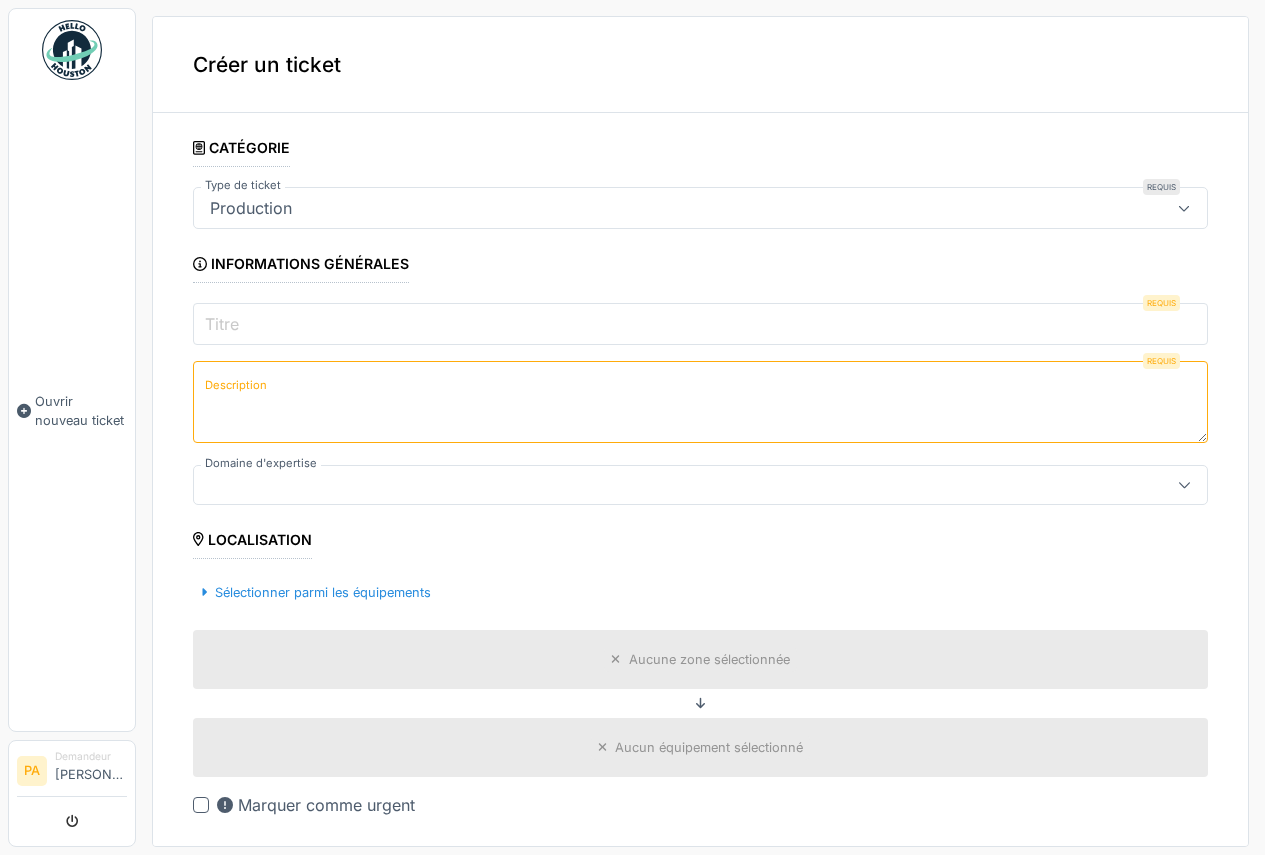 click on "Localisation" at bounding box center [252, 542] 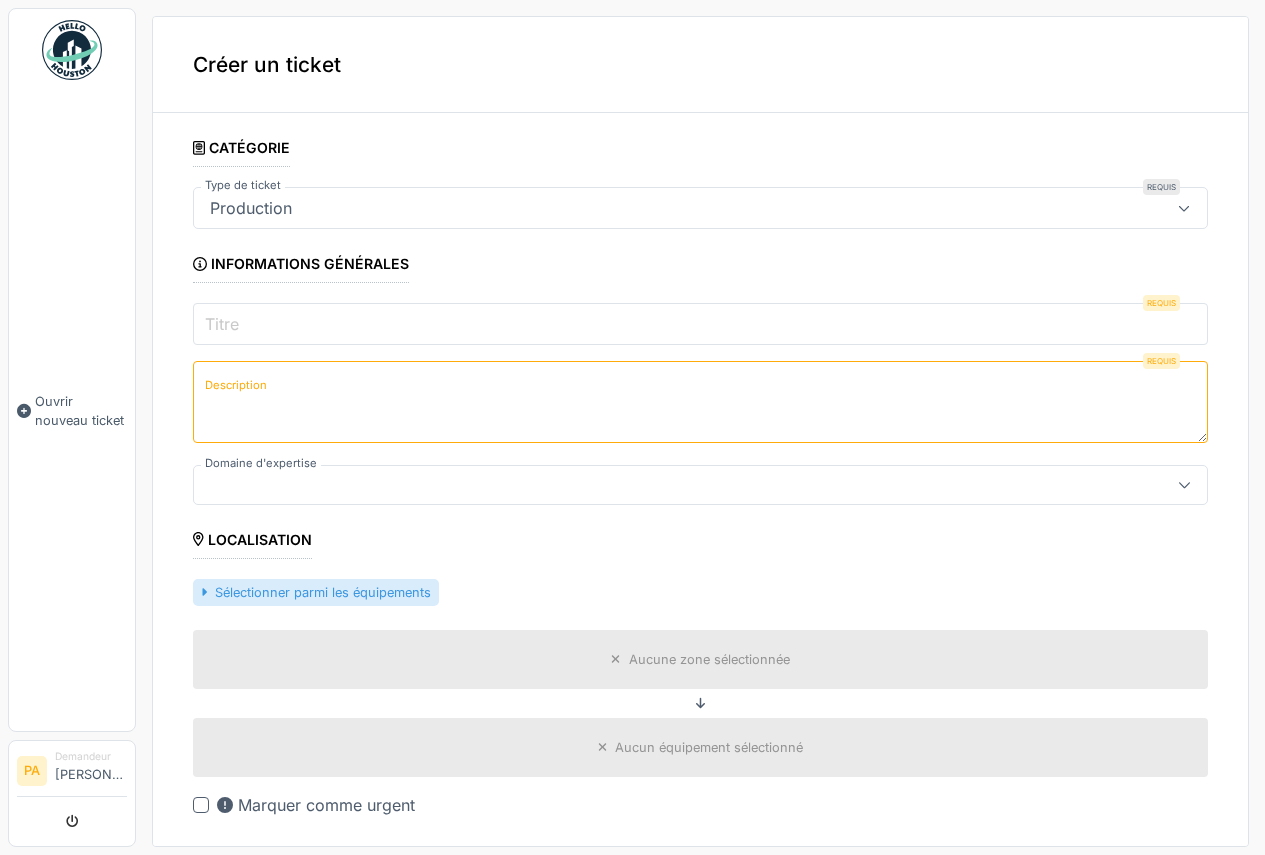click on "Sélectionner parmi les équipements" at bounding box center (316, 592) 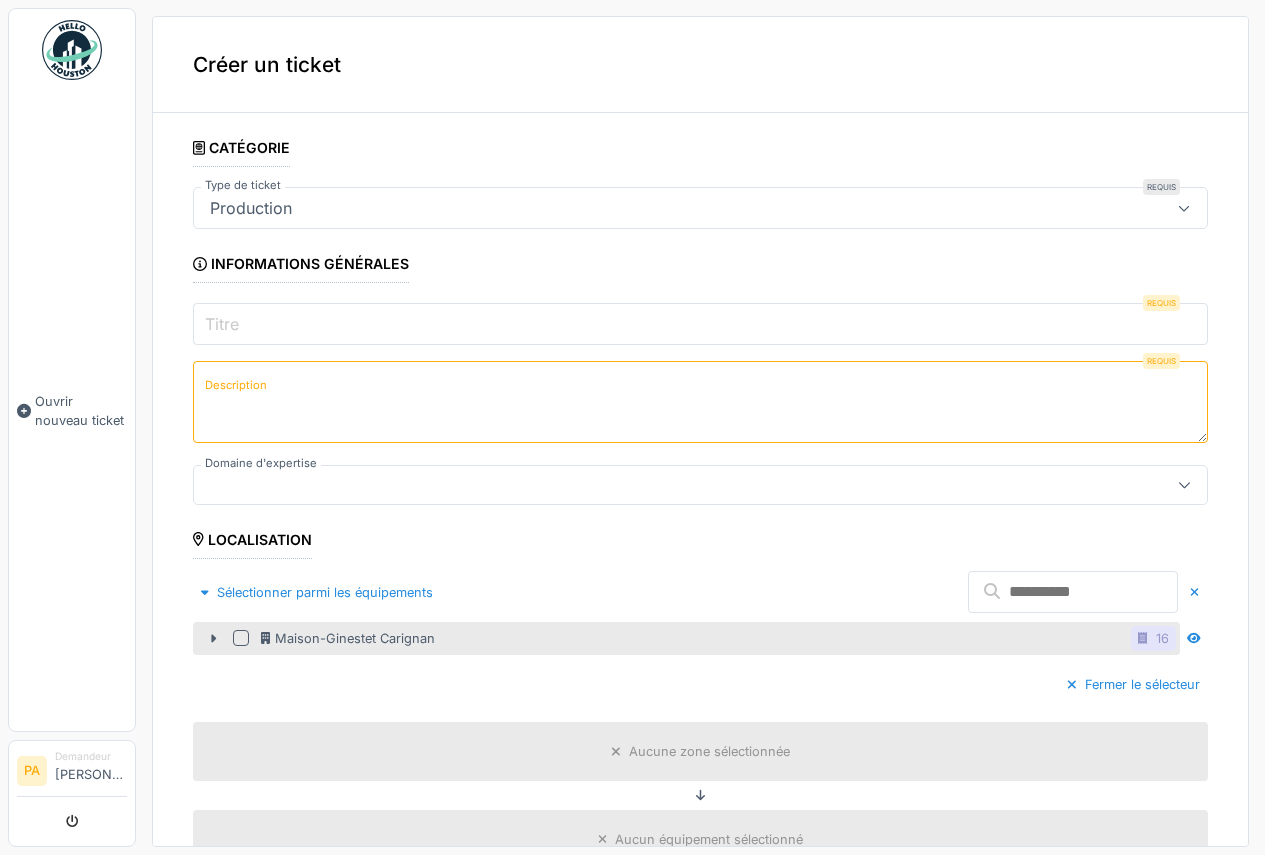 click at bounding box center (241, 638) 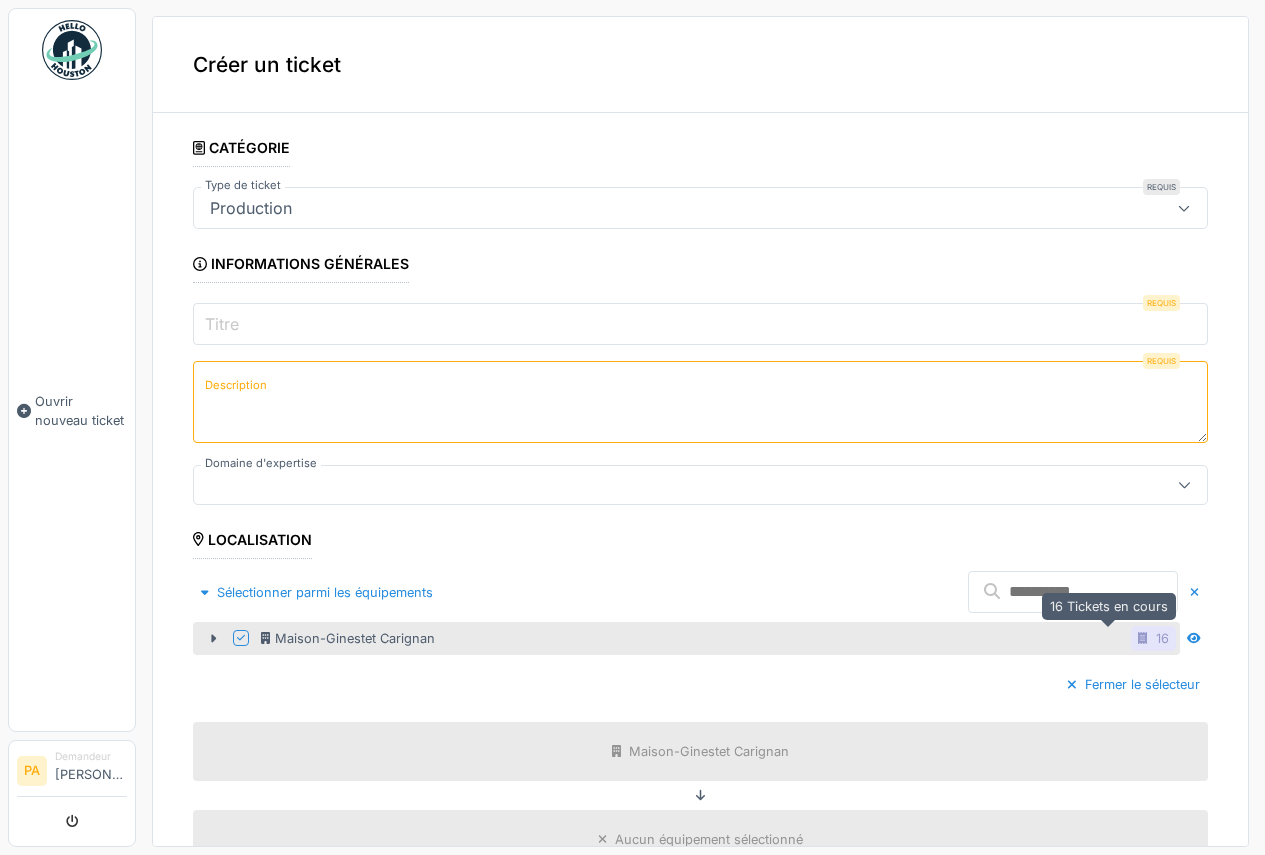 click 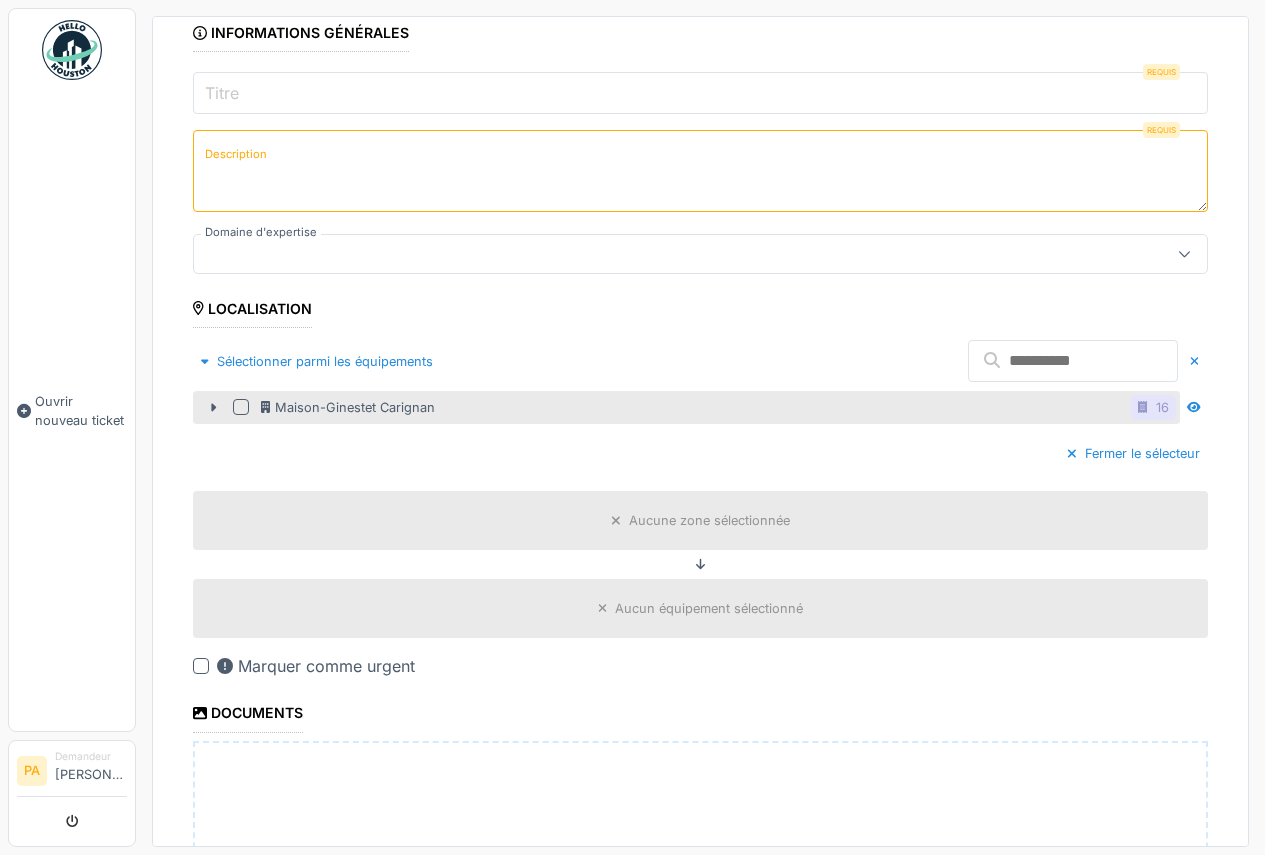 scroll, scrollTop: 300, scrollLeft: 0, axis: vertical 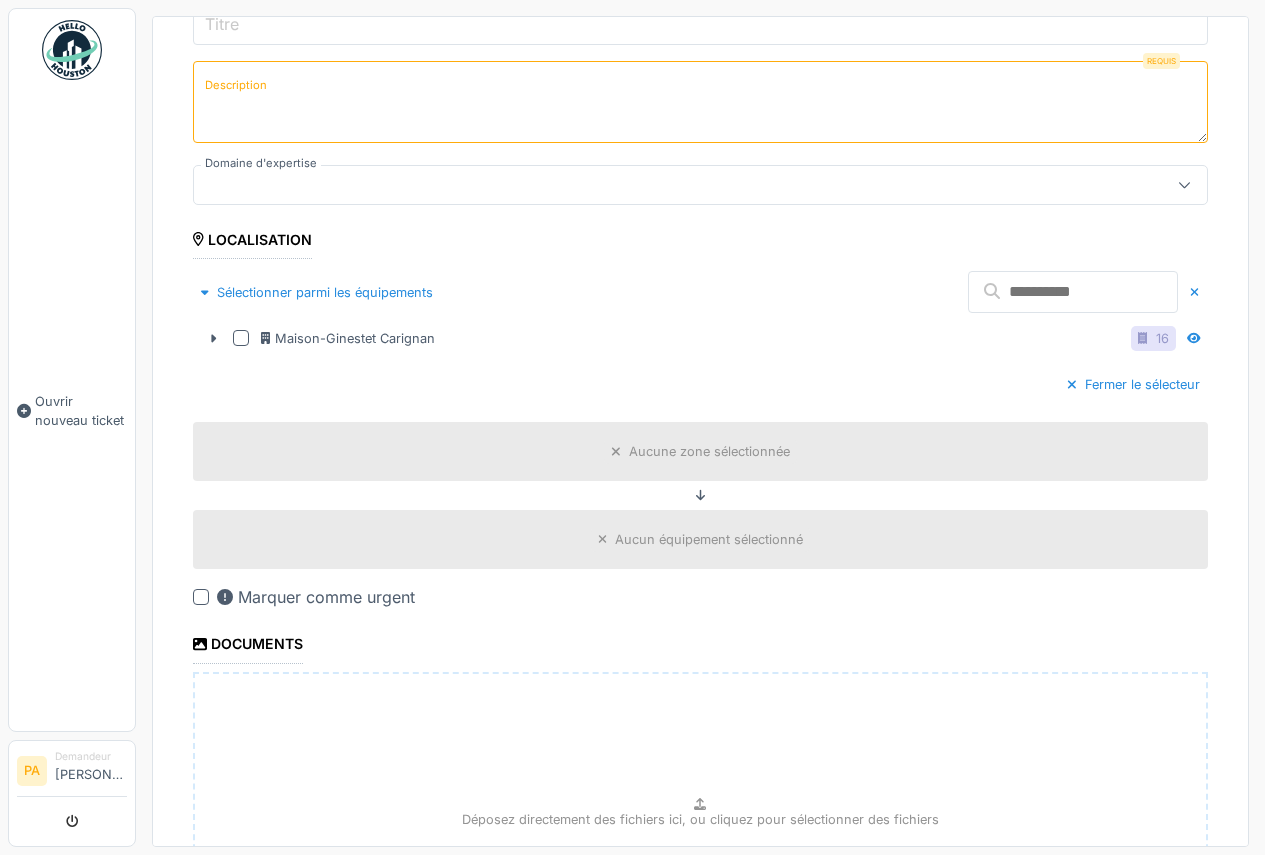 click on "Aucune zone sélectionnée" at bounding box center (709, 451) 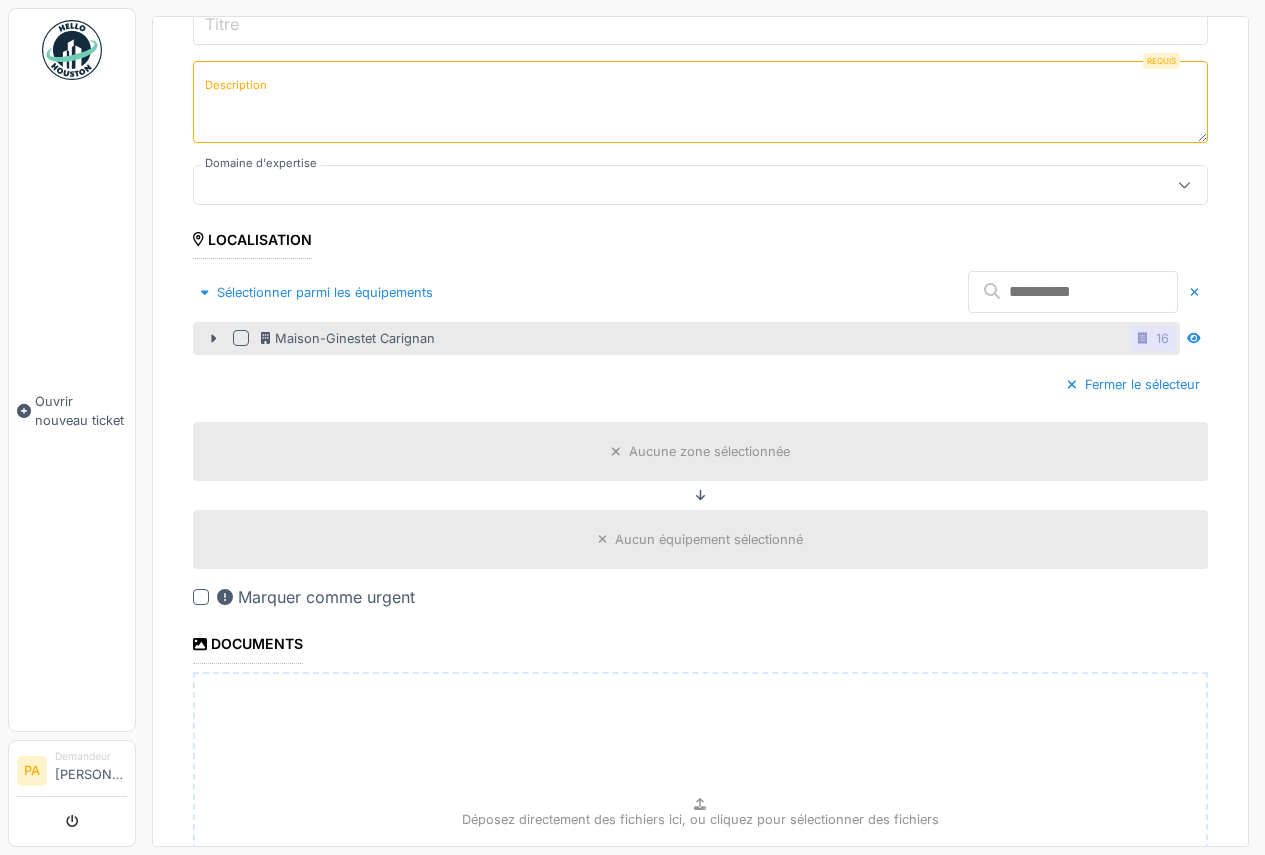 click at bounding box center [241, 338] 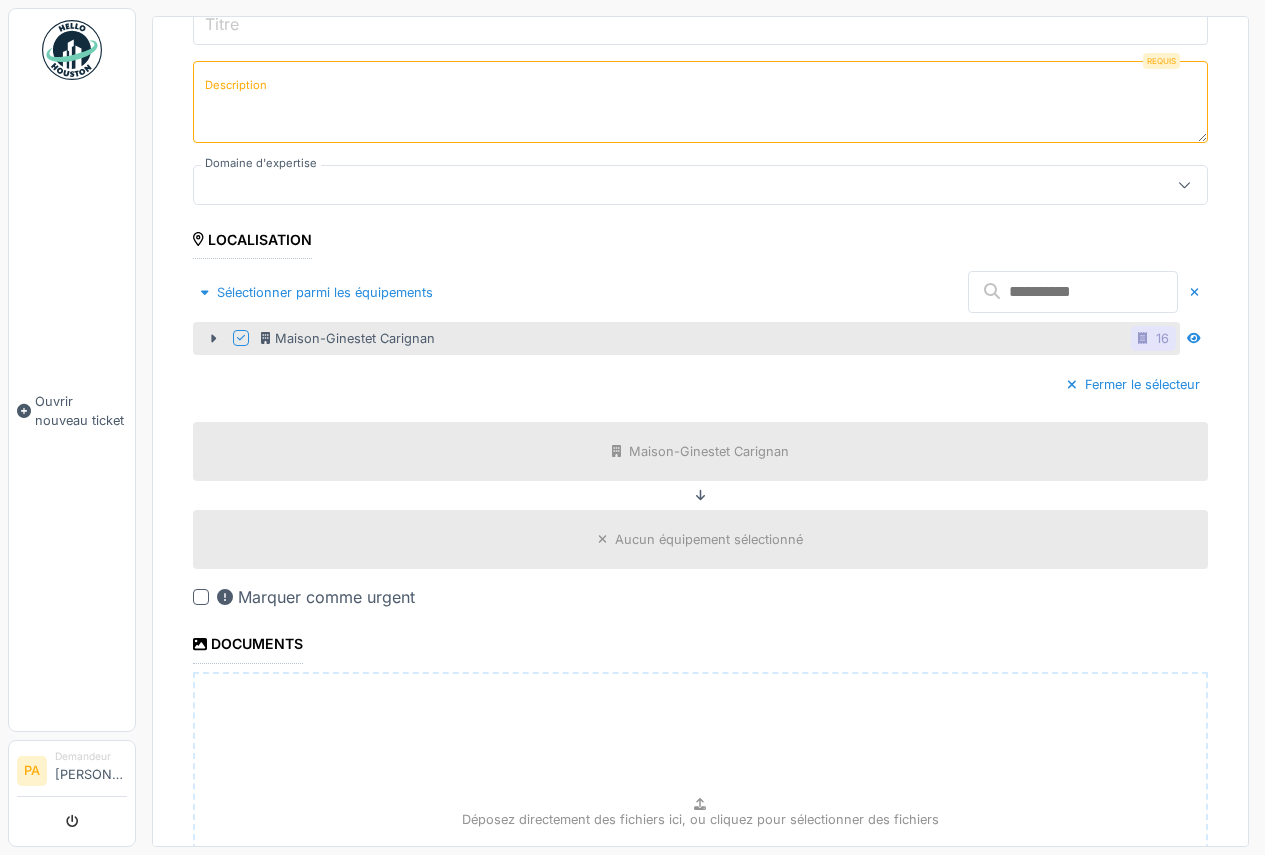 click on "Aucun équipement sélectionné" at bounding box center [709, 539] 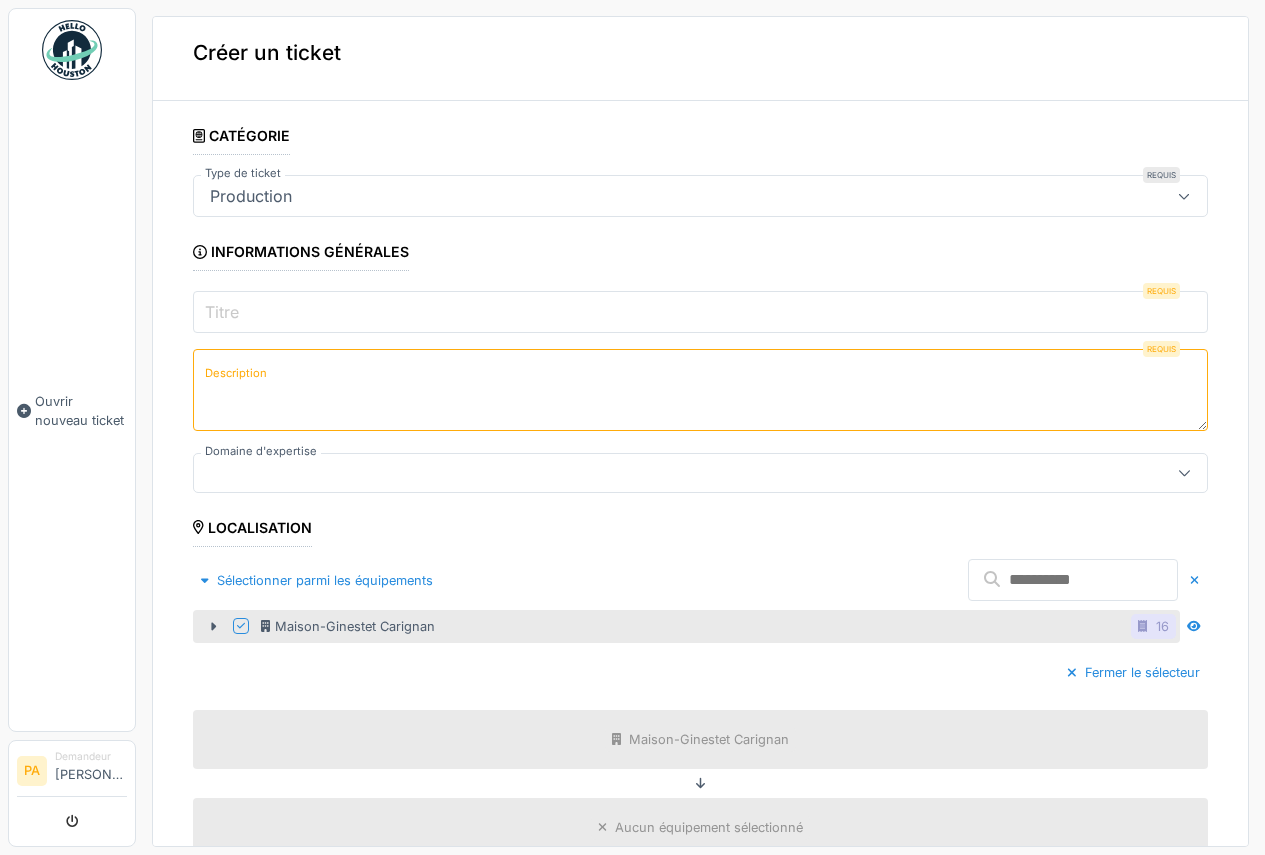 scroll, scrollTop: 0, scrollLeft: 0, axis: both 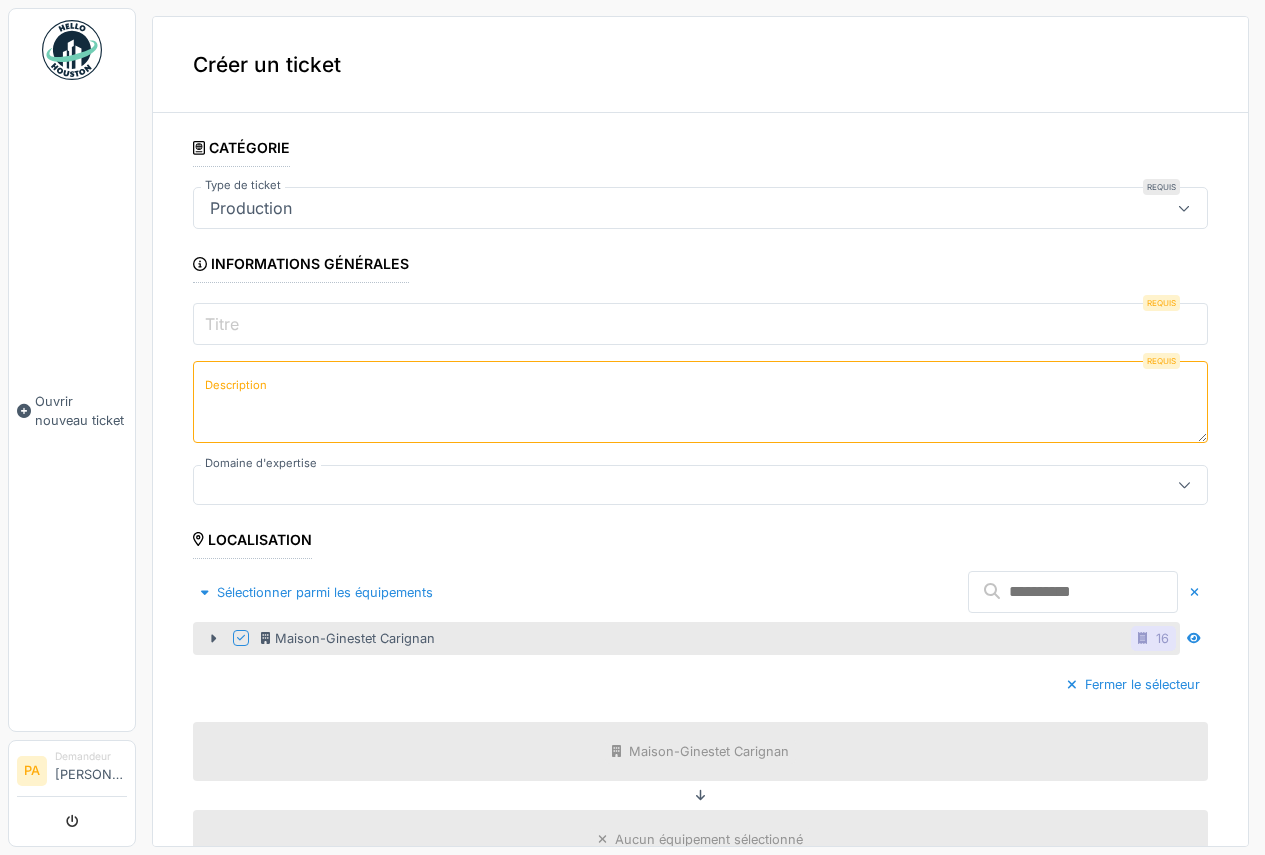 click on "Localisation" at bounding box center (252, 542) 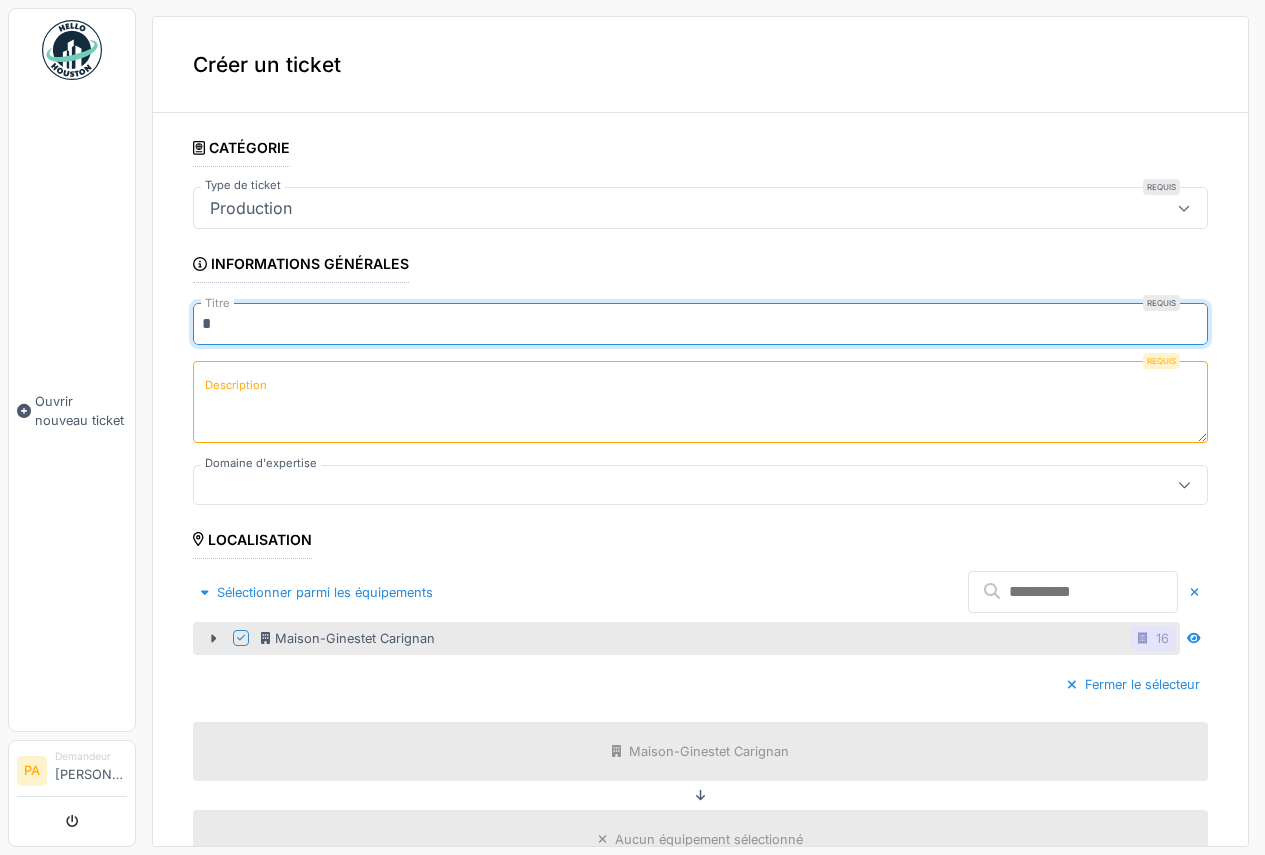 type 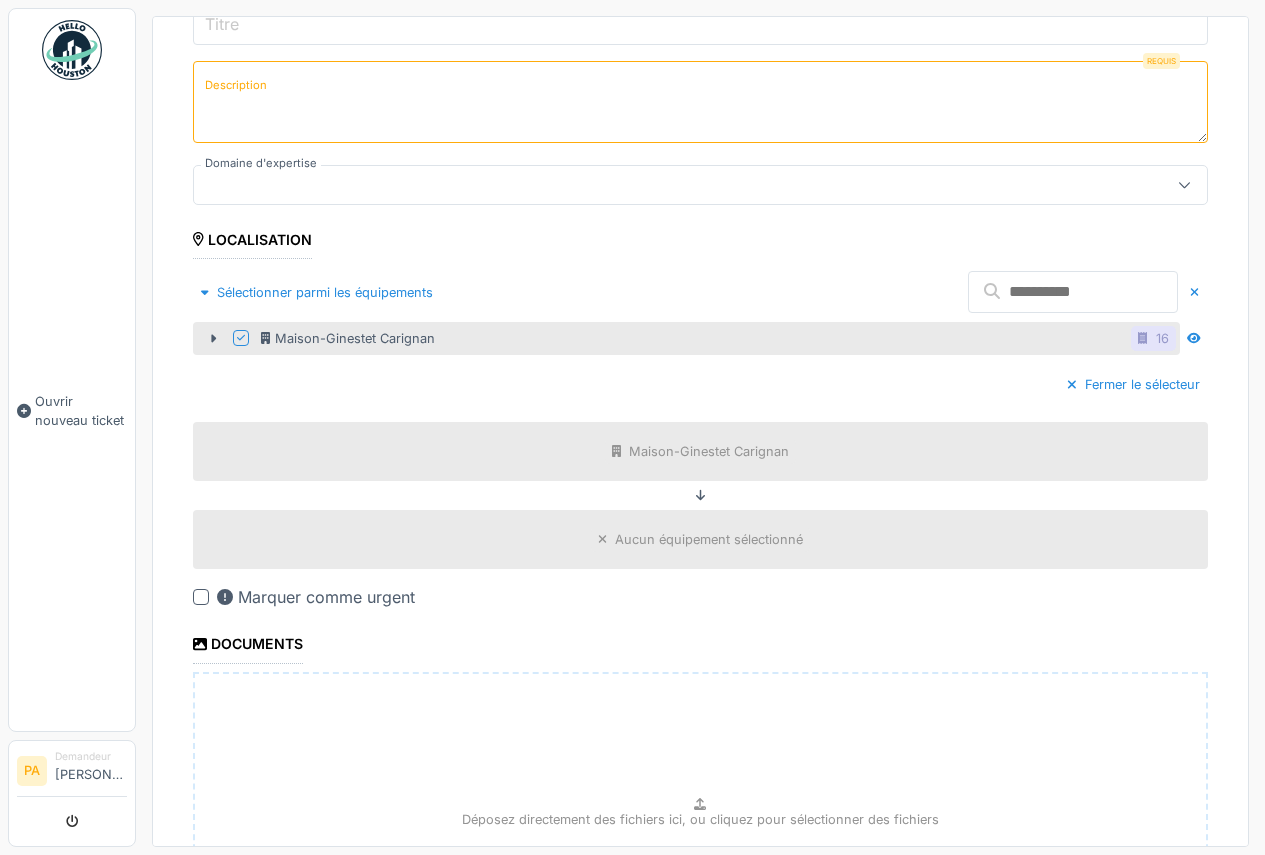 scroll, scrollTop: 556, scrollLeft: 0, axis: vertical 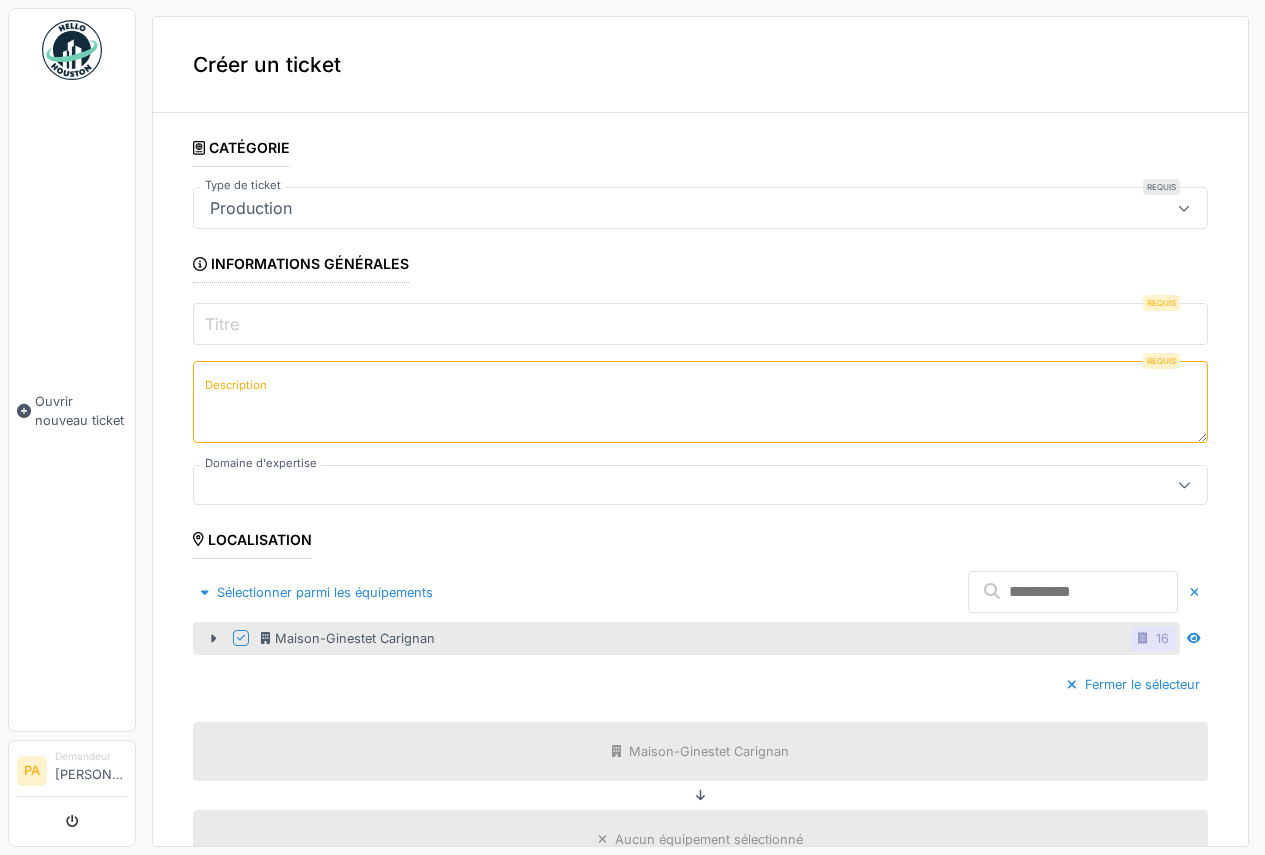 click on "Catégorie" at bounding box center [241, 150] 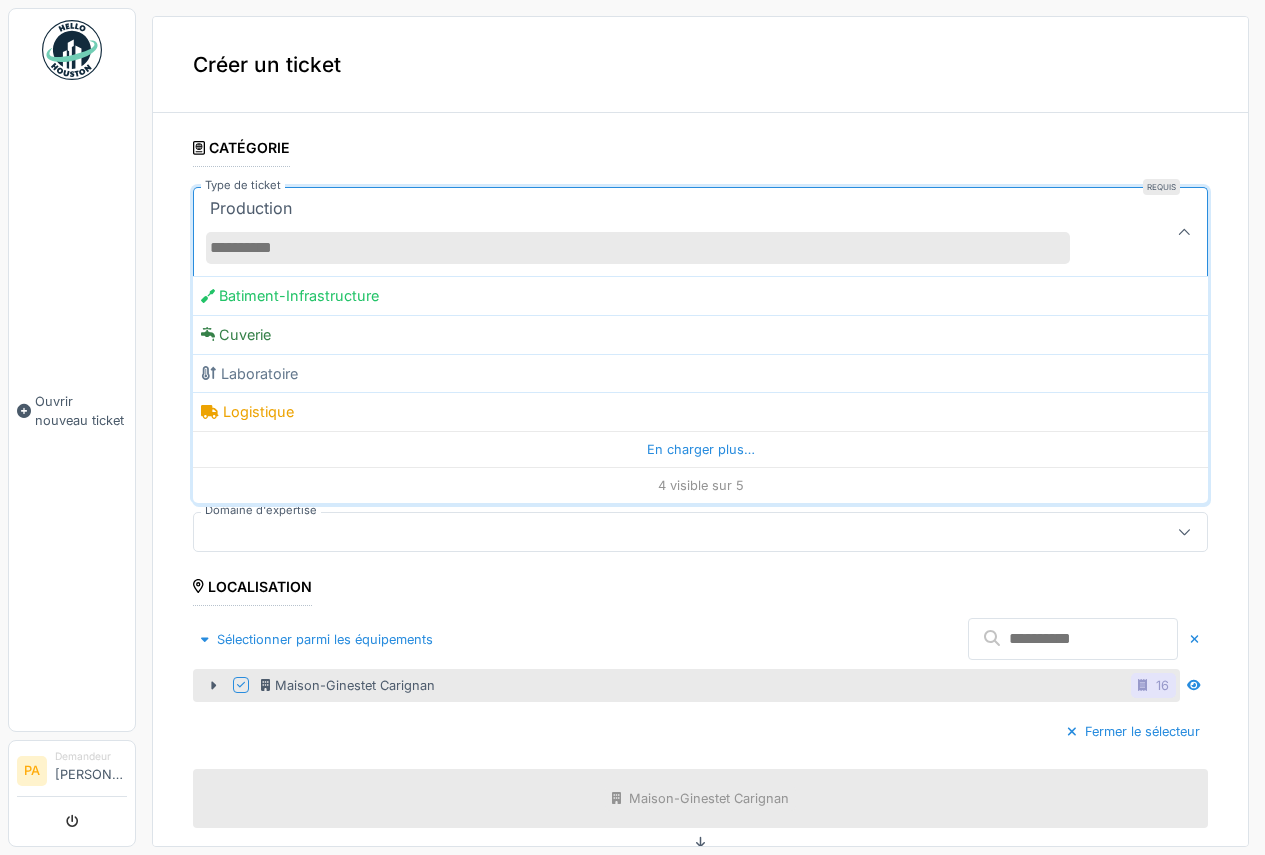 click 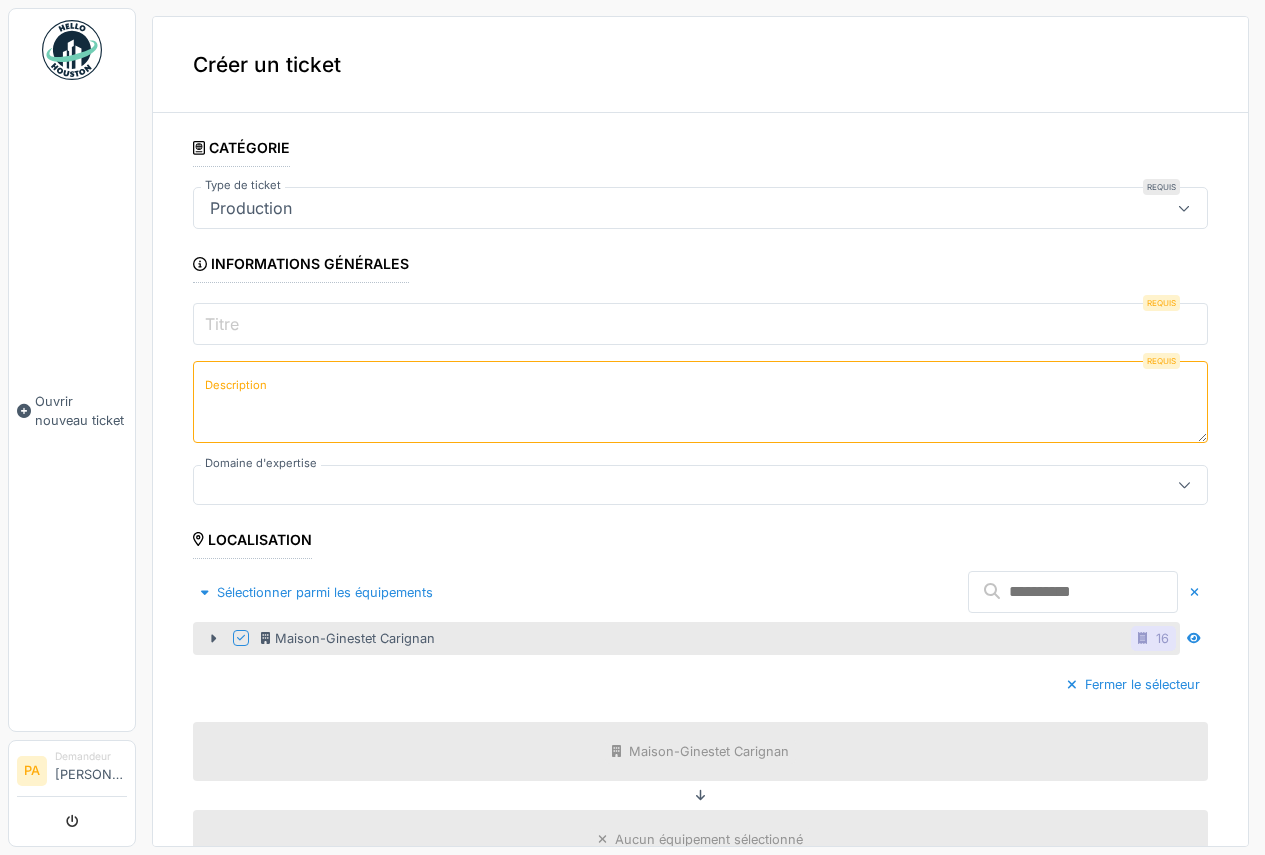 drag, startPoint x: 1111, startPoint y: 326, endPoint x: 497, endPoint y: 319, distance: 614.0399 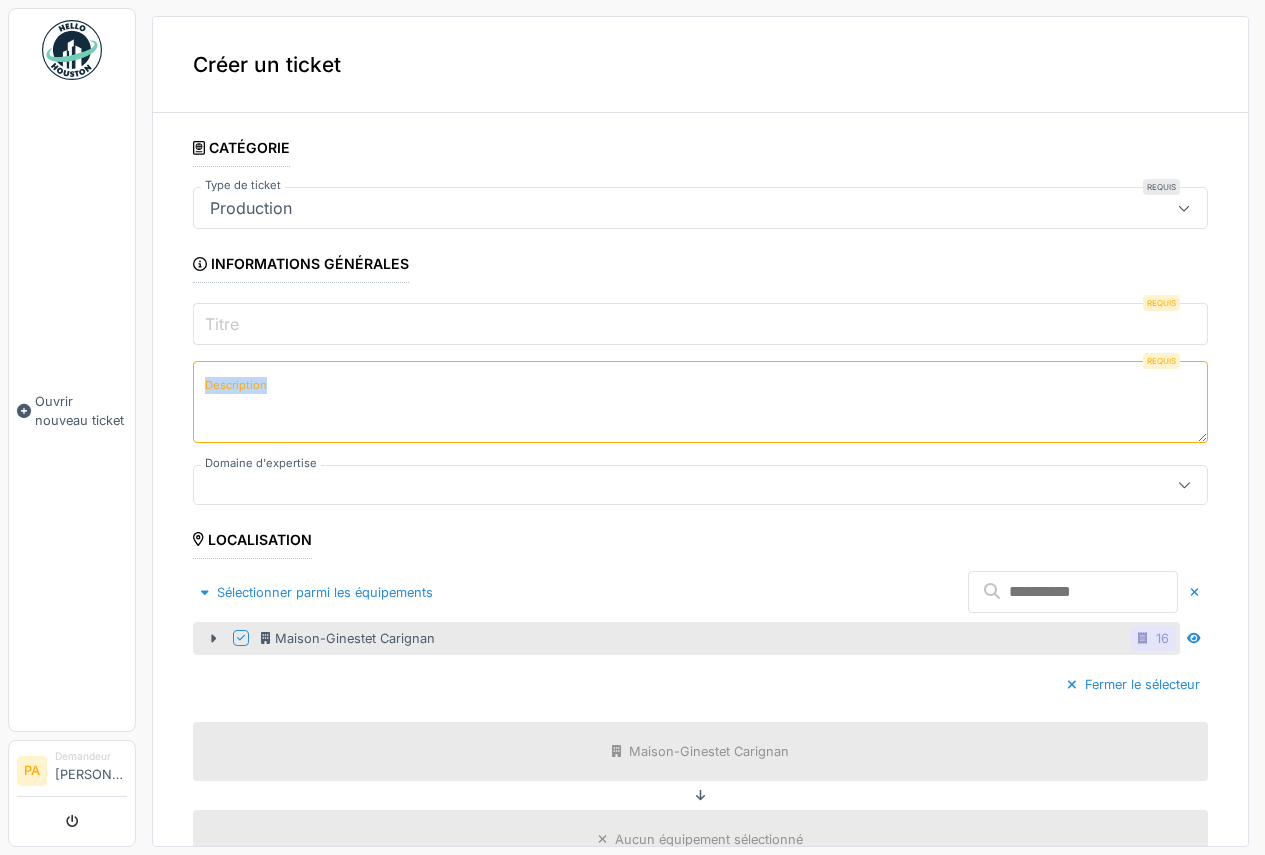 click on "Description" at bounding box center (236, 385) 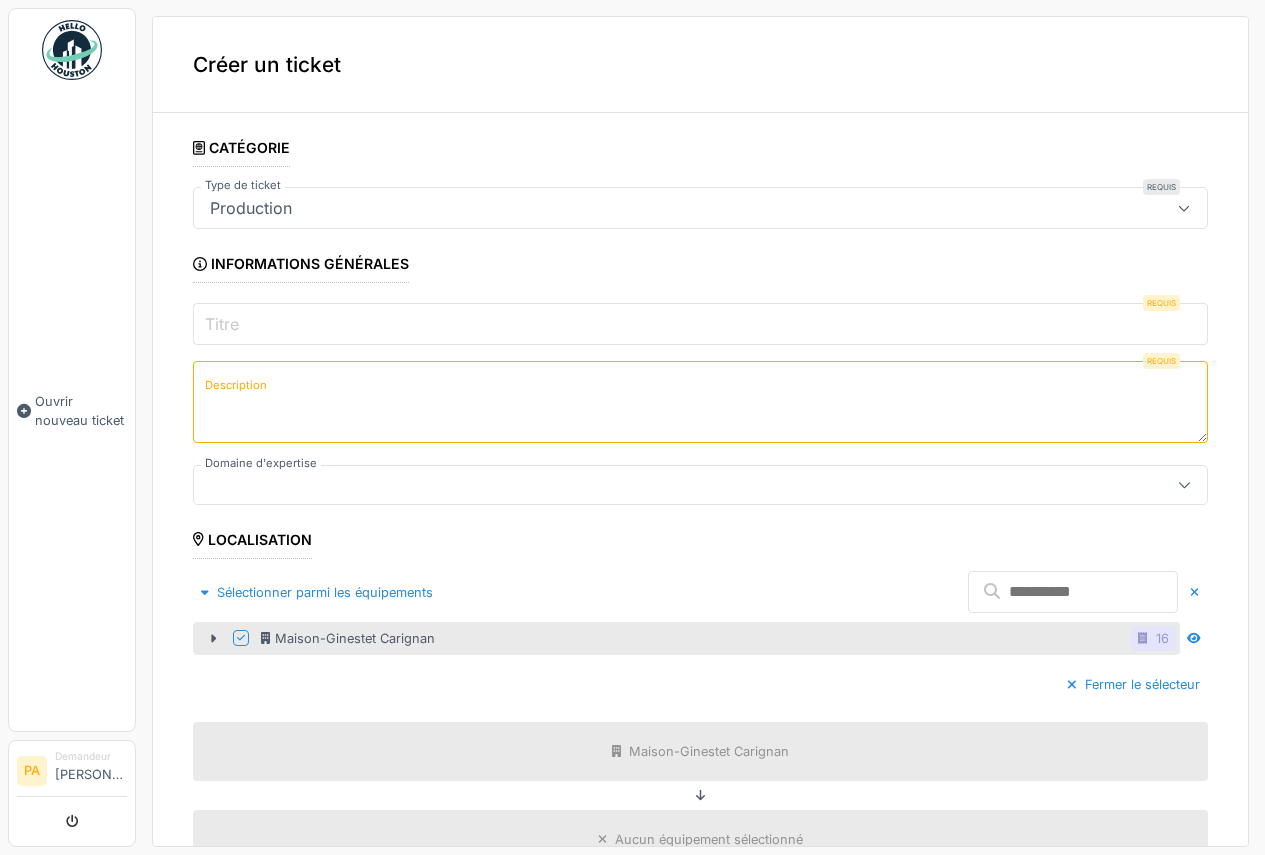 click 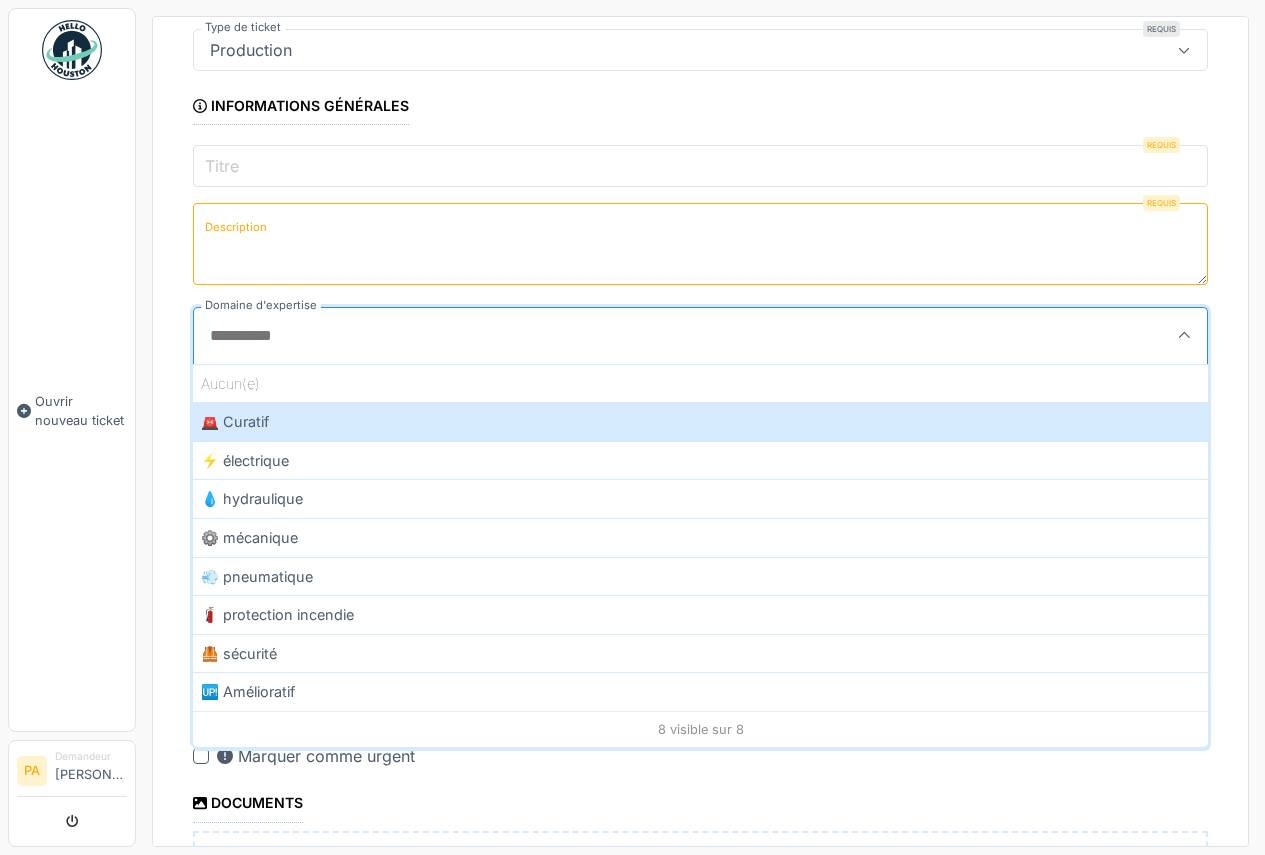 scroll, scrollTop: 200, scrollLeft: 0, axis: vertical 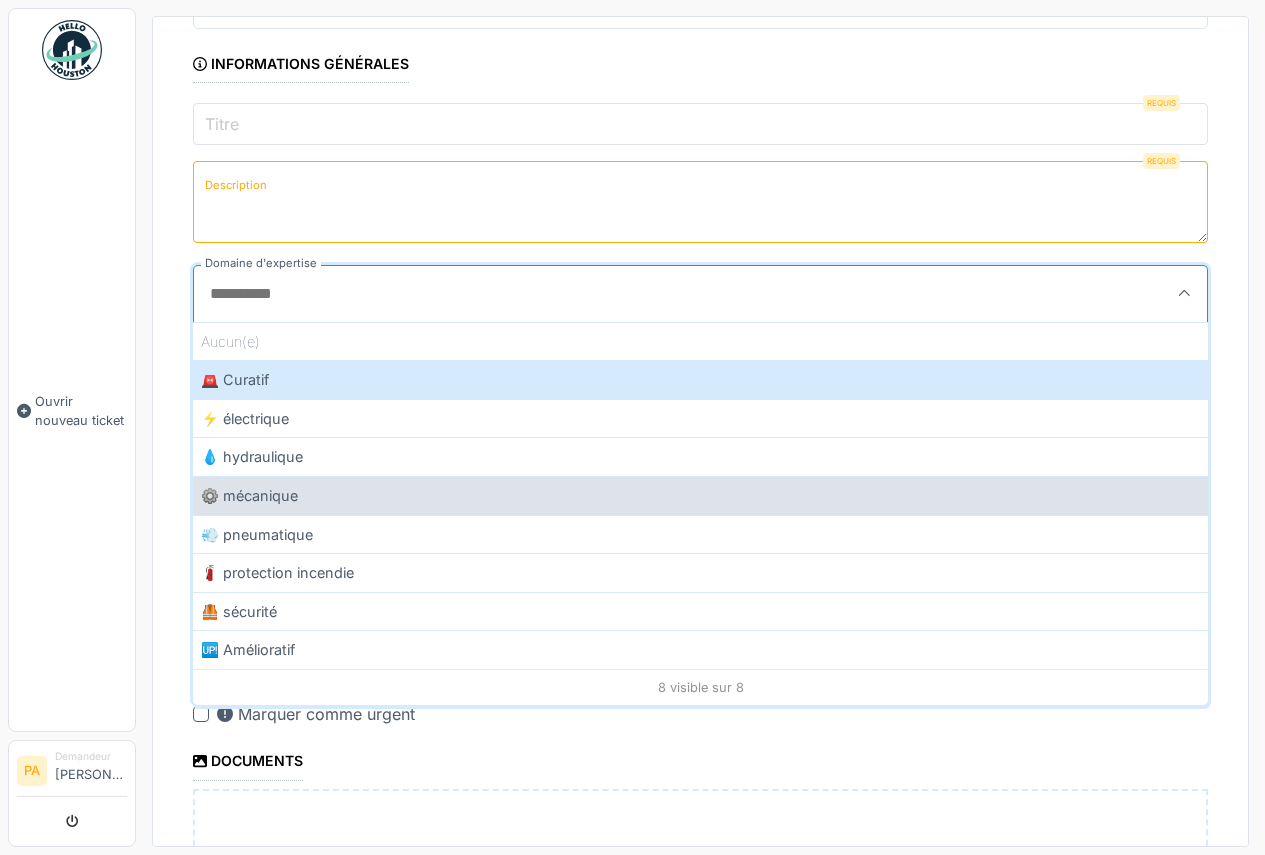 click on "⚙️ mécanique" at bounding box center [700, 495] 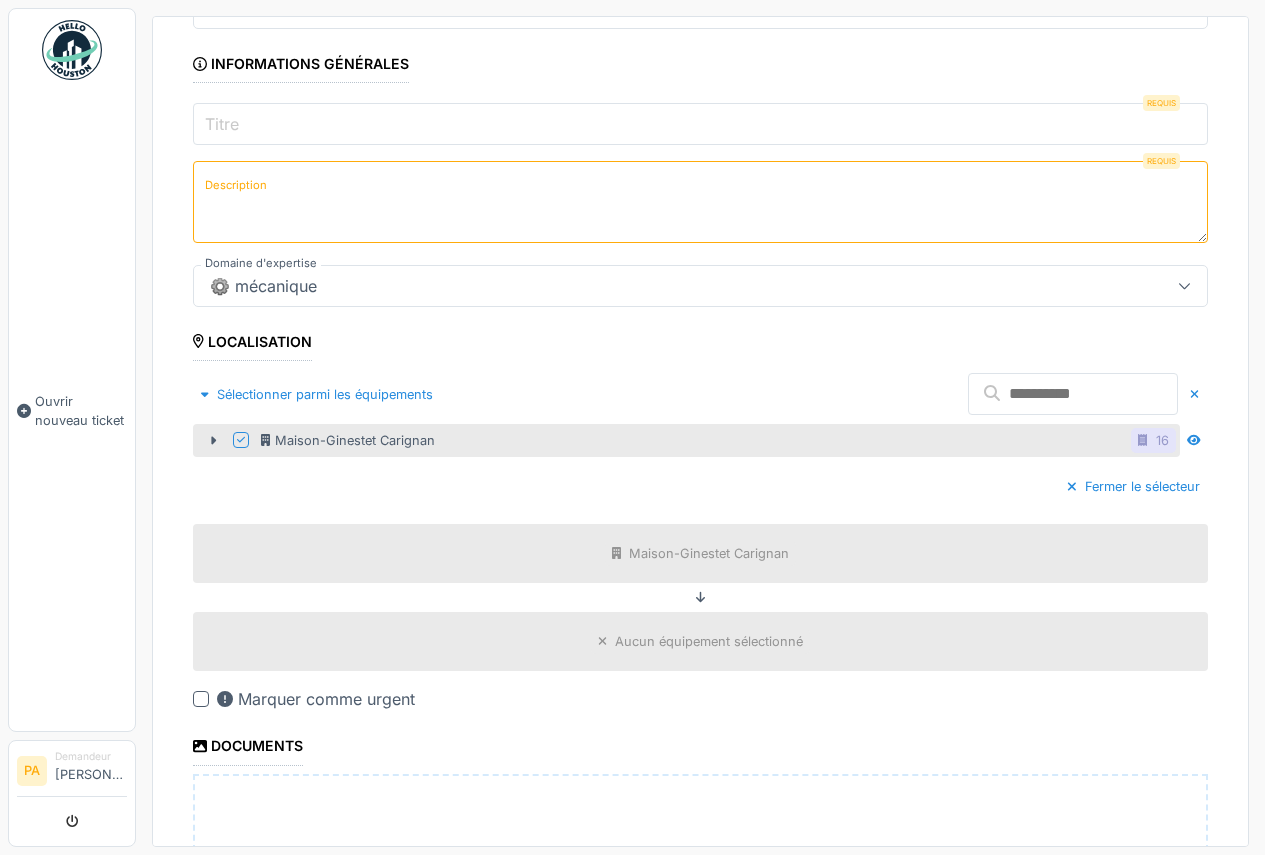 click 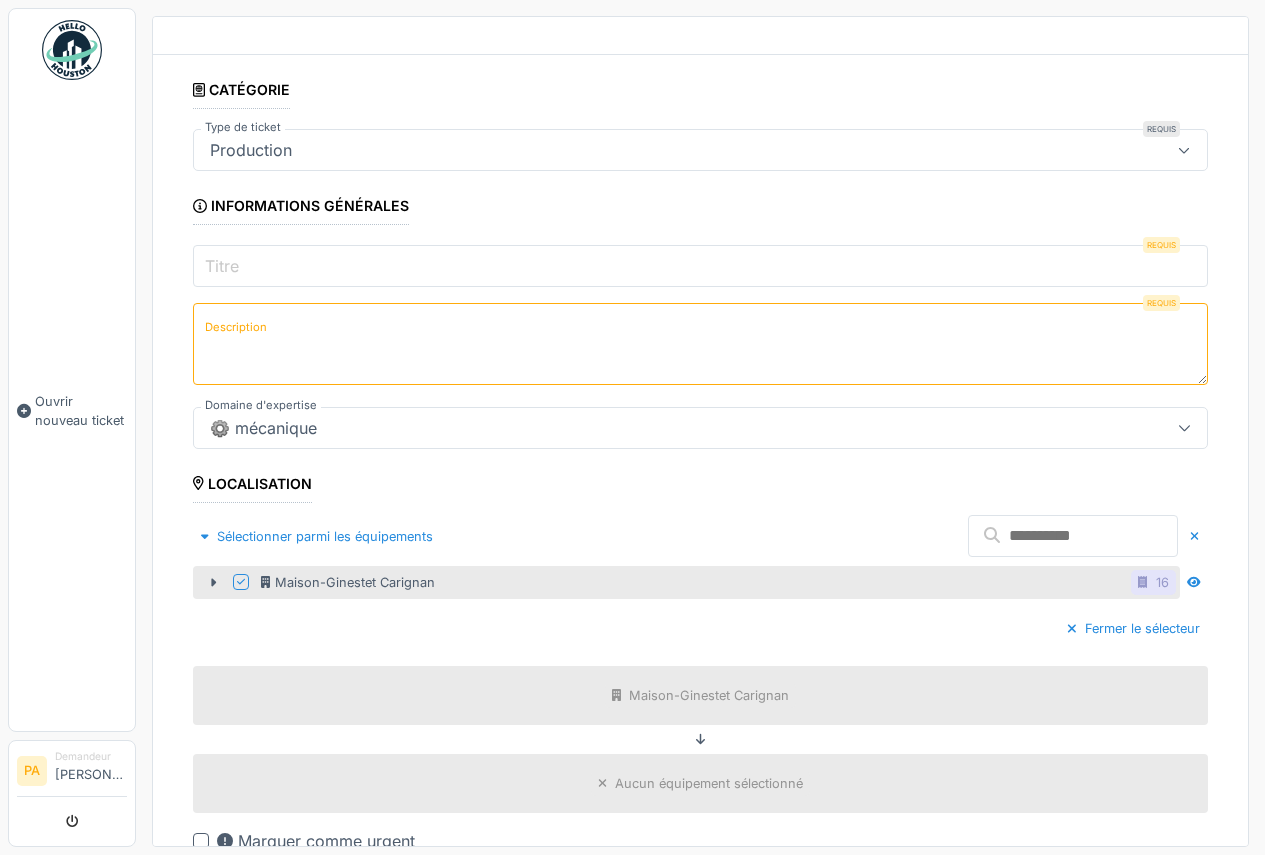 scroll, scrollTop: 0, scrollLeft: 0, axis: both 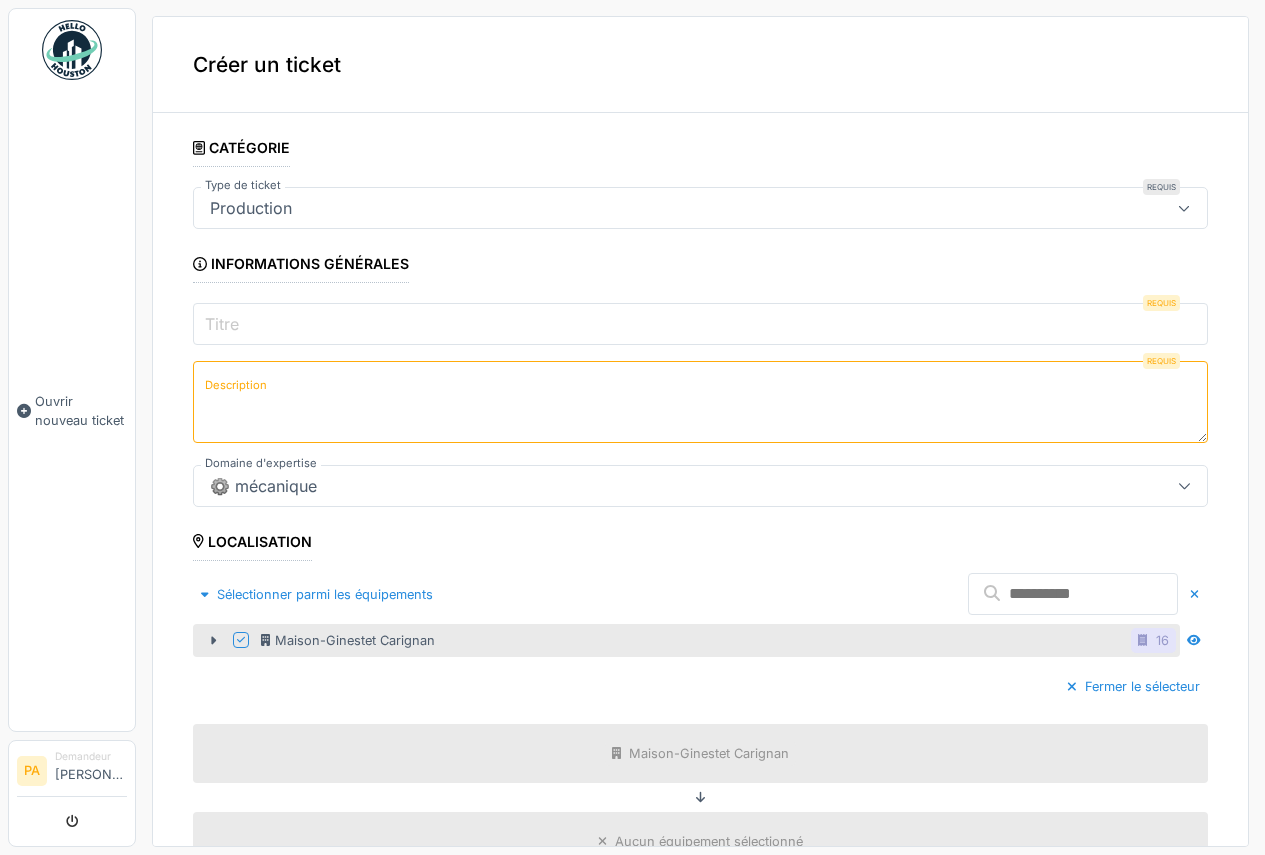 click on "Production" at bounding box center (251, 208) 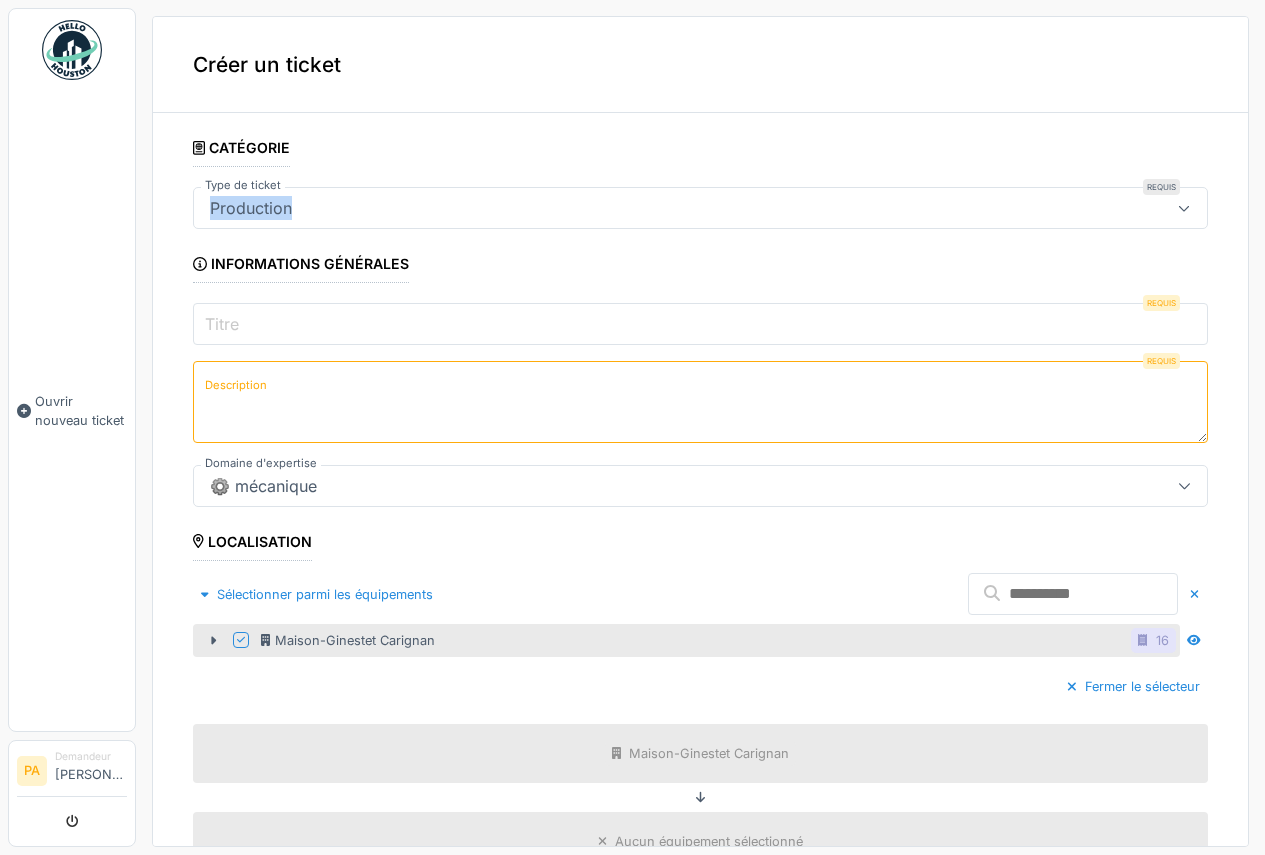 click on "Production" at bounding box center [251, 208] 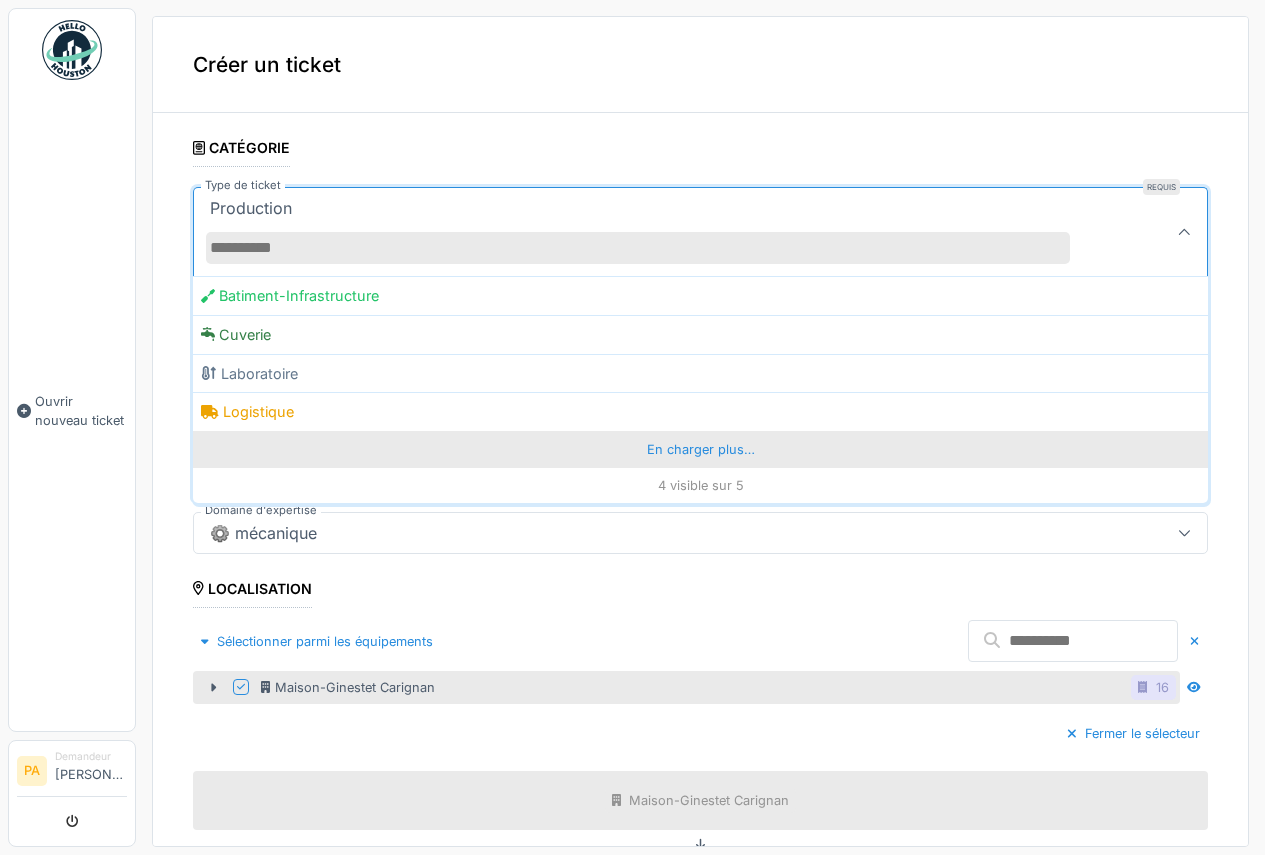 click on "En charger plus…" at bounding box center [700, 449] 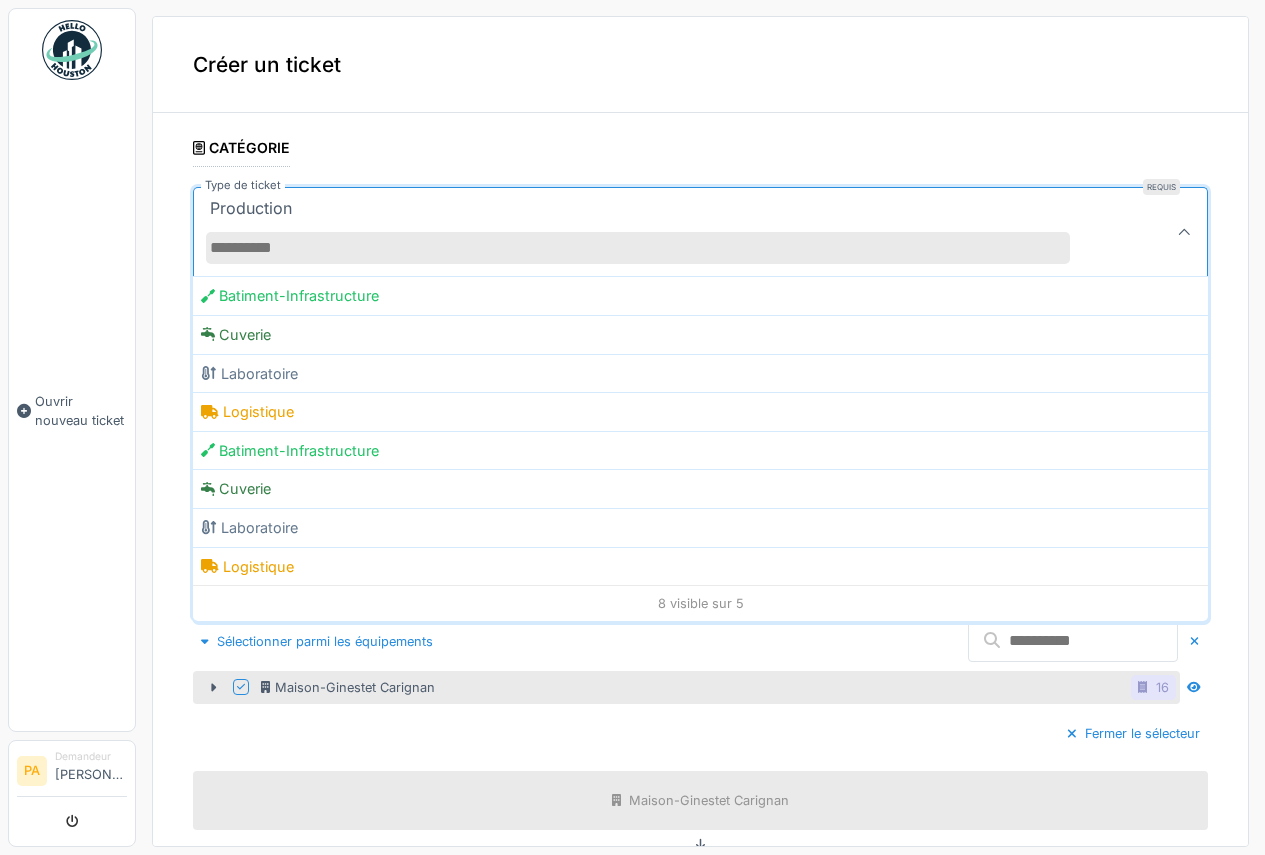 click on "Type de ticket" at bounding box center (638, 248) 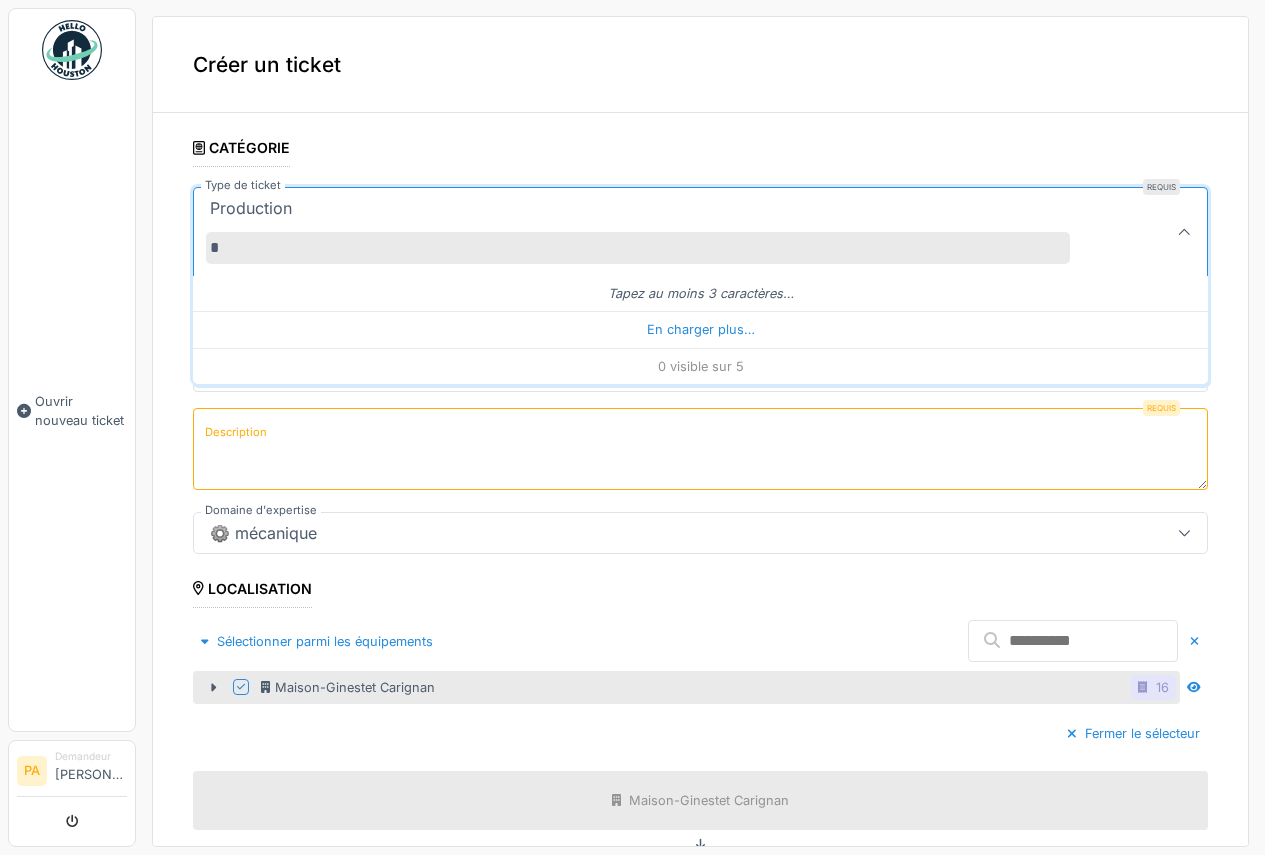type 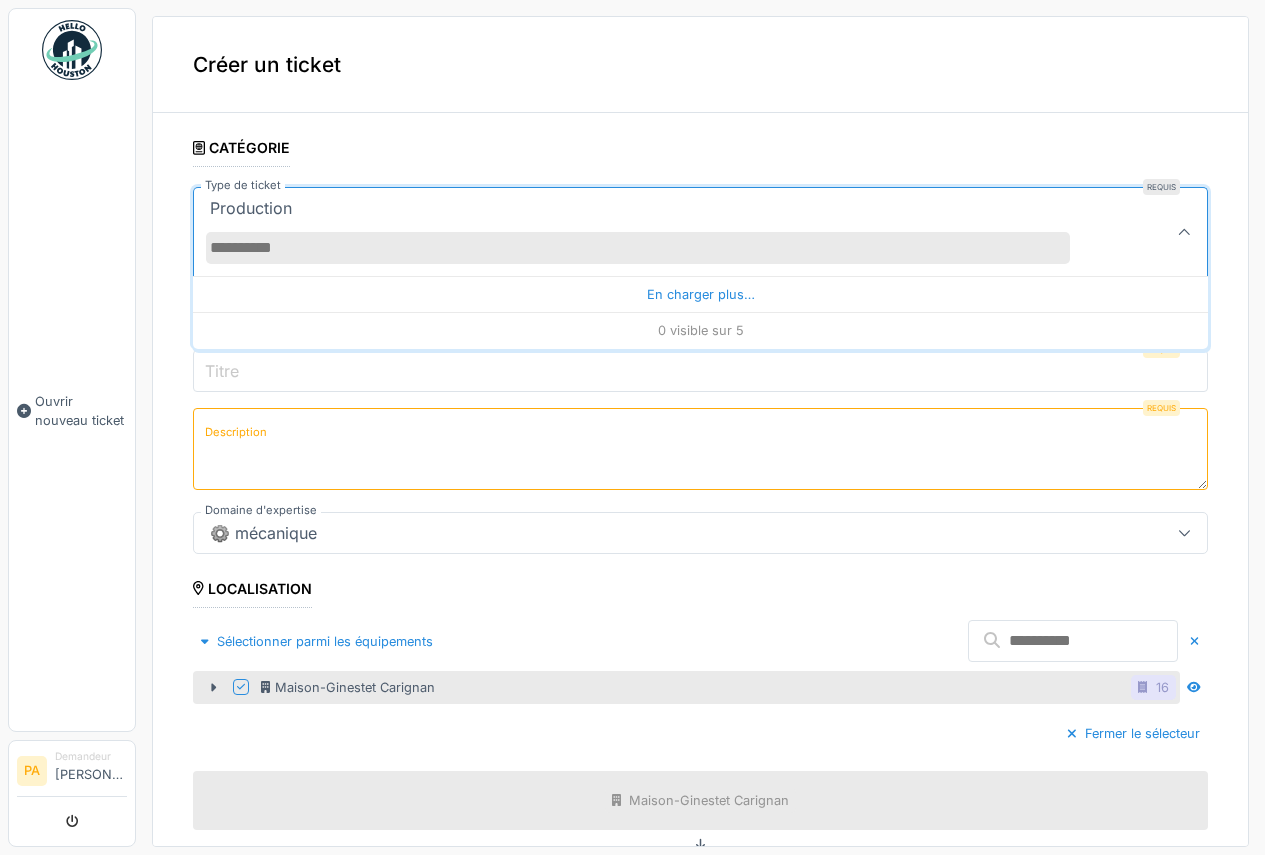 click on "Production" at bounding box center [650, 232] 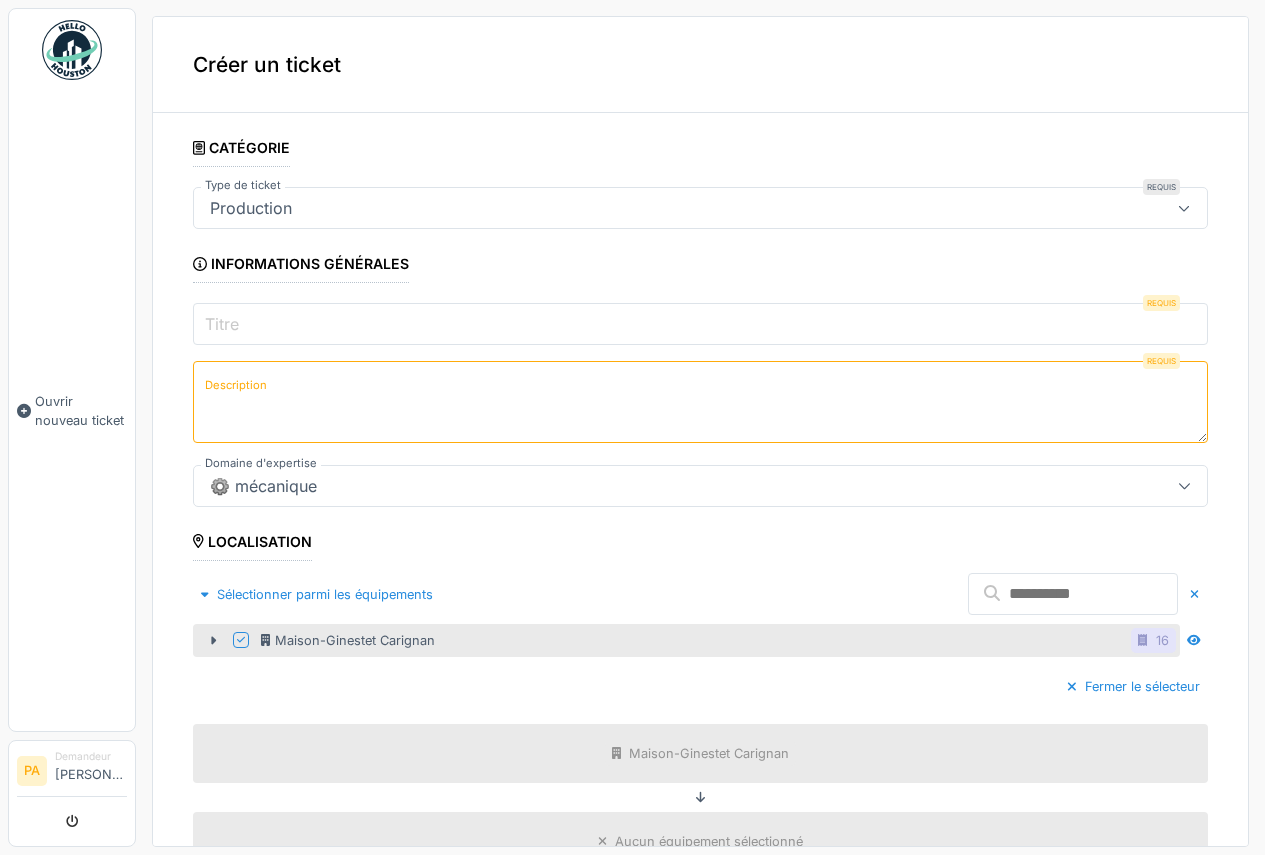 click on "Titre" at bounding box center (700, 324) 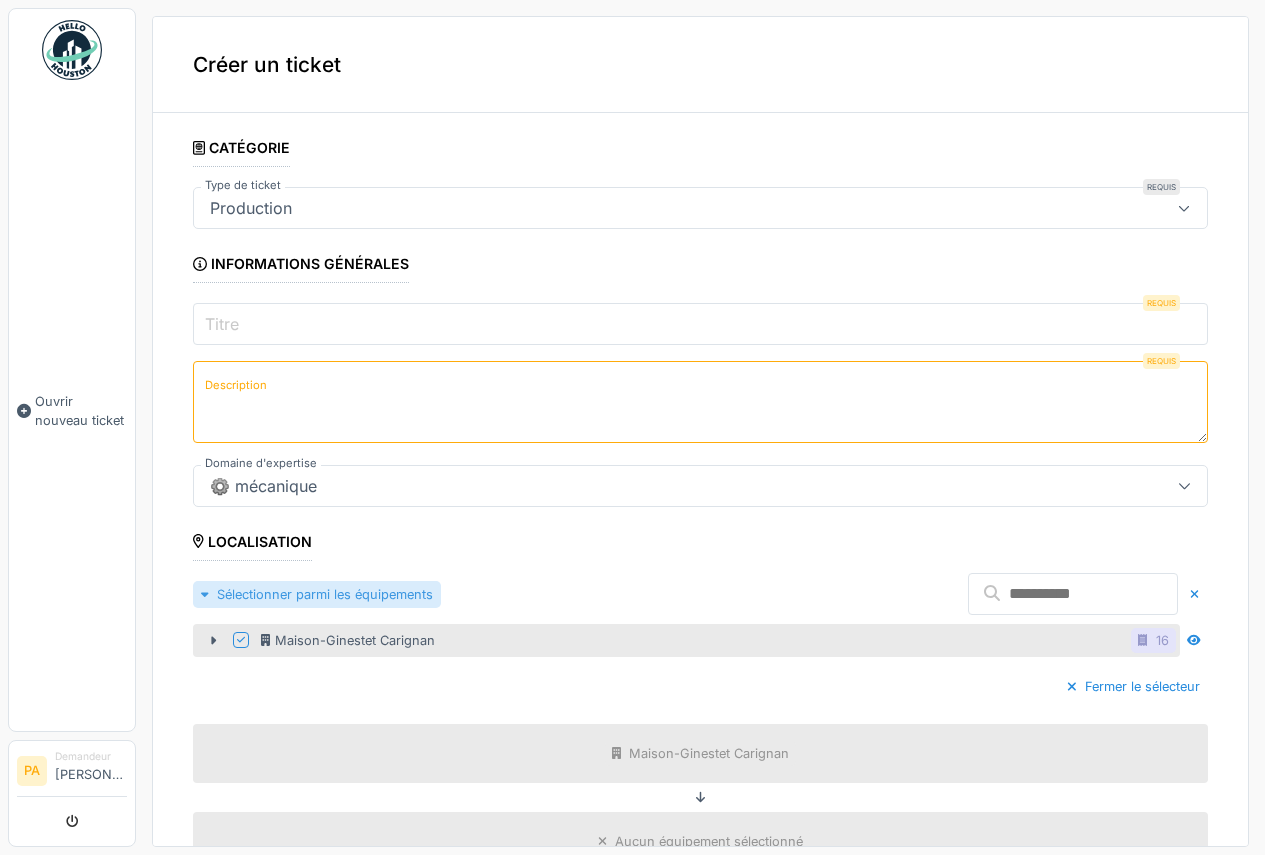 click on "Sélectionner parmi les équipements" at bounding box center (317, 594) 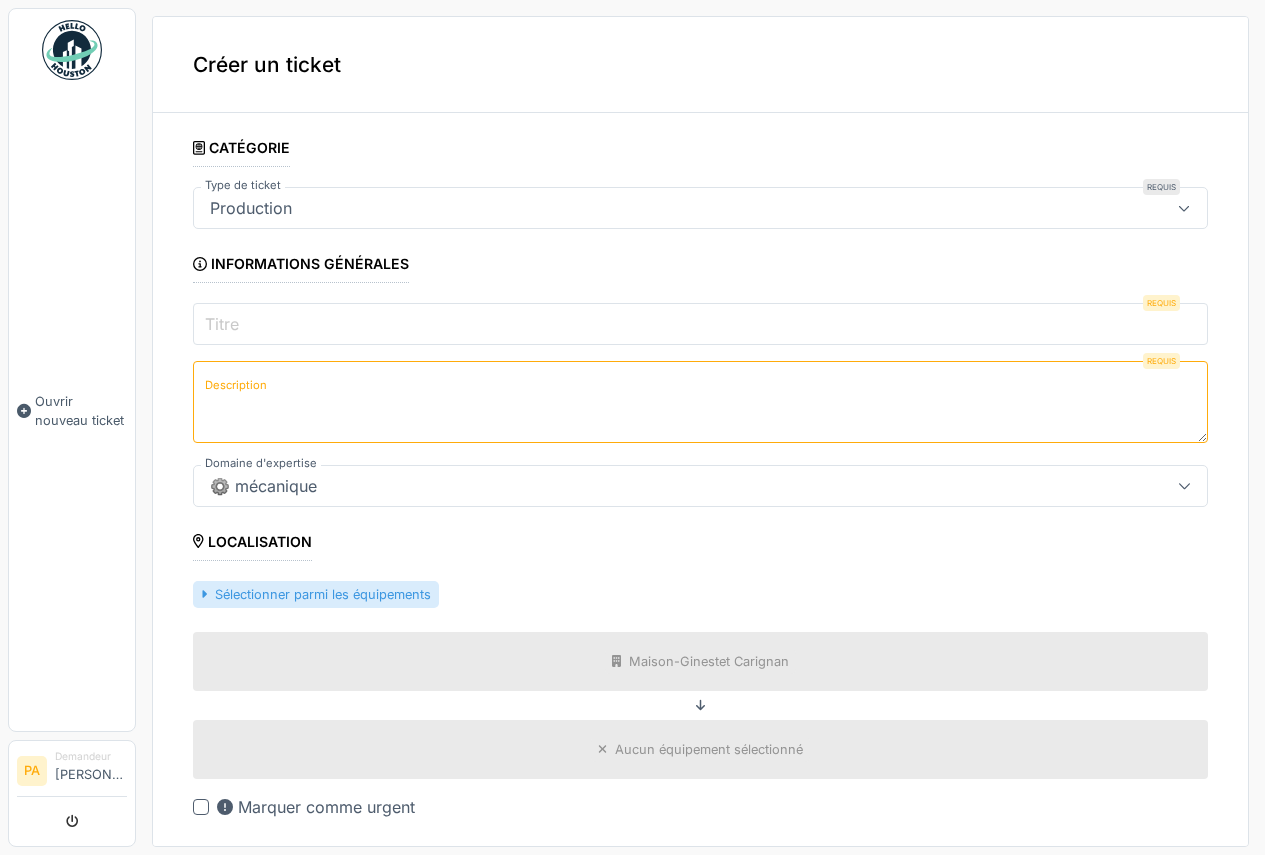 click on "Sélectionner parmi les équipements" at bounding box center (316, 594) 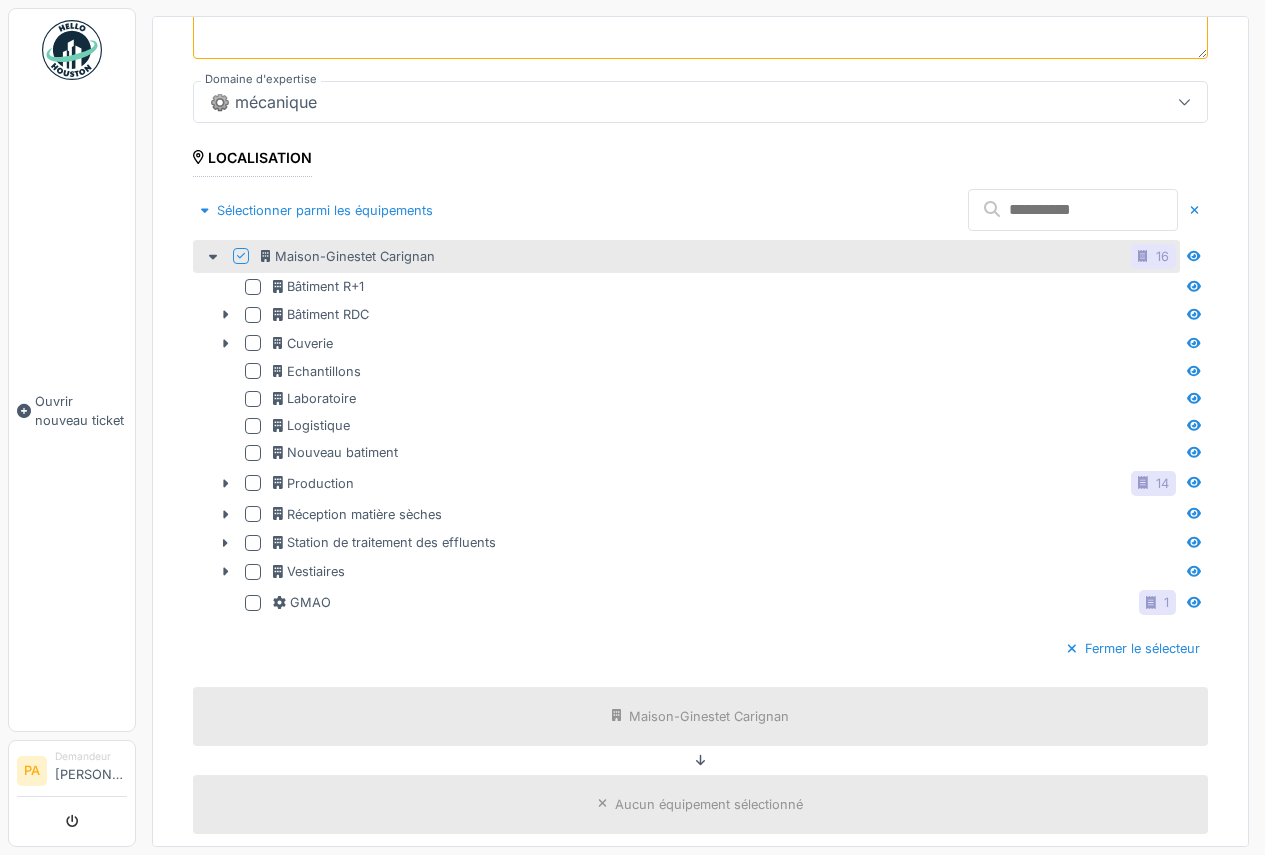 scroll, scrollTop: 400, scrollLeft: 0, axis: vertical 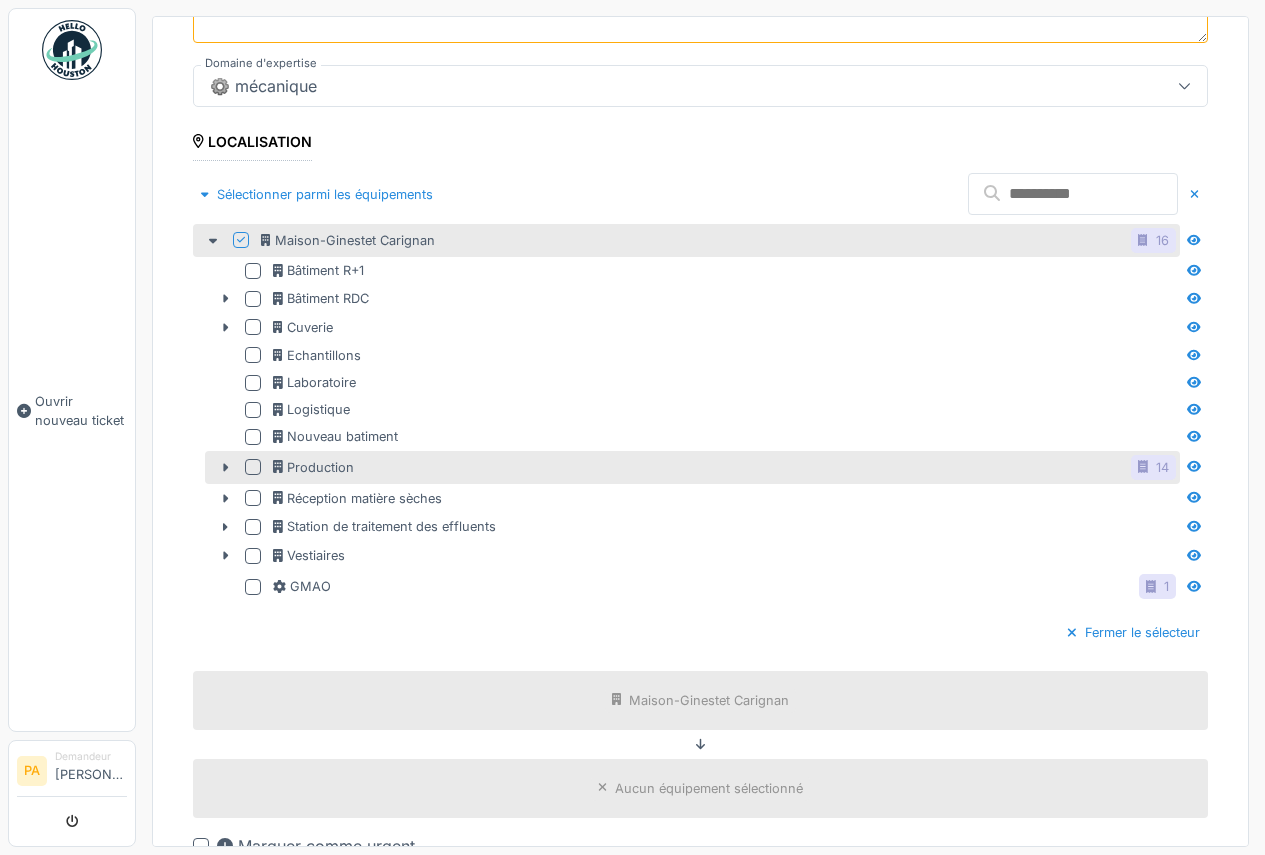 click at bounding box center (253, 467) 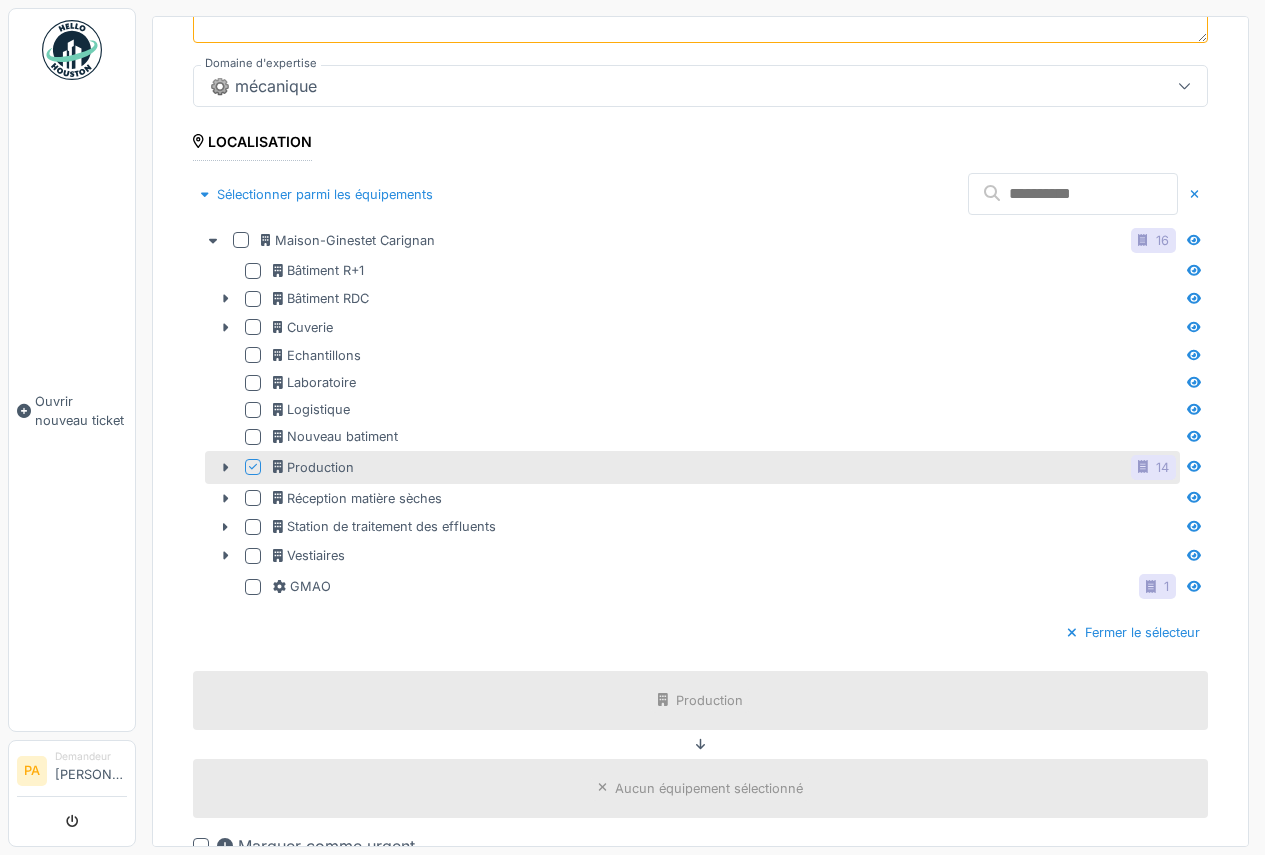 click 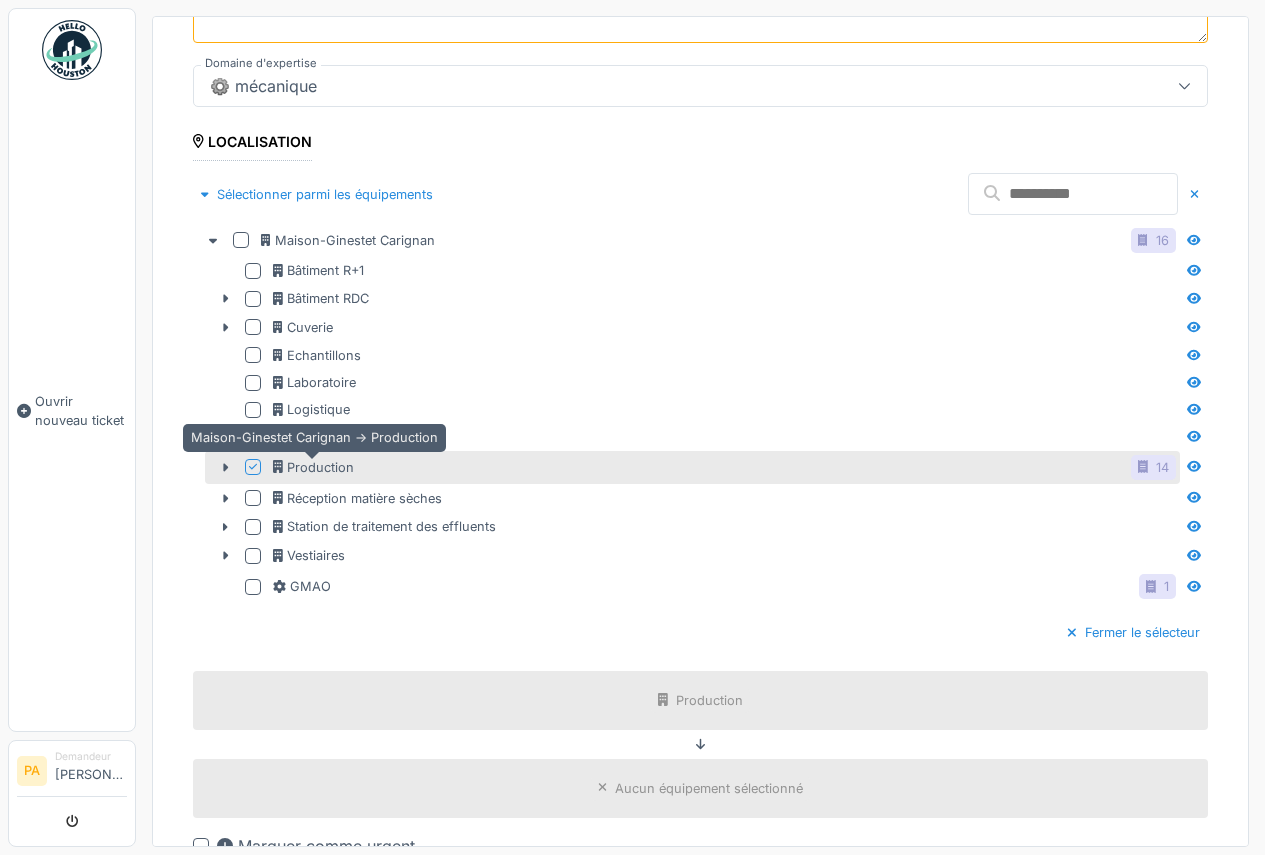 click on "Production" at bounding box center (313, 467) 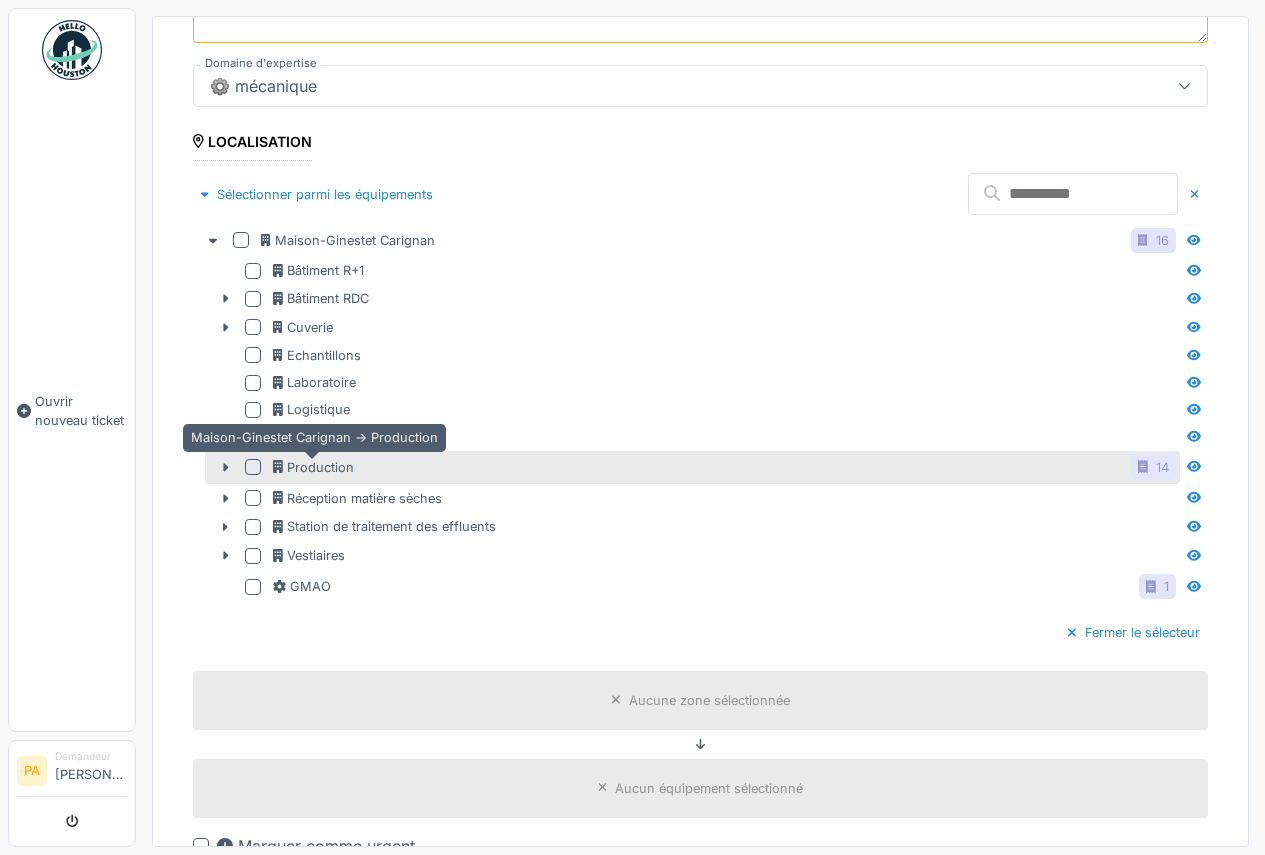 click on "Production" at bounding box center [313, 467] 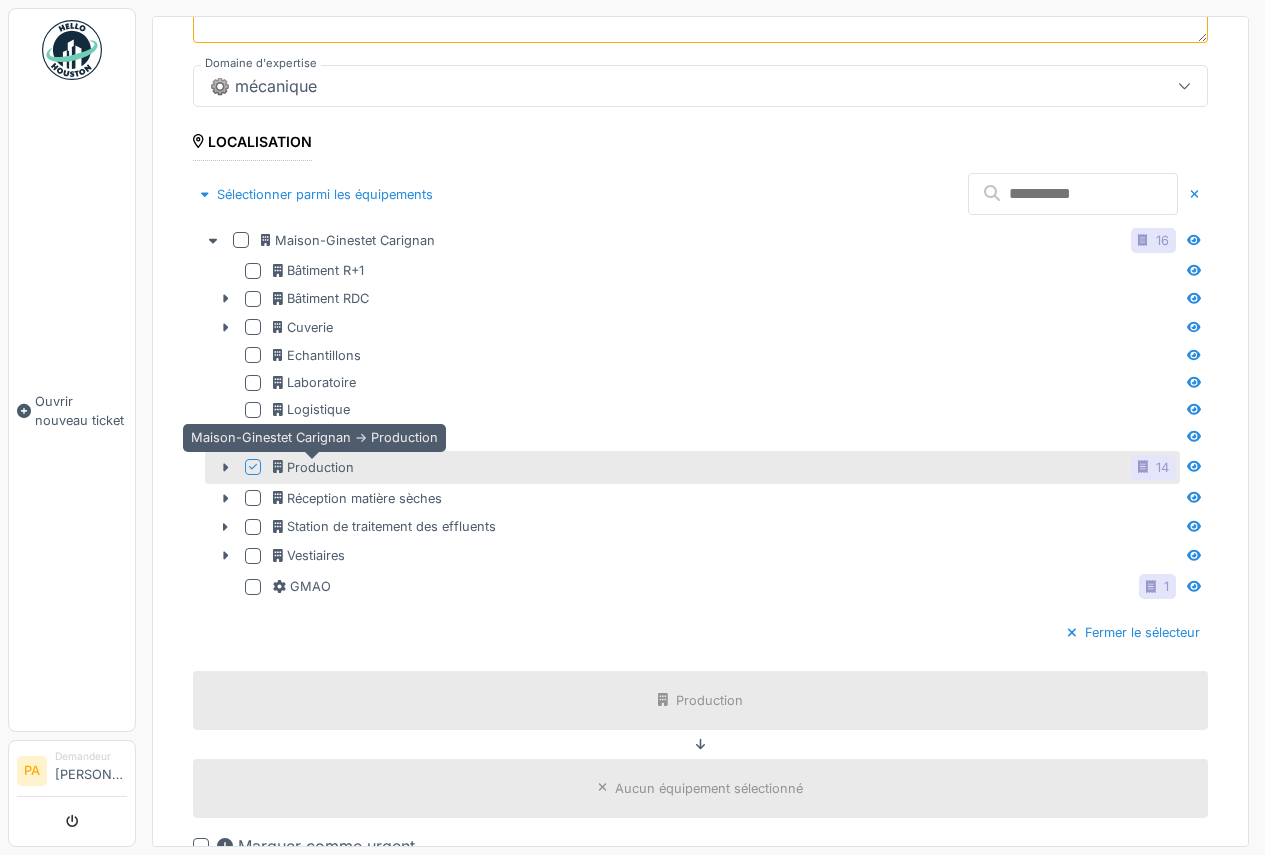 click on "Production" at bounding box center [313, 467] 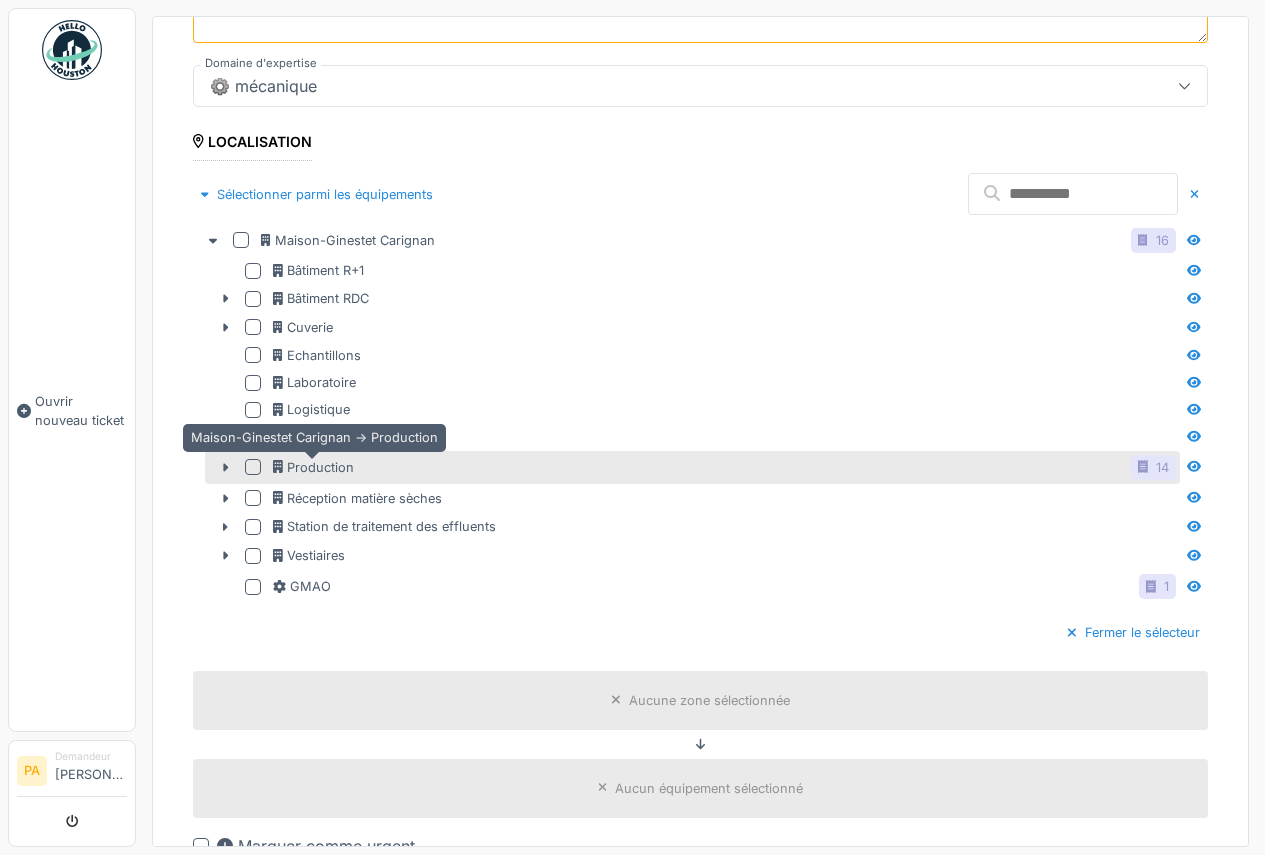 click on "Production" at bounding box center [313, 467] 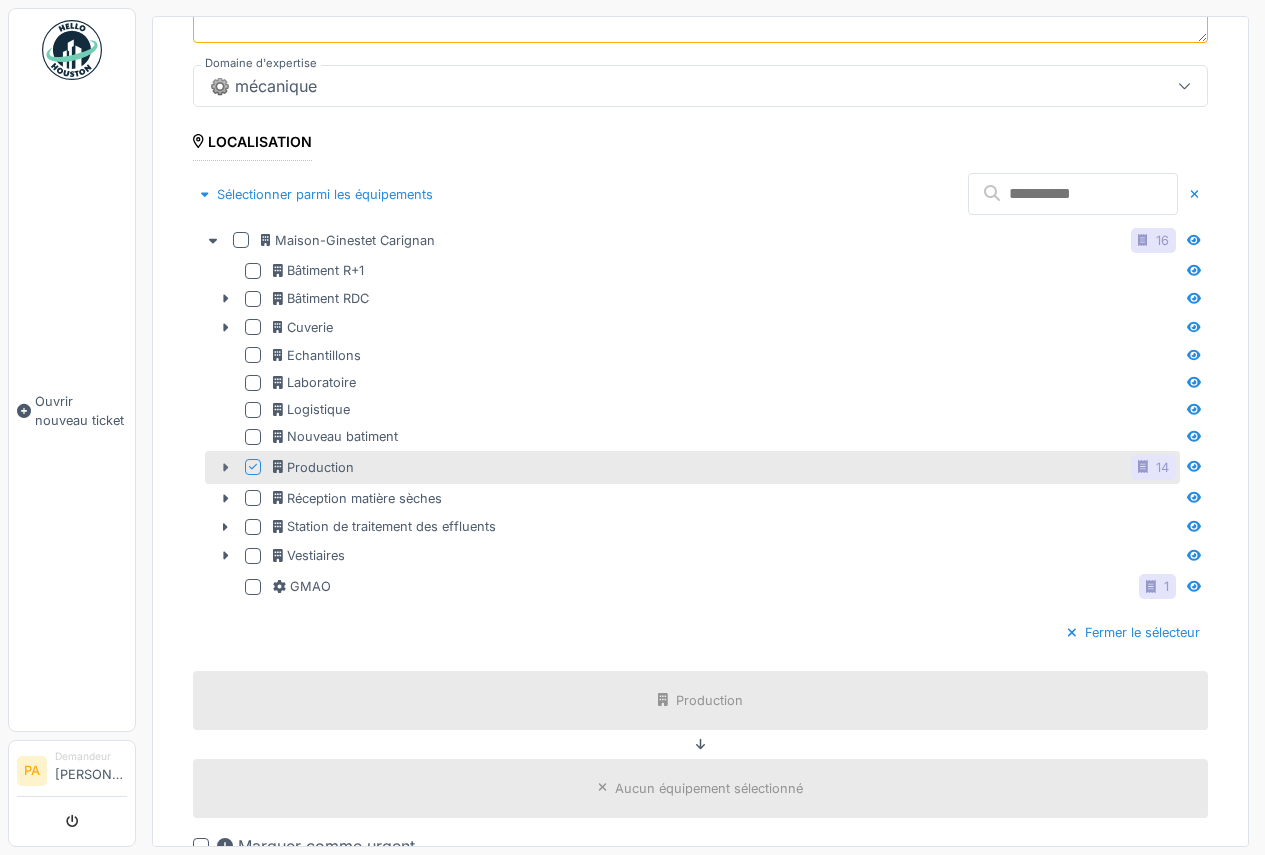 click 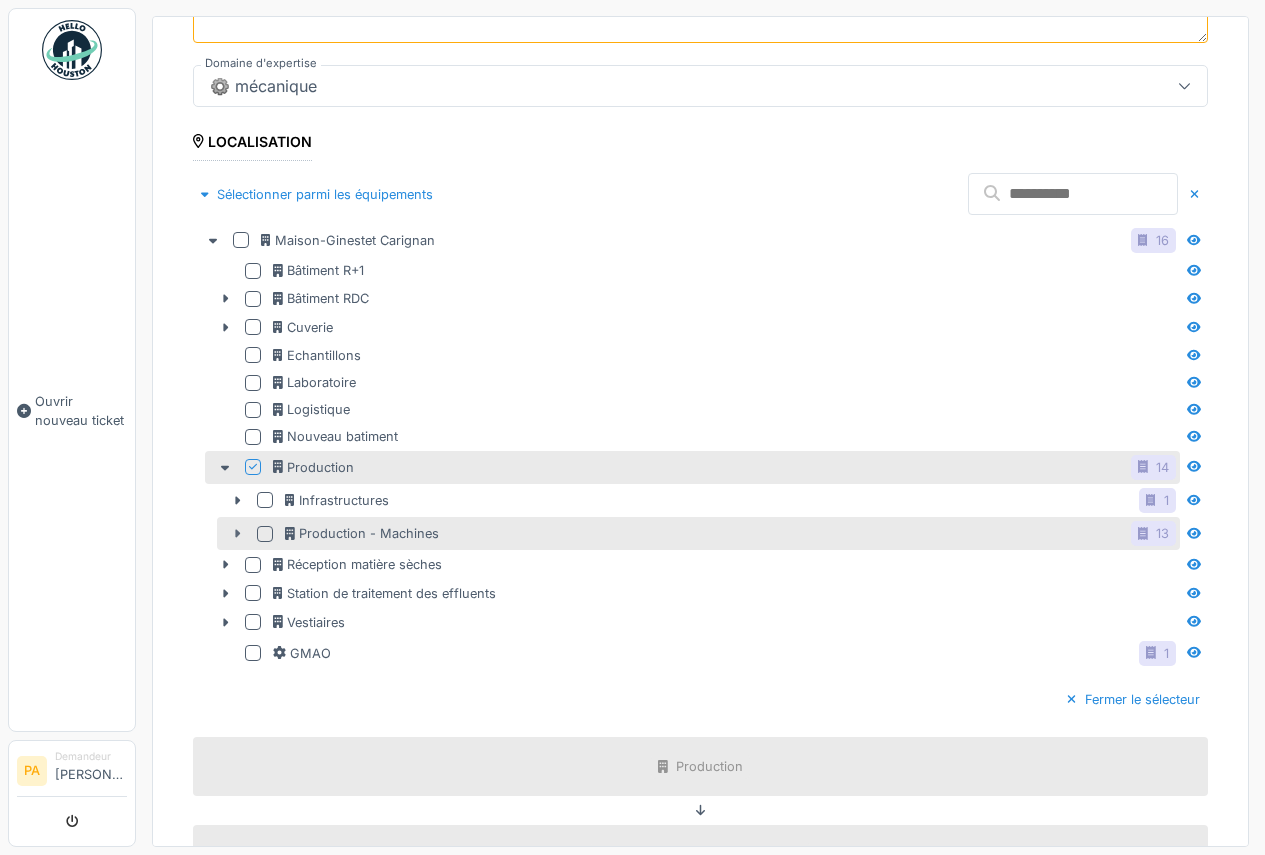 click 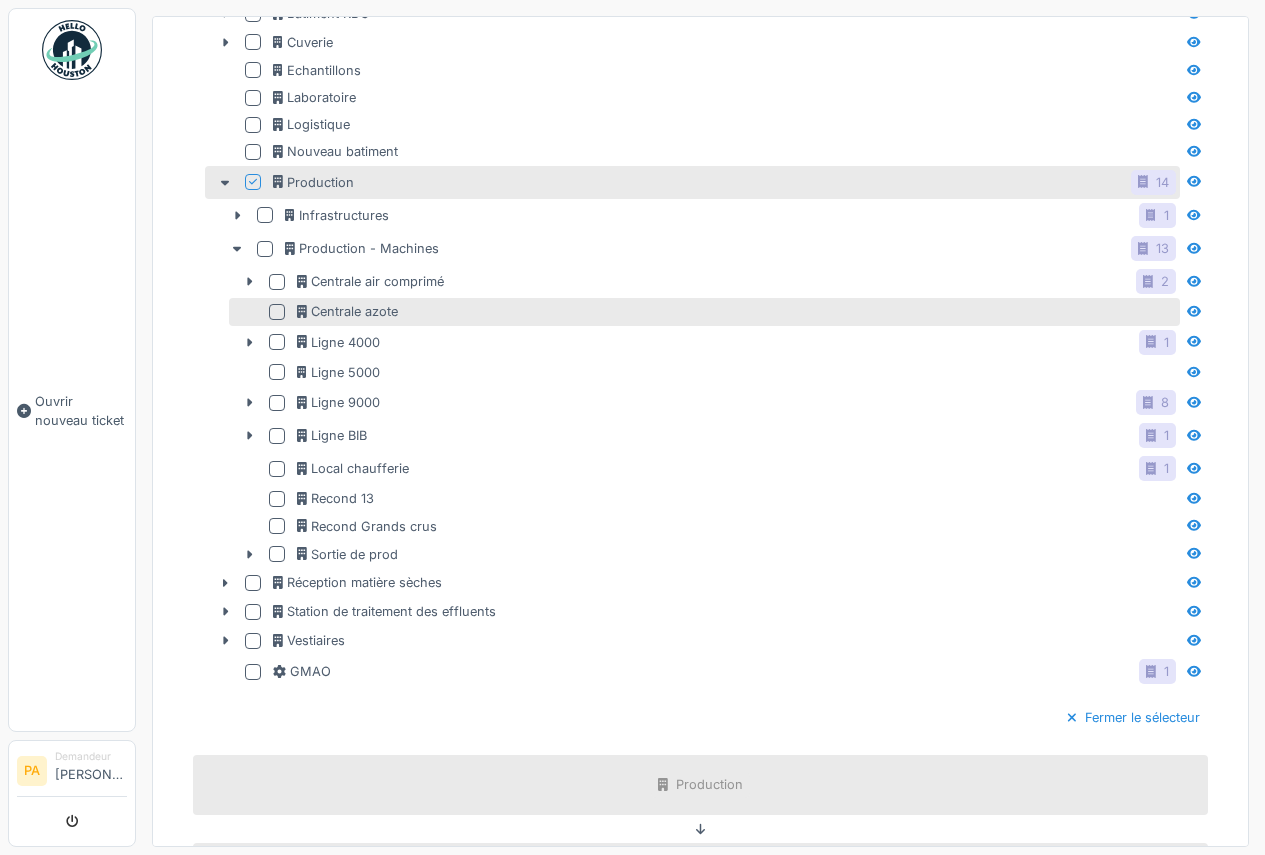 scroll, scrollTop: 800, scrollLeft: 0, axis: vertical 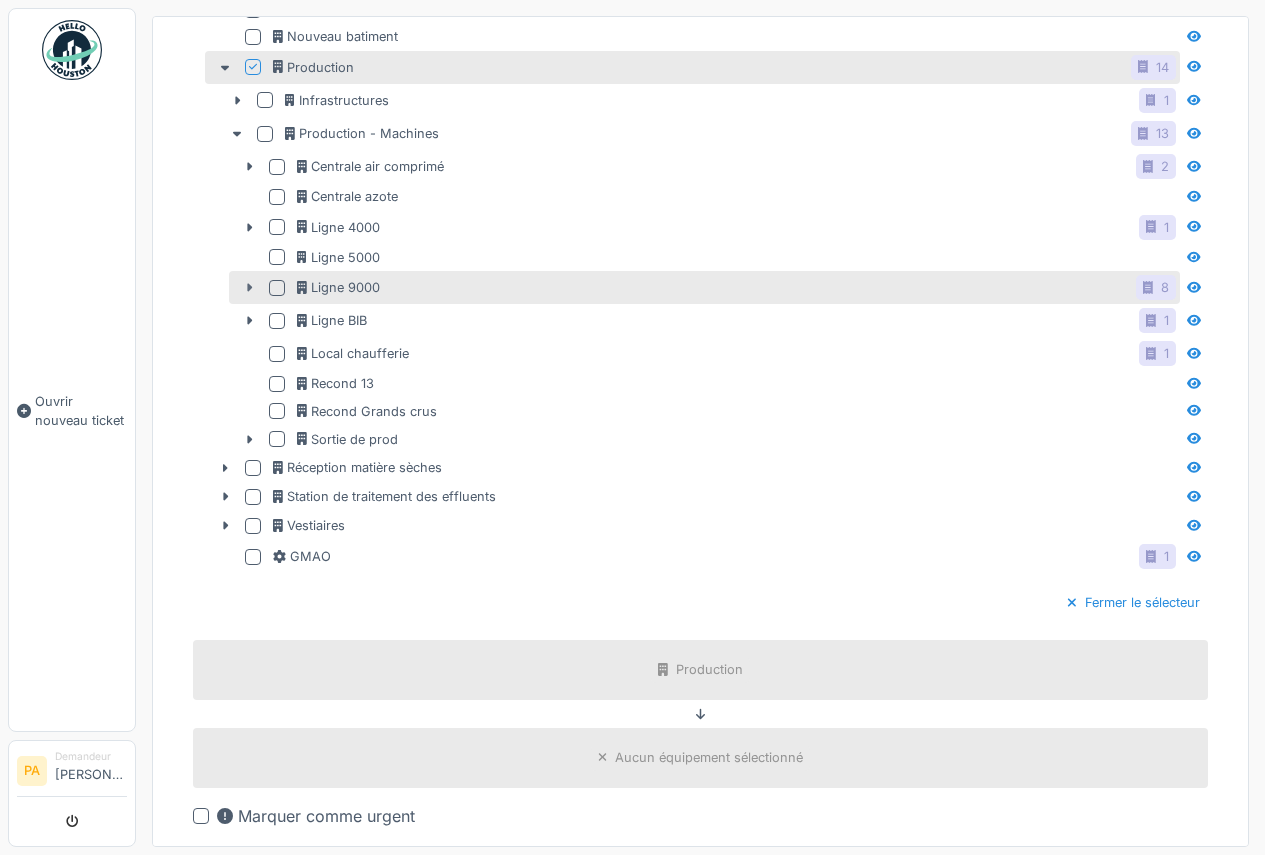 click 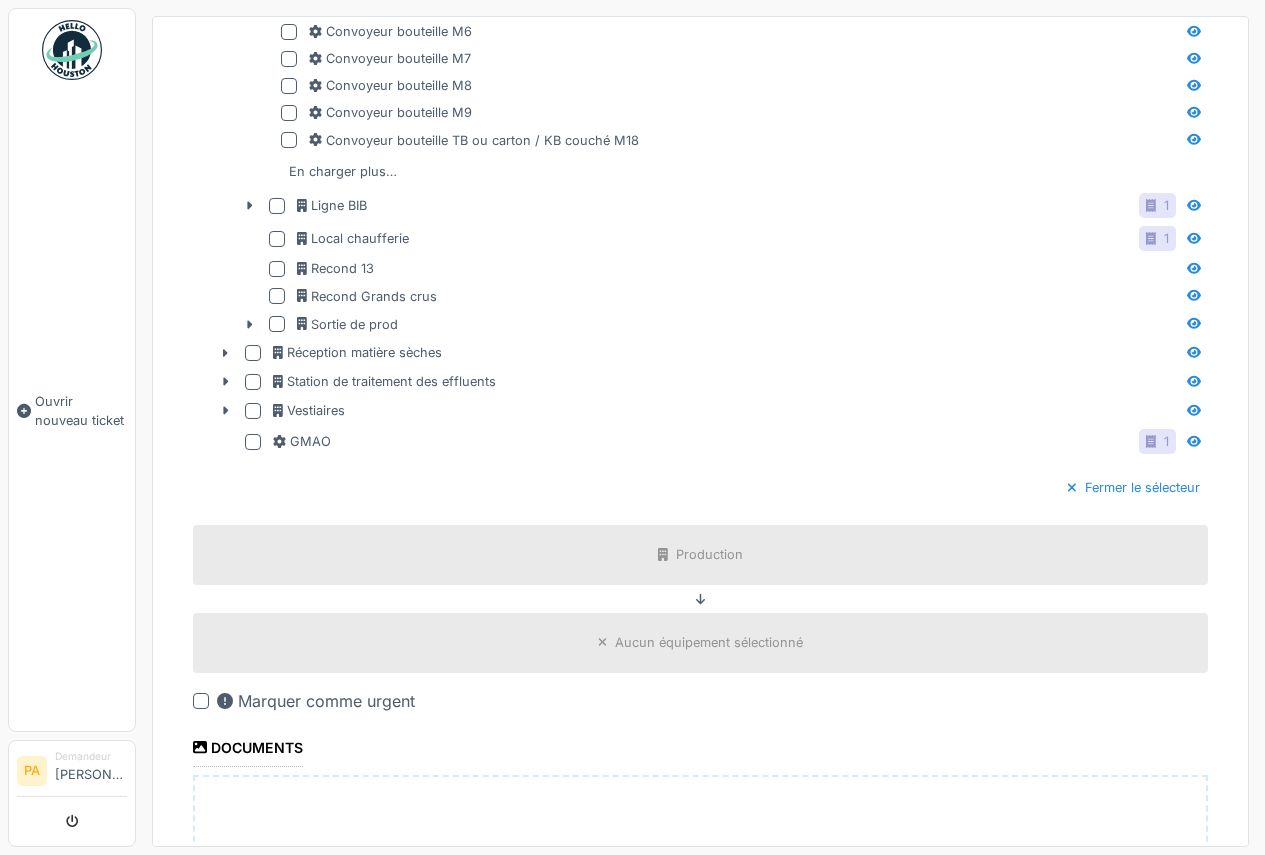 scroll, scrollTop: 1300, scrollLeft: 0, axis: vertical 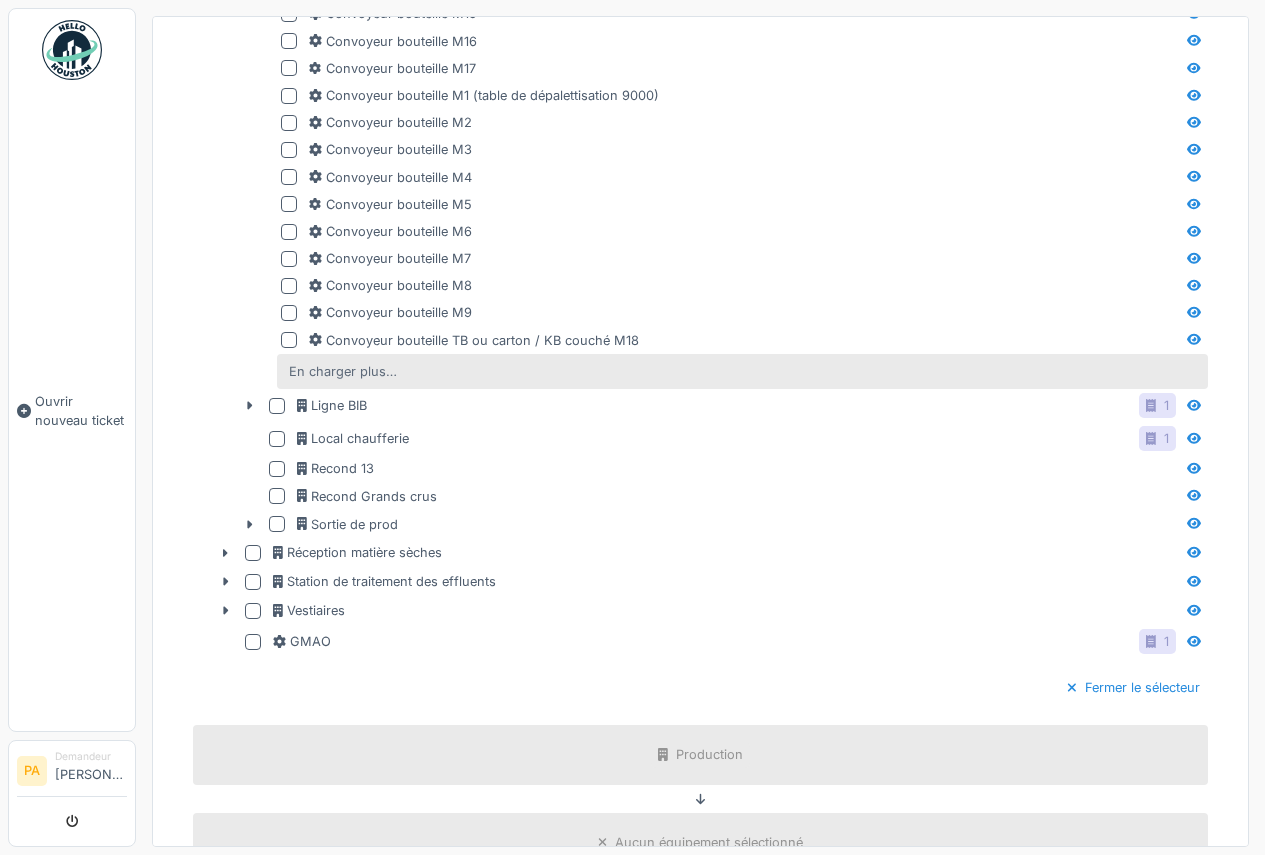 click on "En charger plus…" at bounding box center [343, 371] 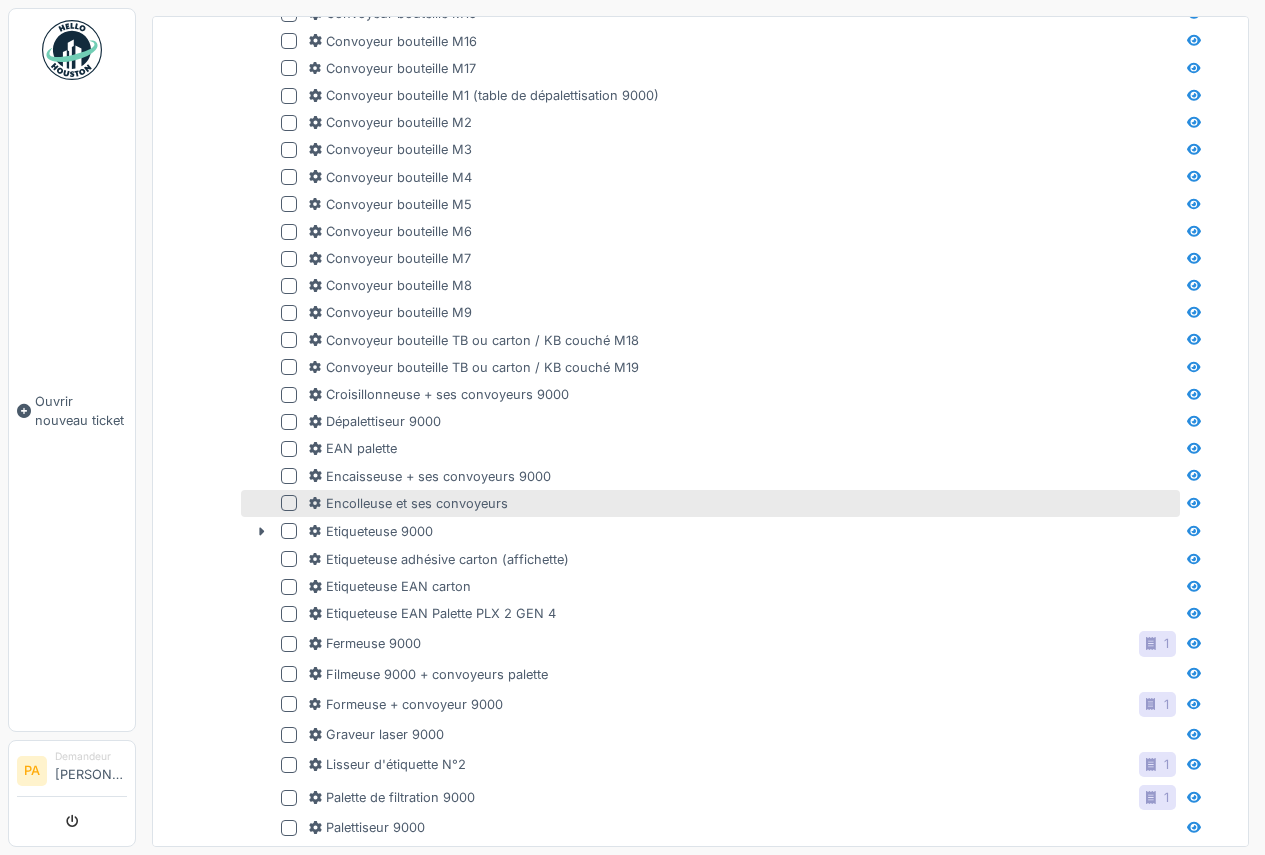 click at bounding box center [289, 503] 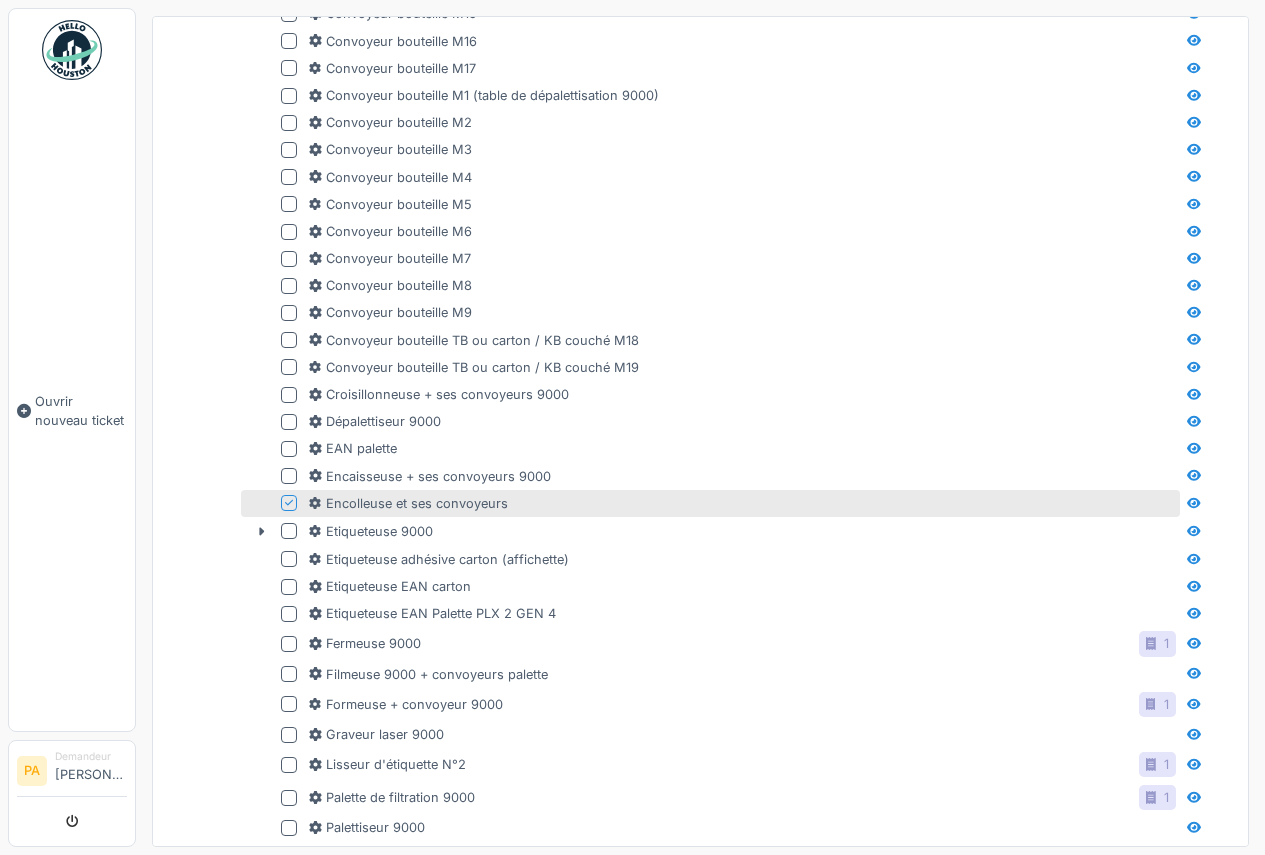 click 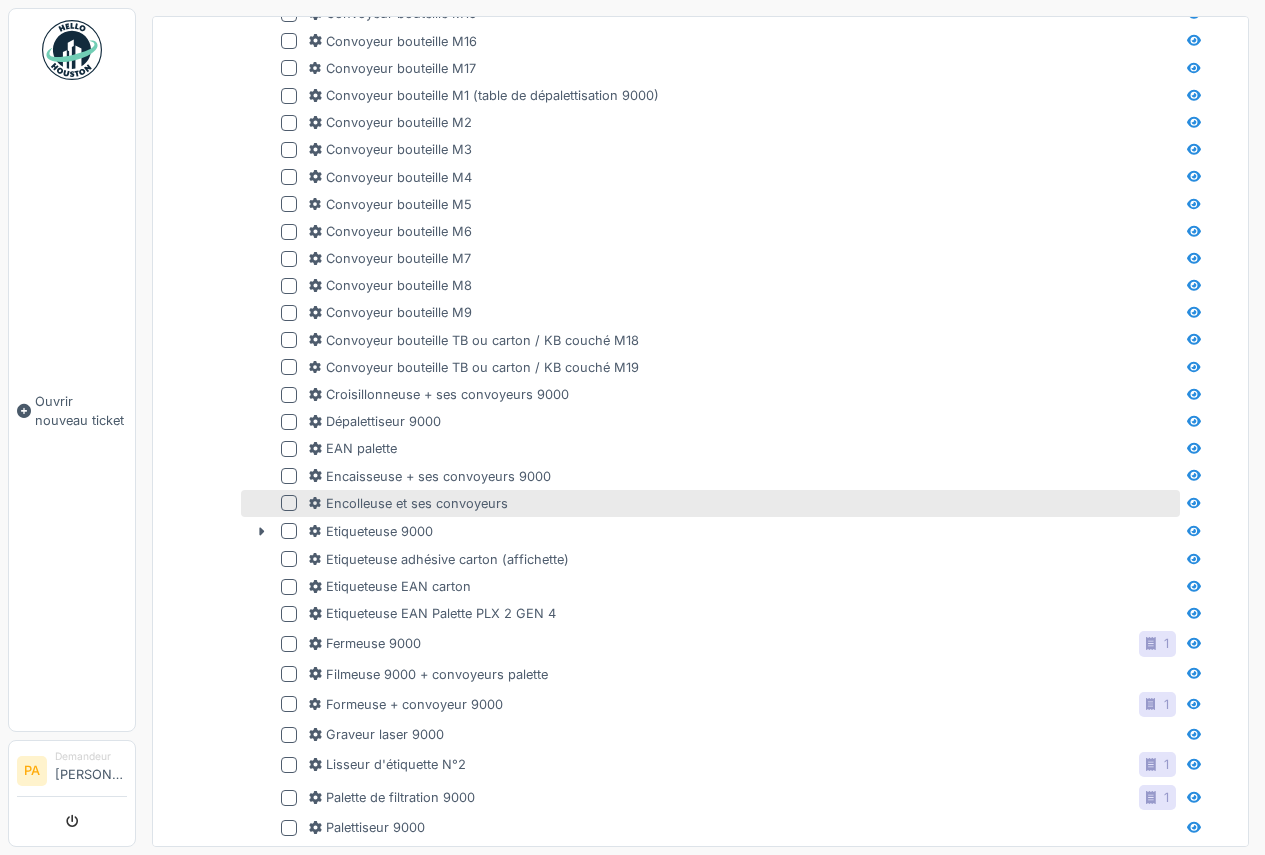 click at bounding box center (289, 503) 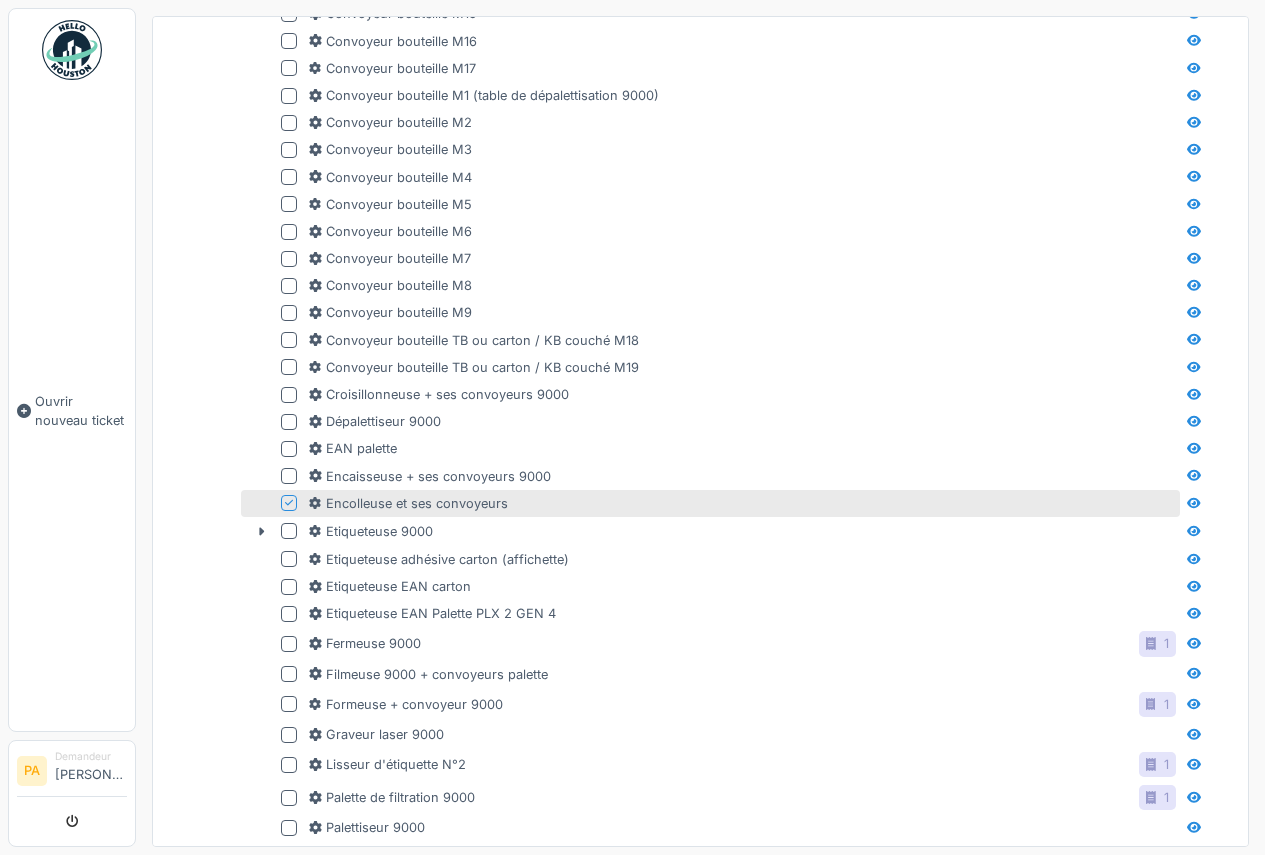 click 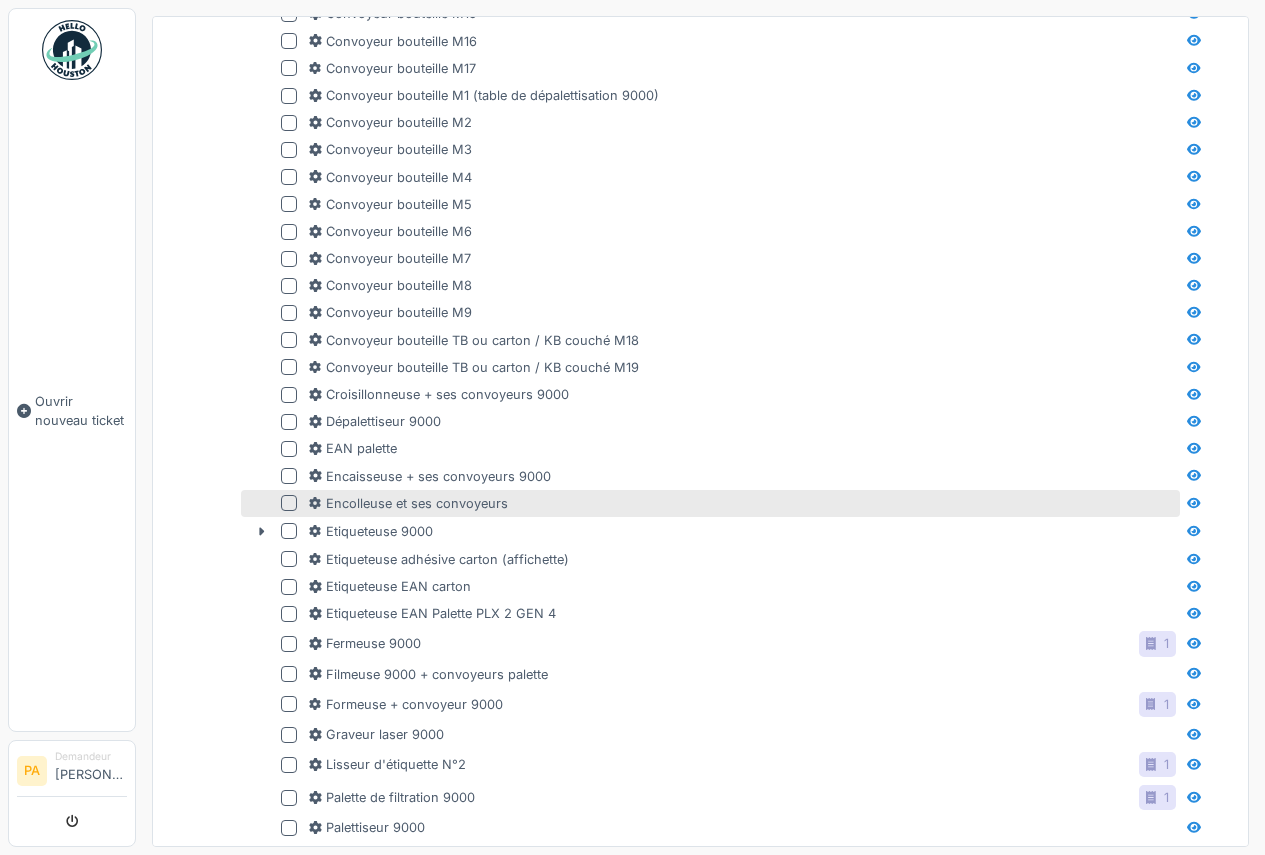click at bounding box center [289, 503] 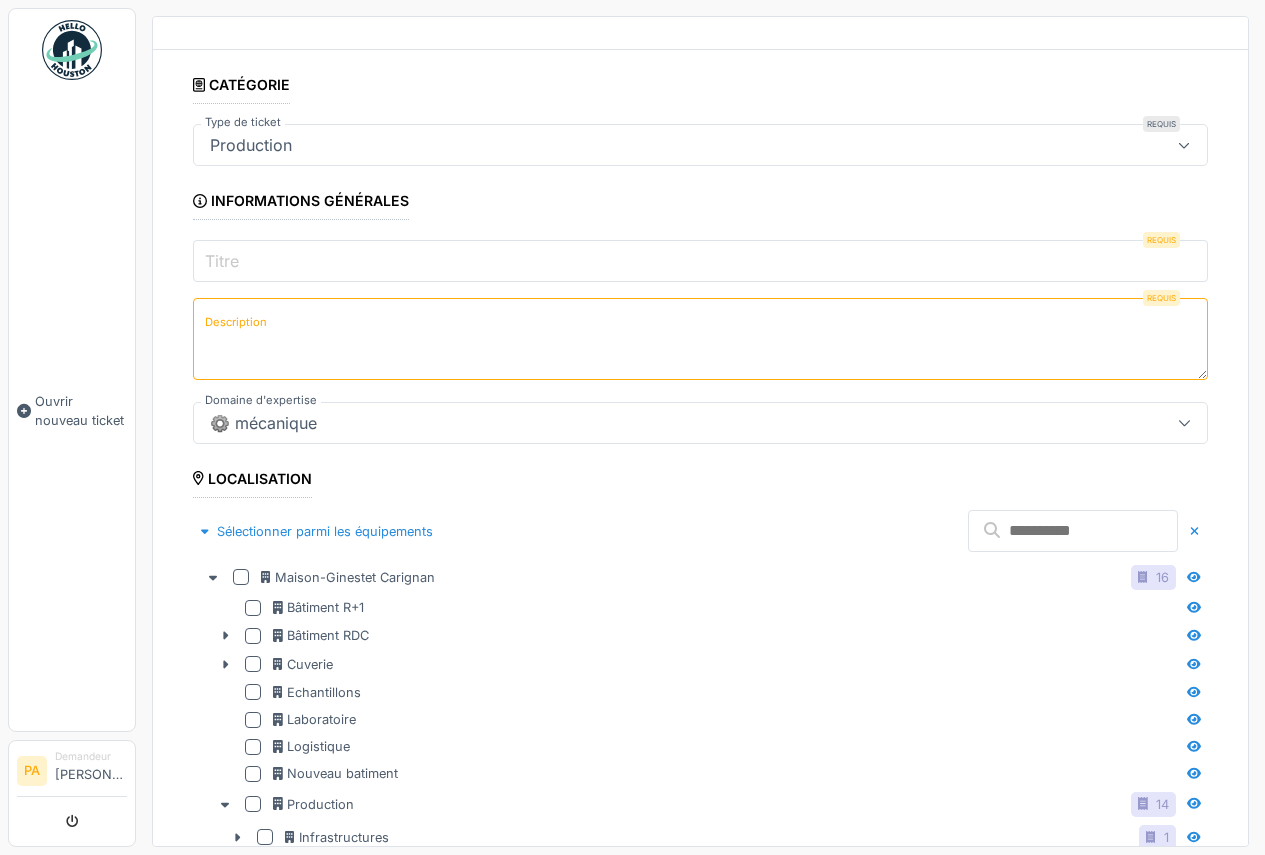 scroll, scrollTop: 0, scrollLeft: 0, axis: both 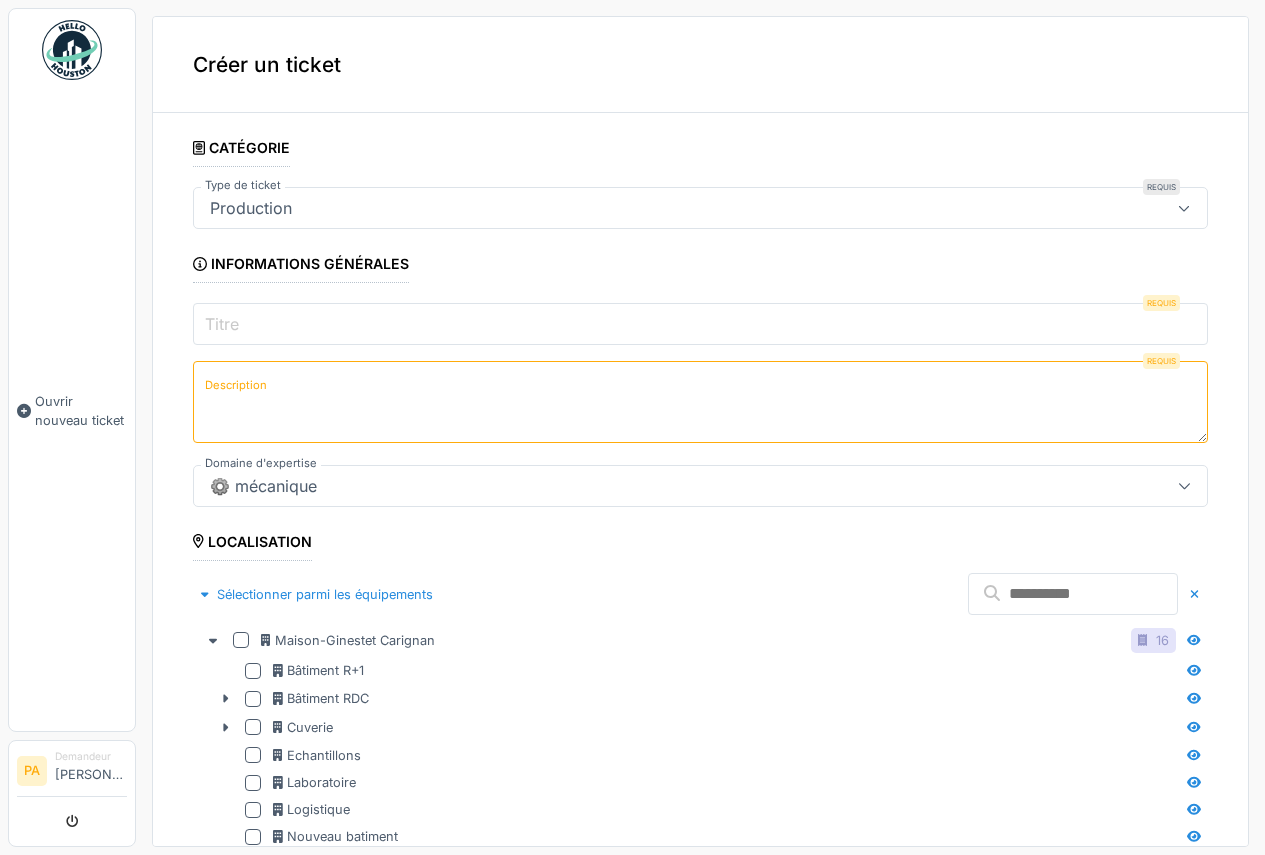 click on "Titre" at bounding box center (700, 324) 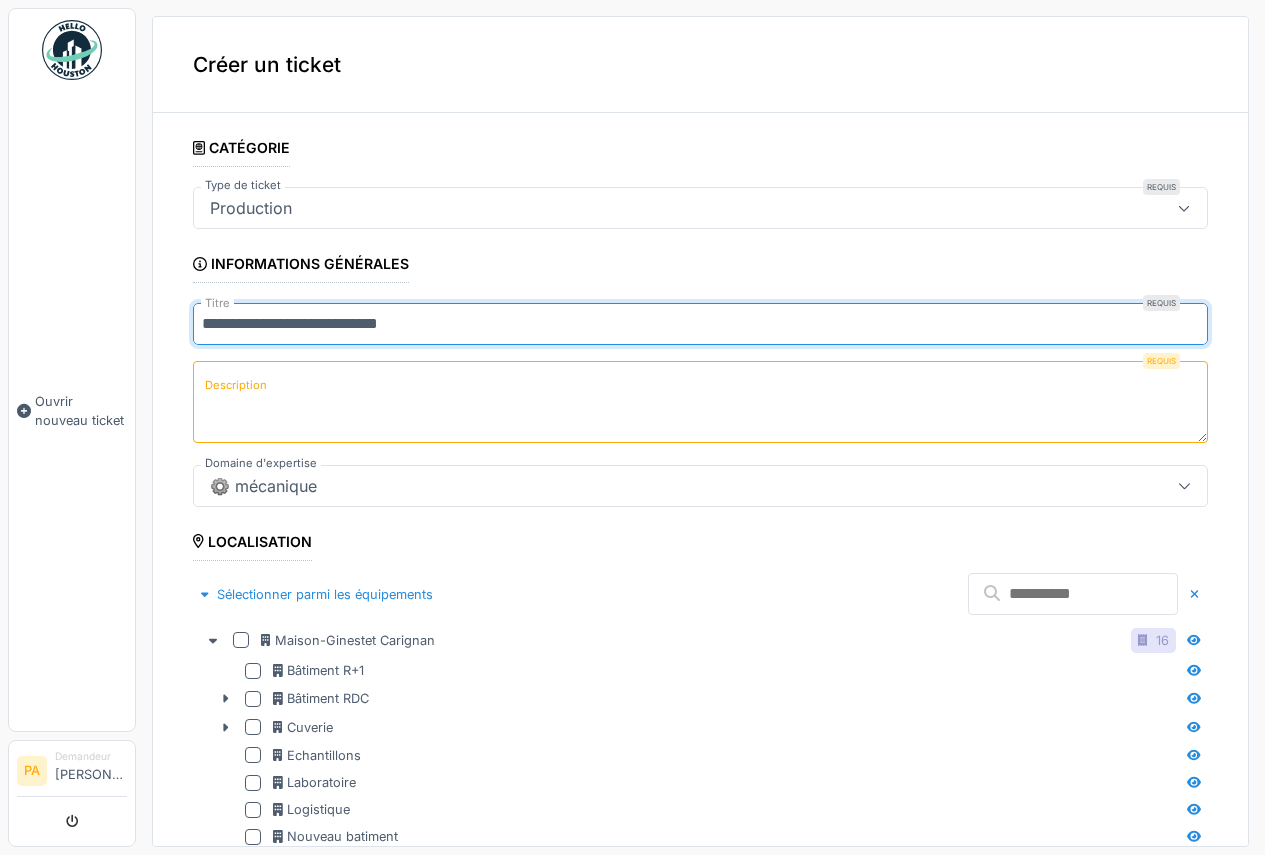type on "**********" 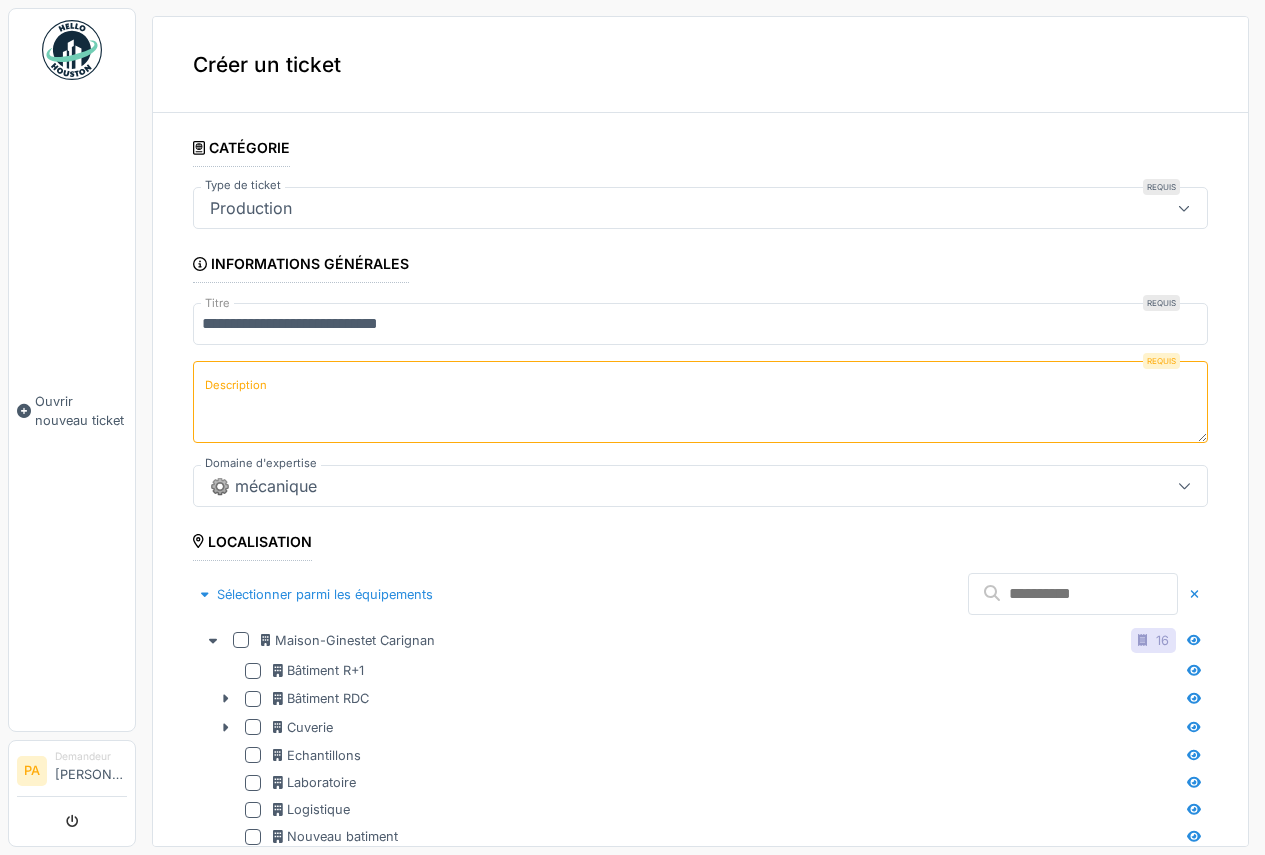 click on "Description" at bounding box center [700, 402] 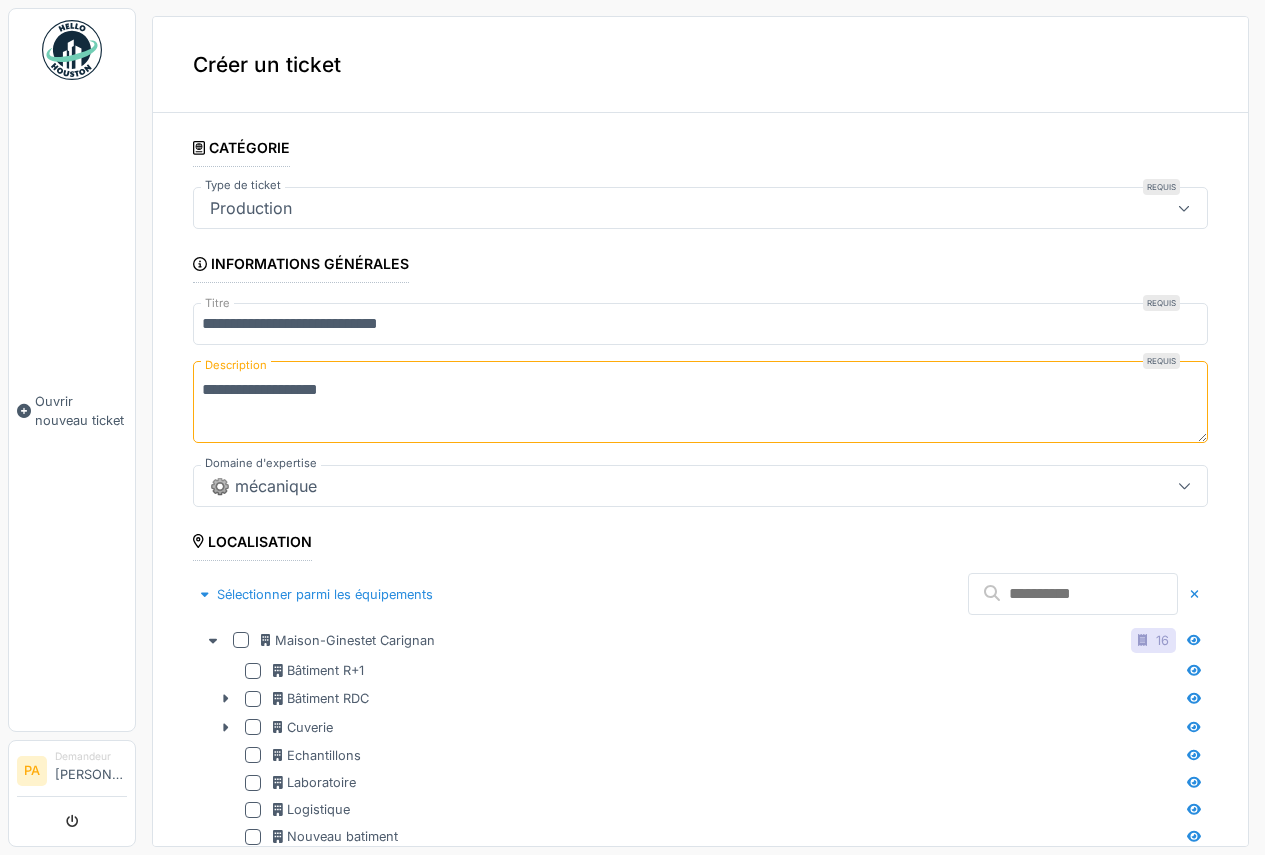 drag, startPoint x: 334, startPoint y: 388, endPoint x: 324, endPoint y: 387, distance: 10.049875 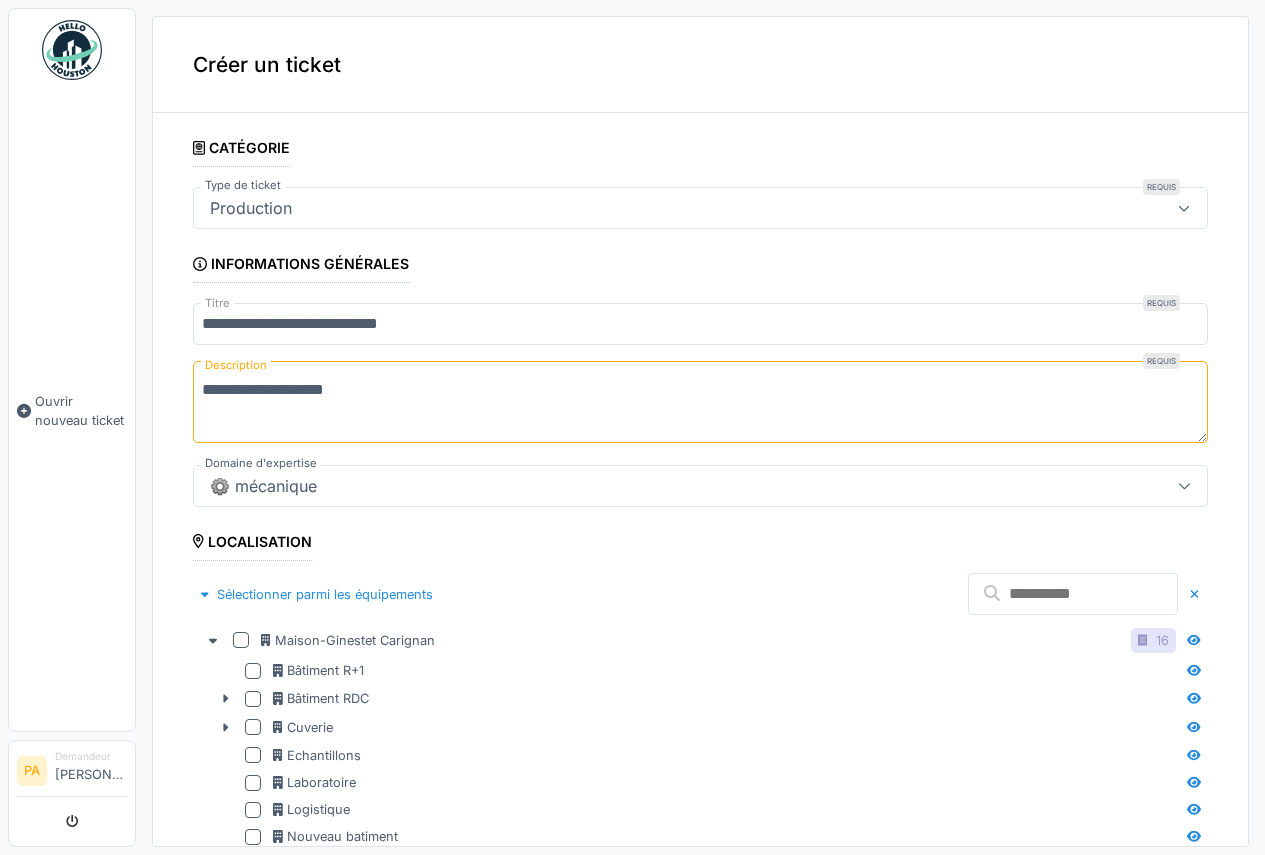 click on "**********" at bounding box center [700, 402] 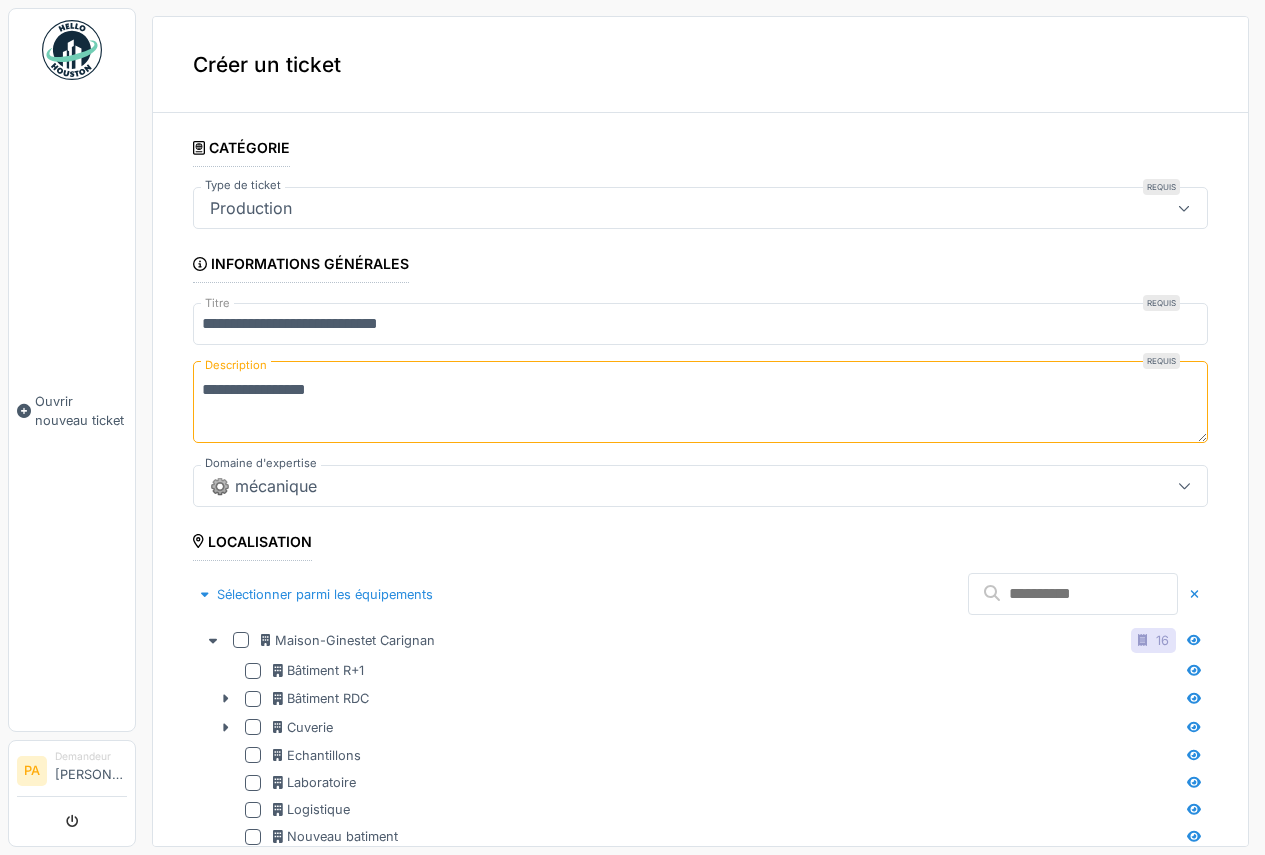 click on "**********" at bounding box center [700, 402] 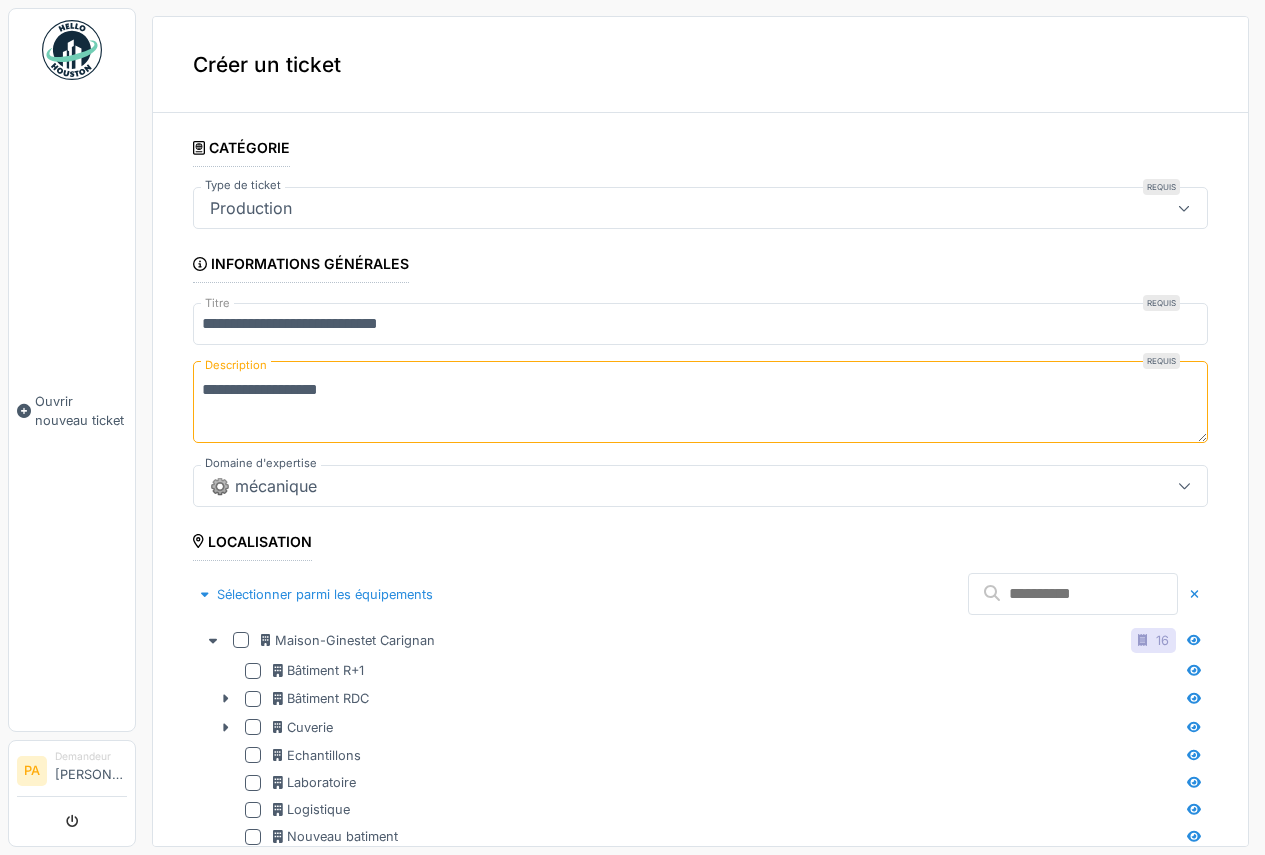 drag, startPoint x: 337, startPoint y: 387, endPoint x: 699, endPoint y: 394, distance: 362.0677 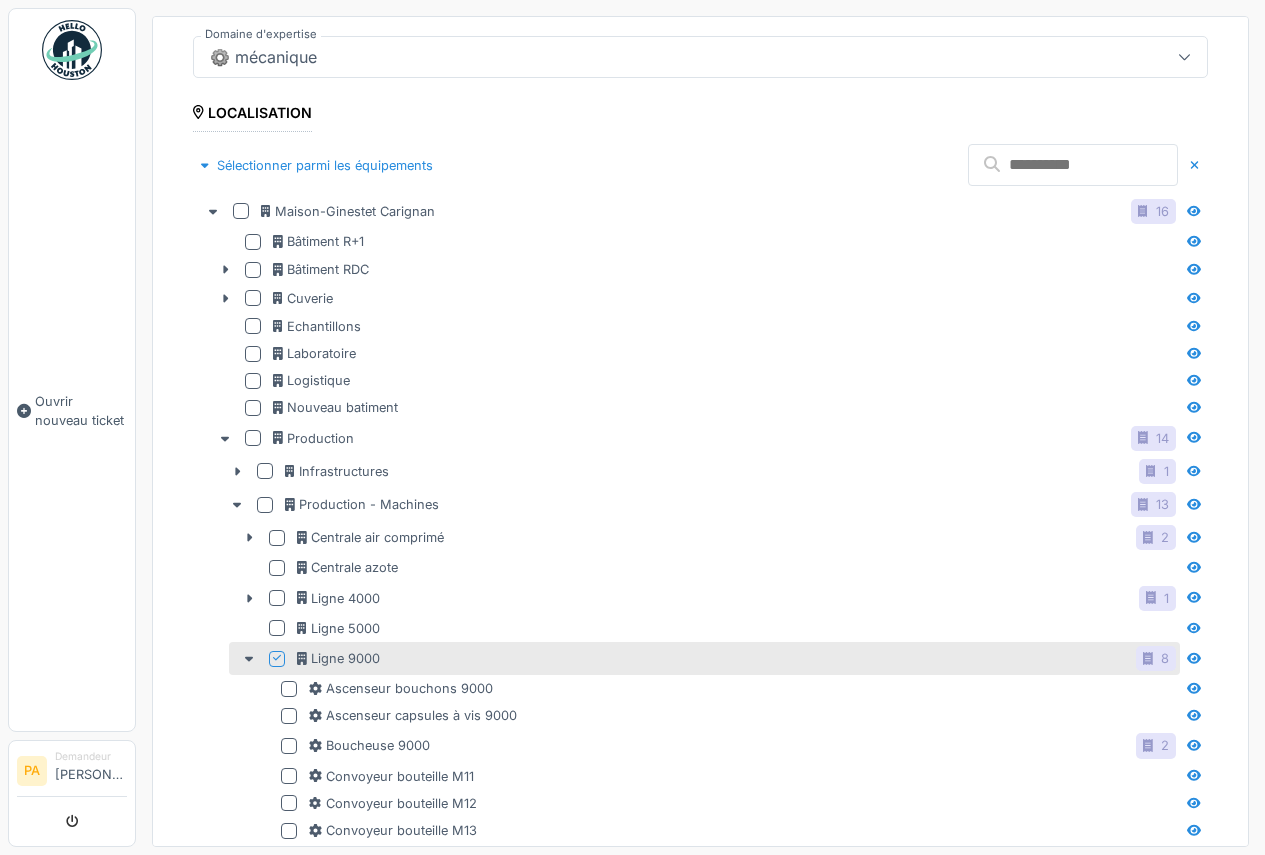 scroll, scrollTop: 400, scrollLeft: 0, axis: vertical 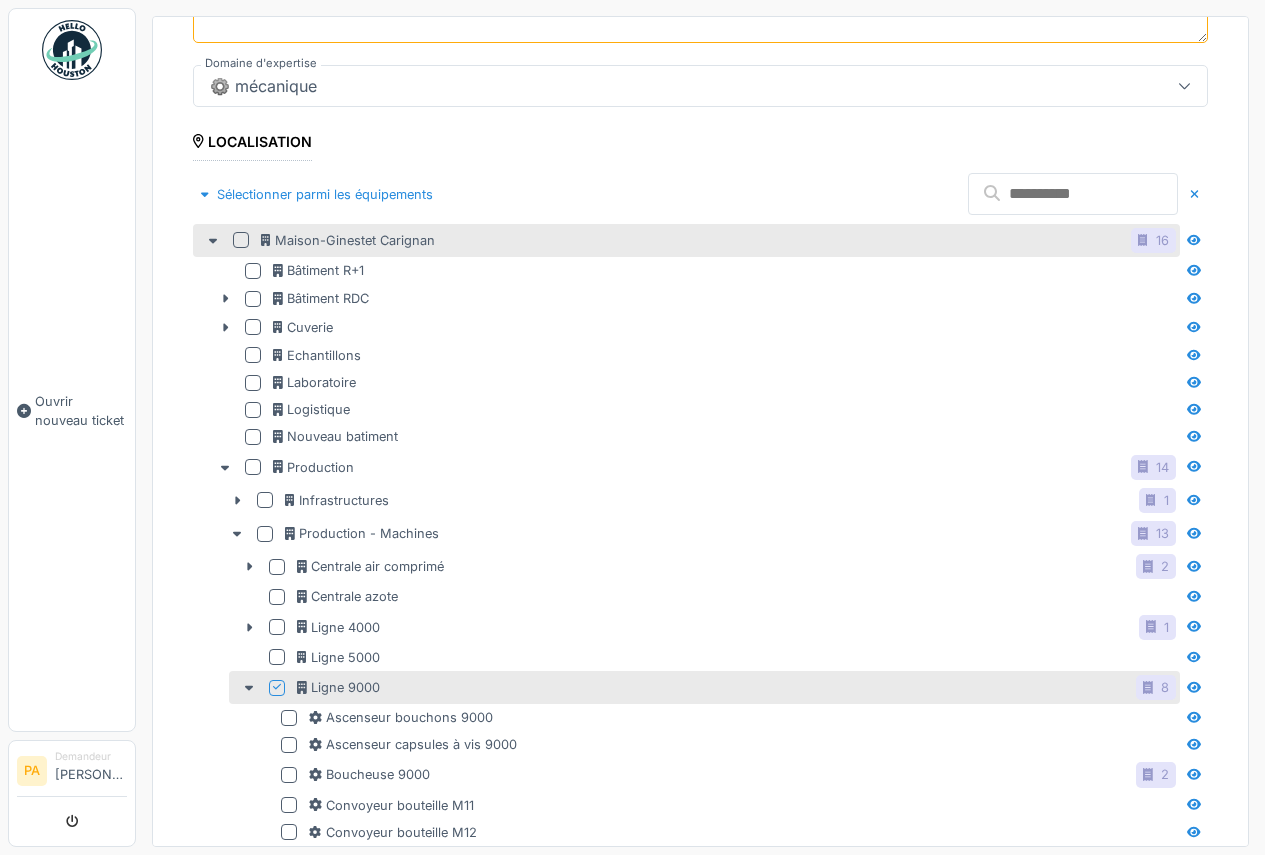 type on "**********" 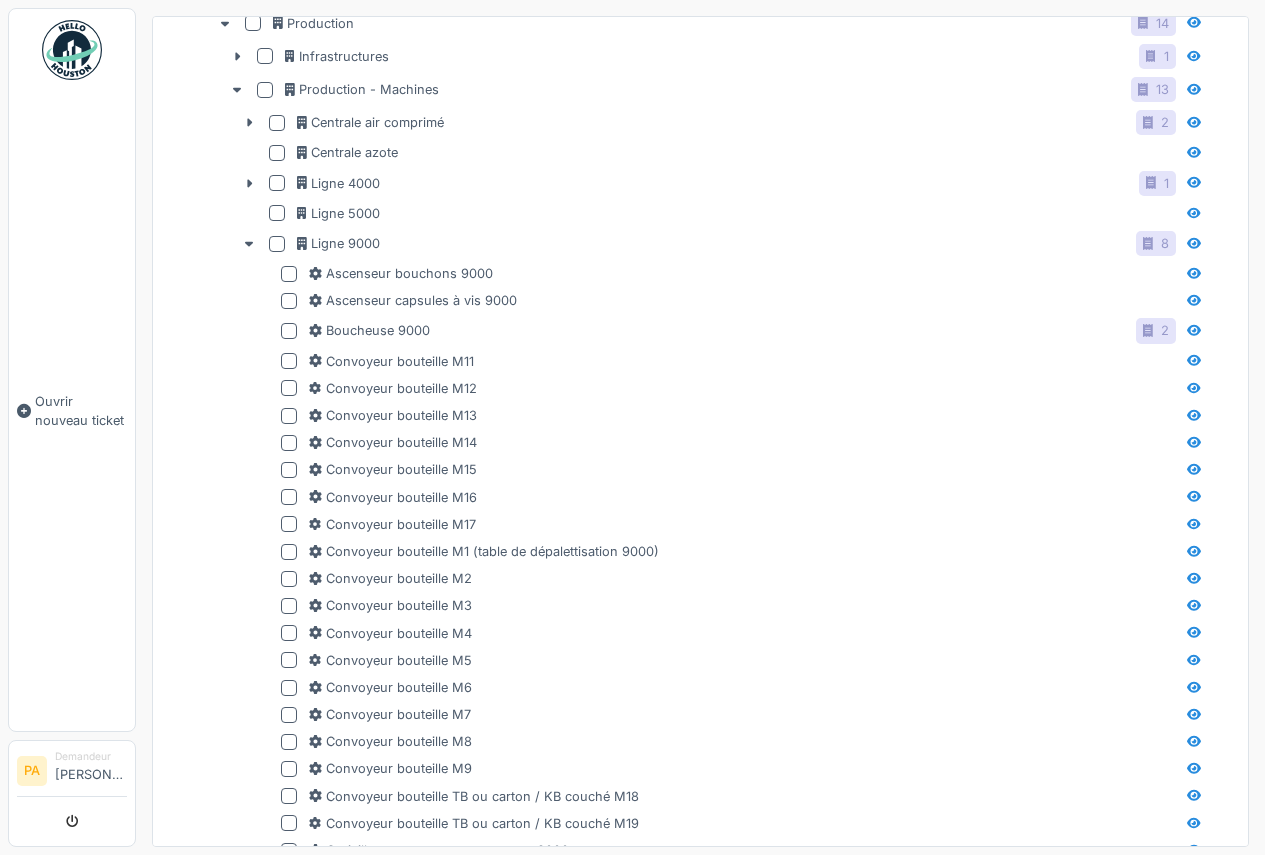 scroll, scrollTop: 900, scrollLeft: 0, axis: vertical 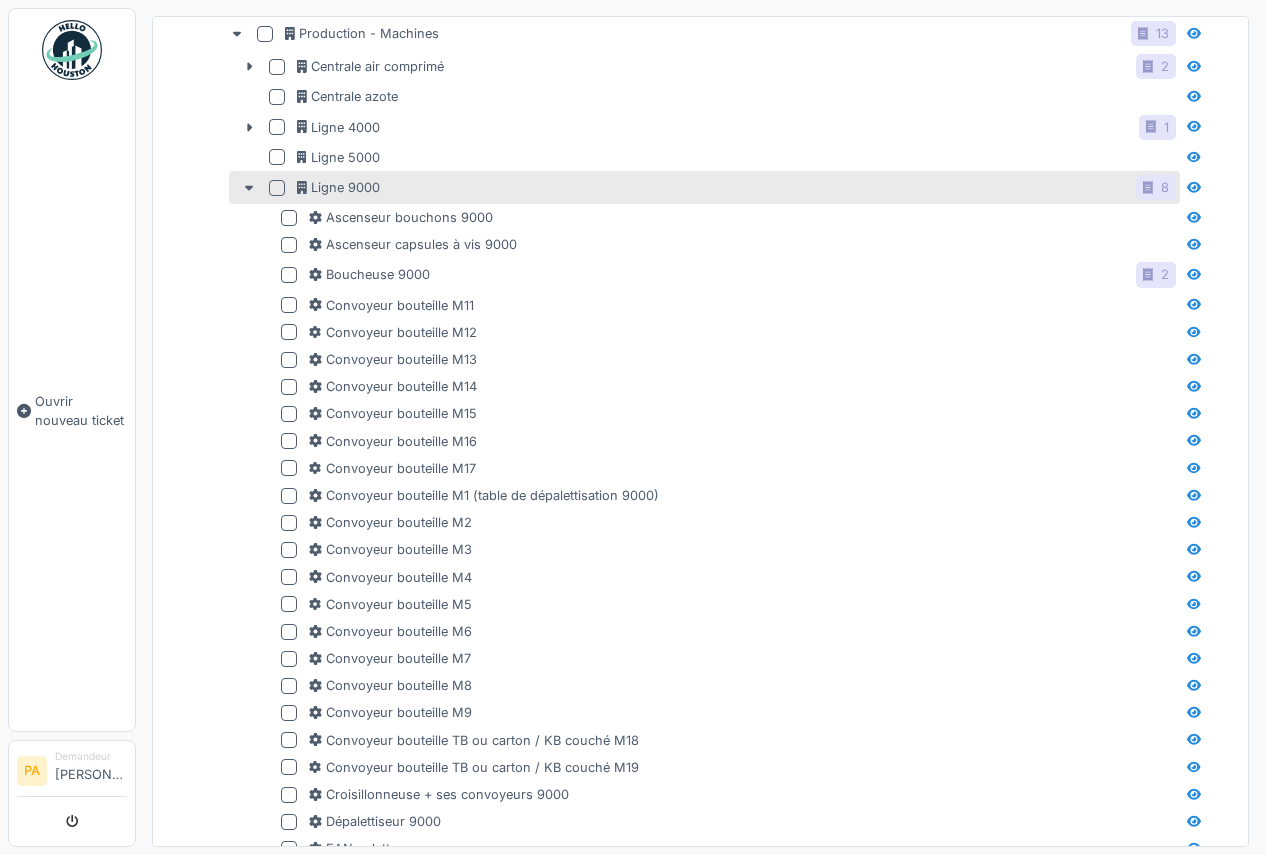 click at bounding box center (277, 188) 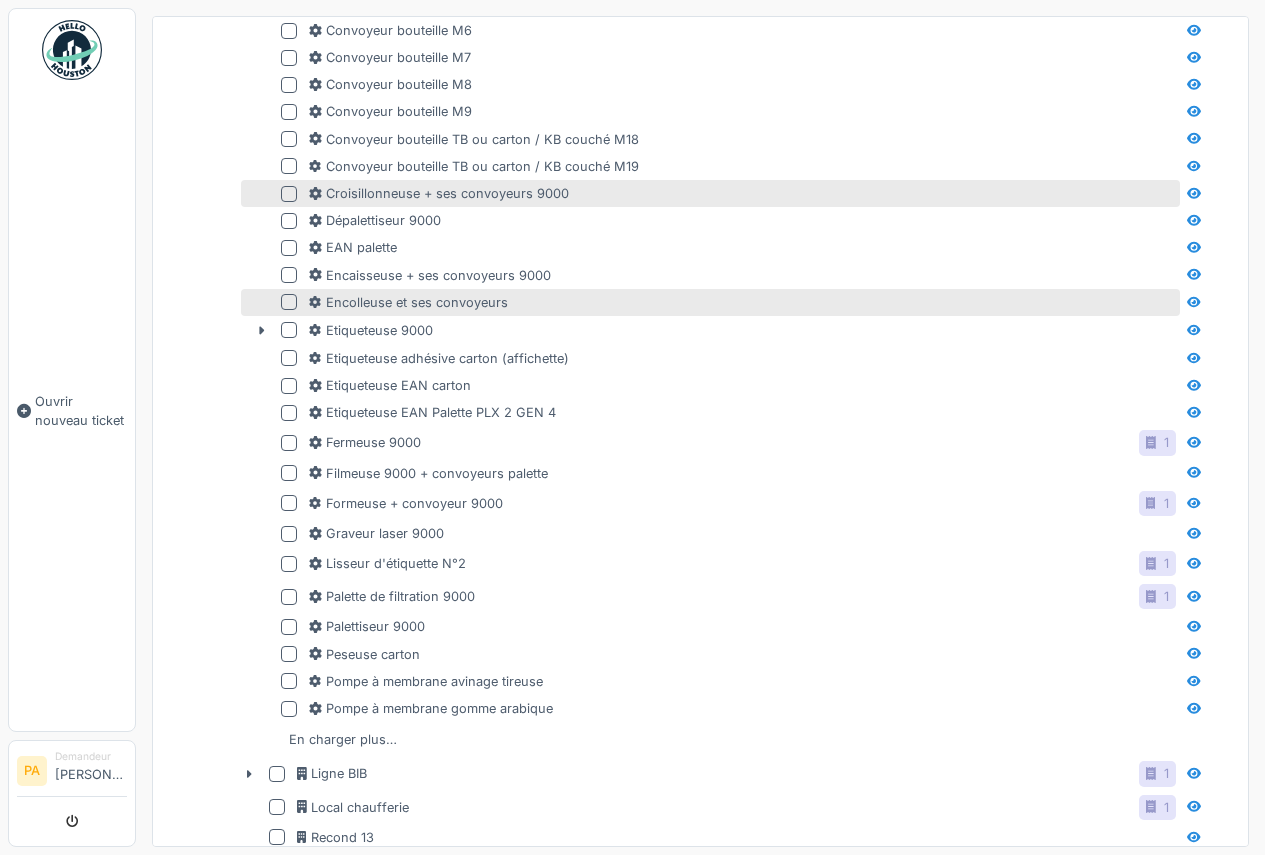scroll, scrollTop: 1500, scrollLeft: 0, axis: vertical 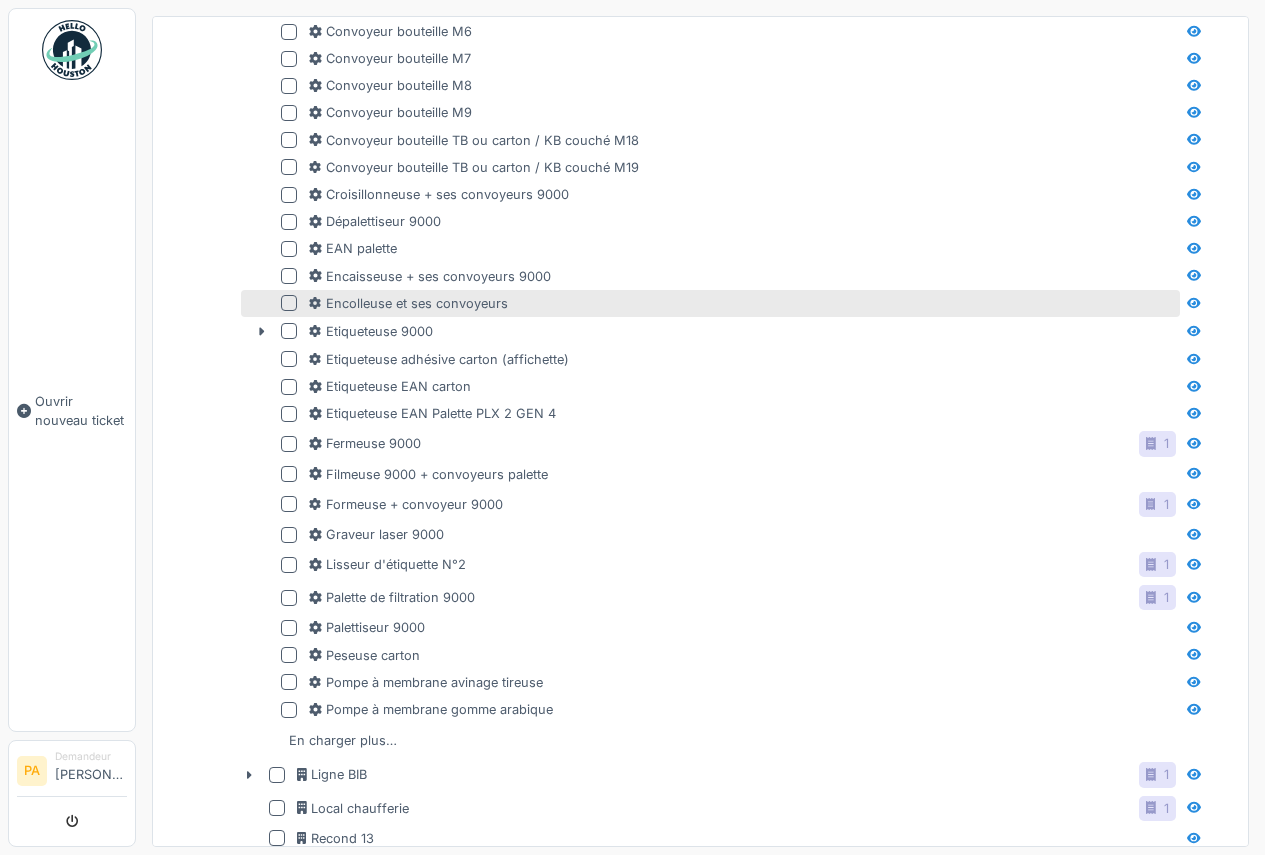 click at bounding box center [289, 303] 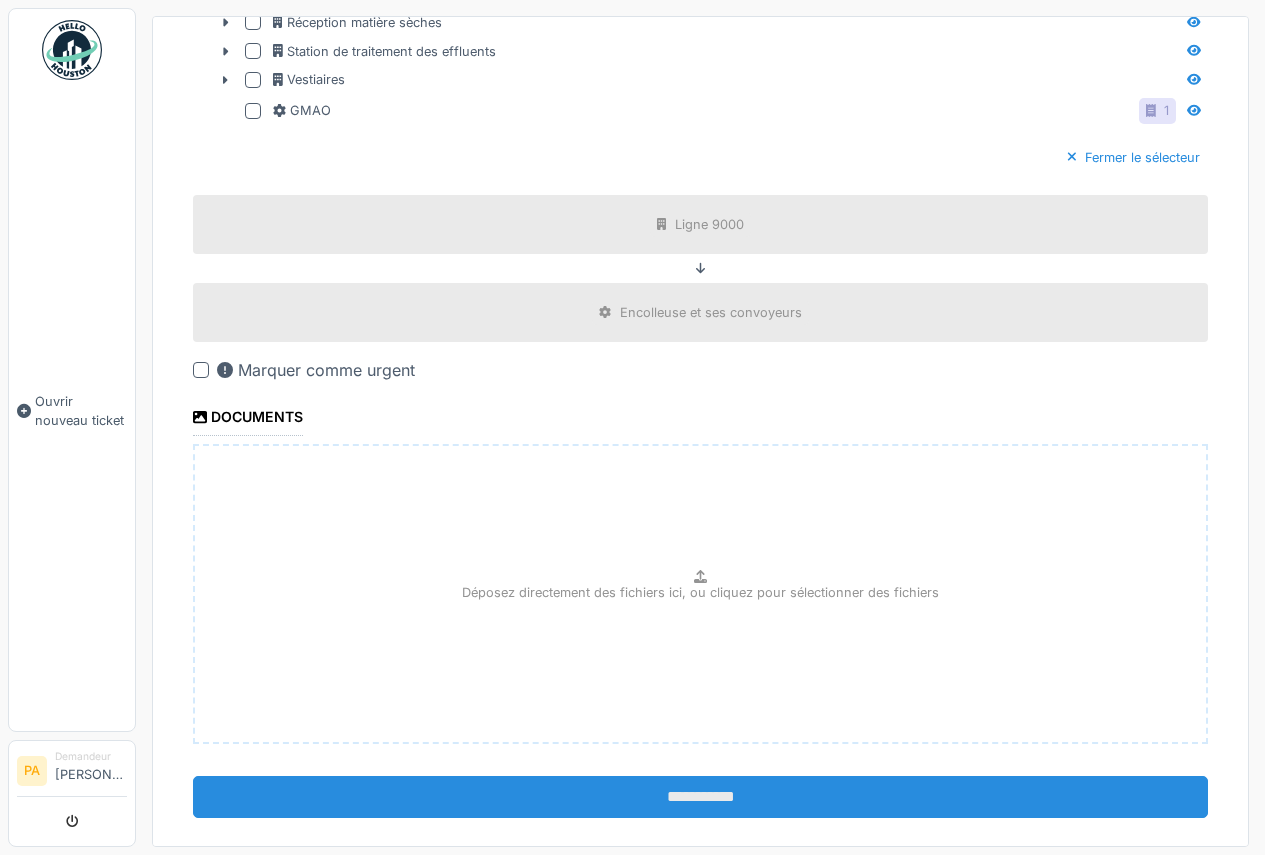 scroll, scrollTop: 2428, scrollLeft: 0, axis: vertical 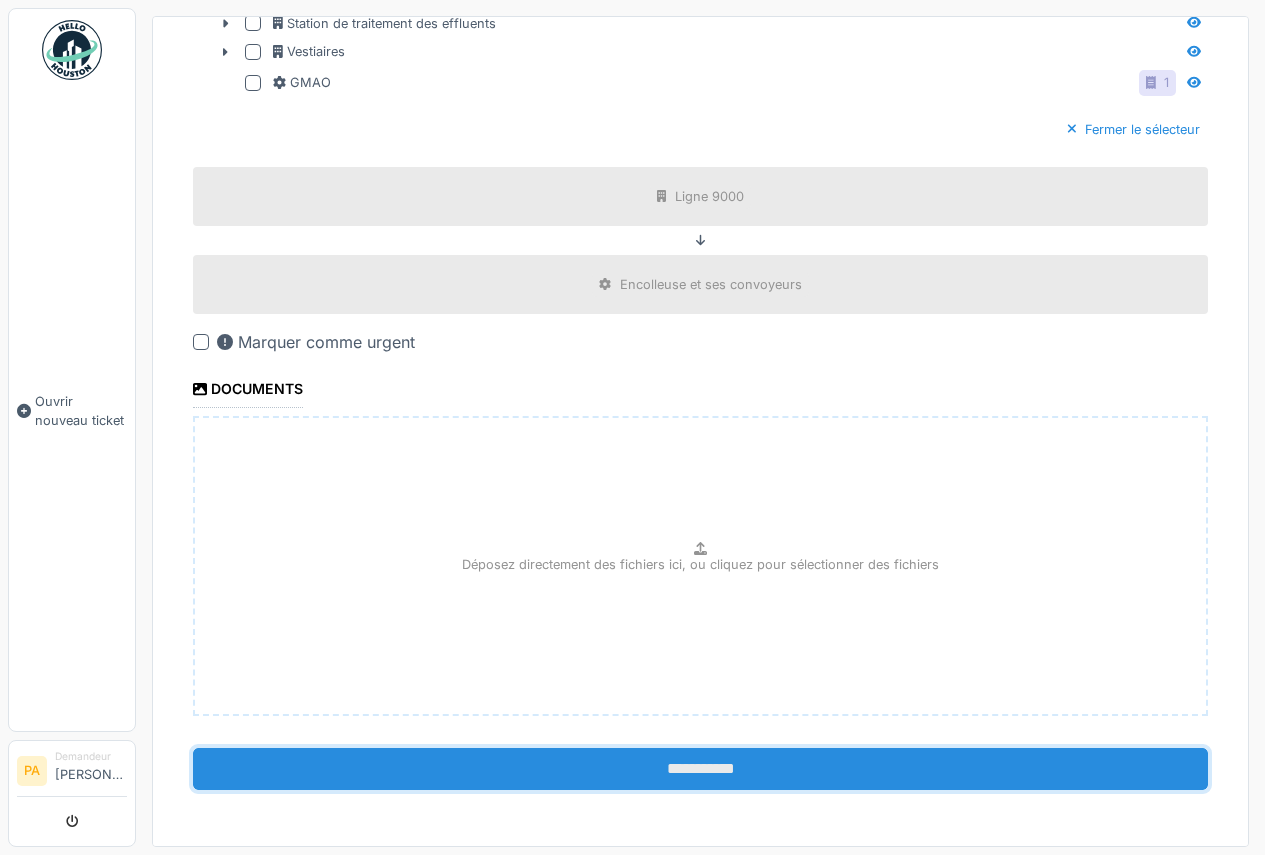 click on "**********" at bounding box center [700, 769] 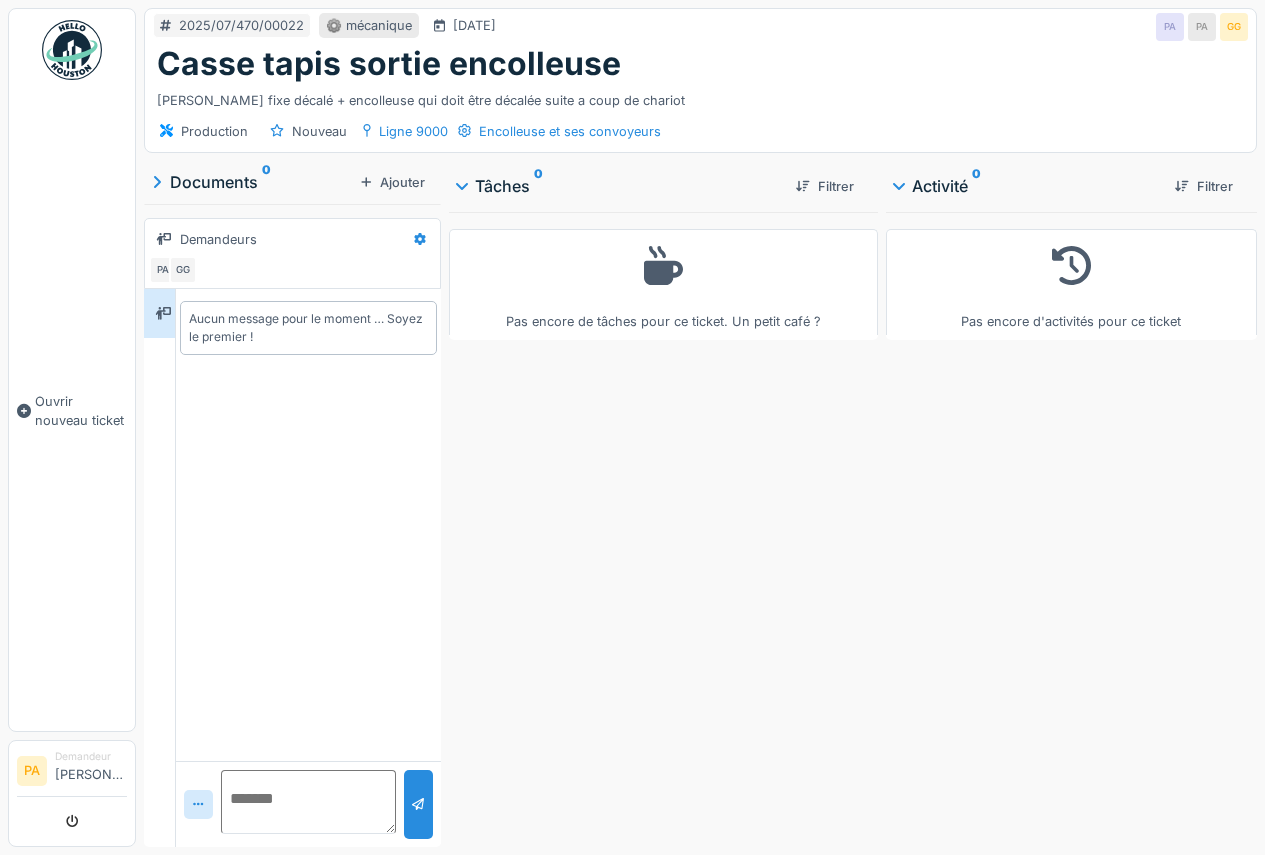 scroll, scrollTop: 15, scrollLeft: 0, axis: vertical 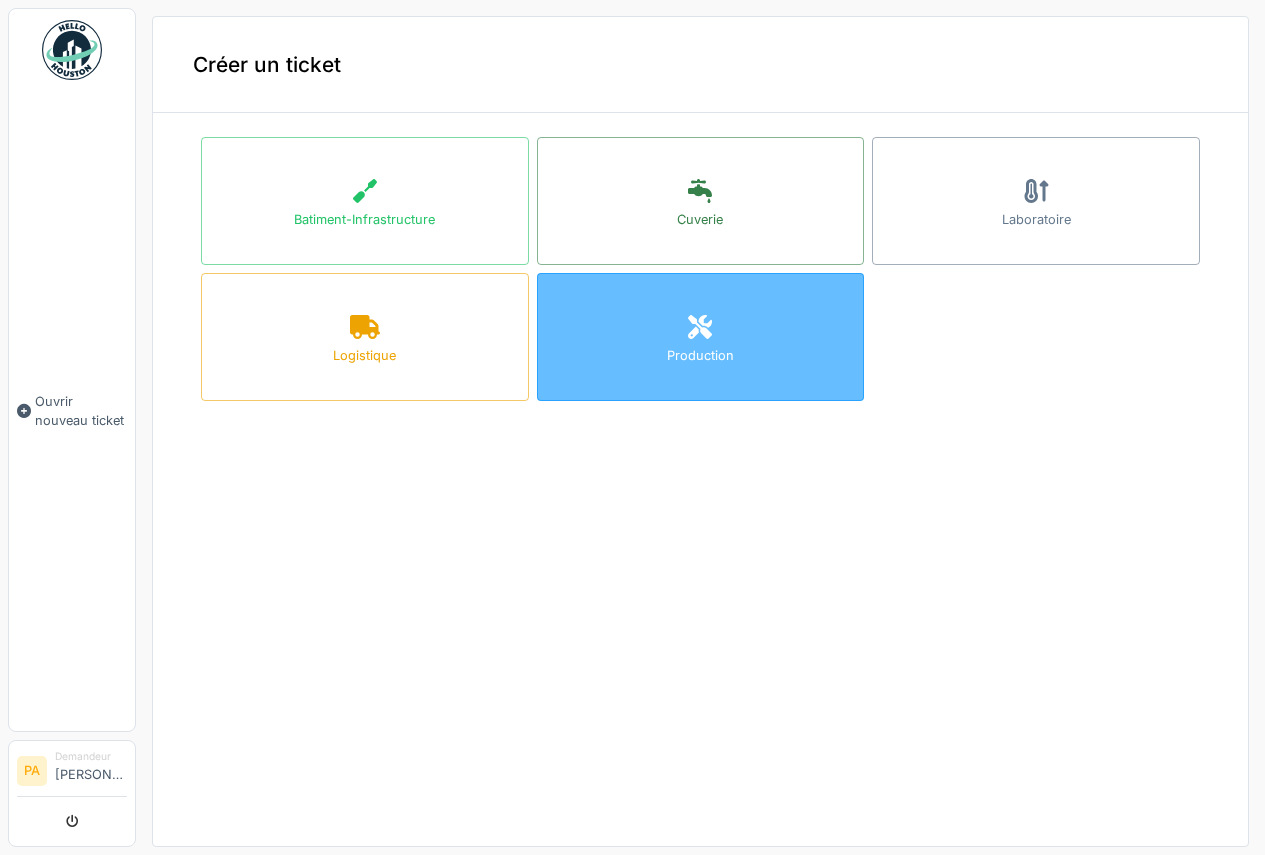click 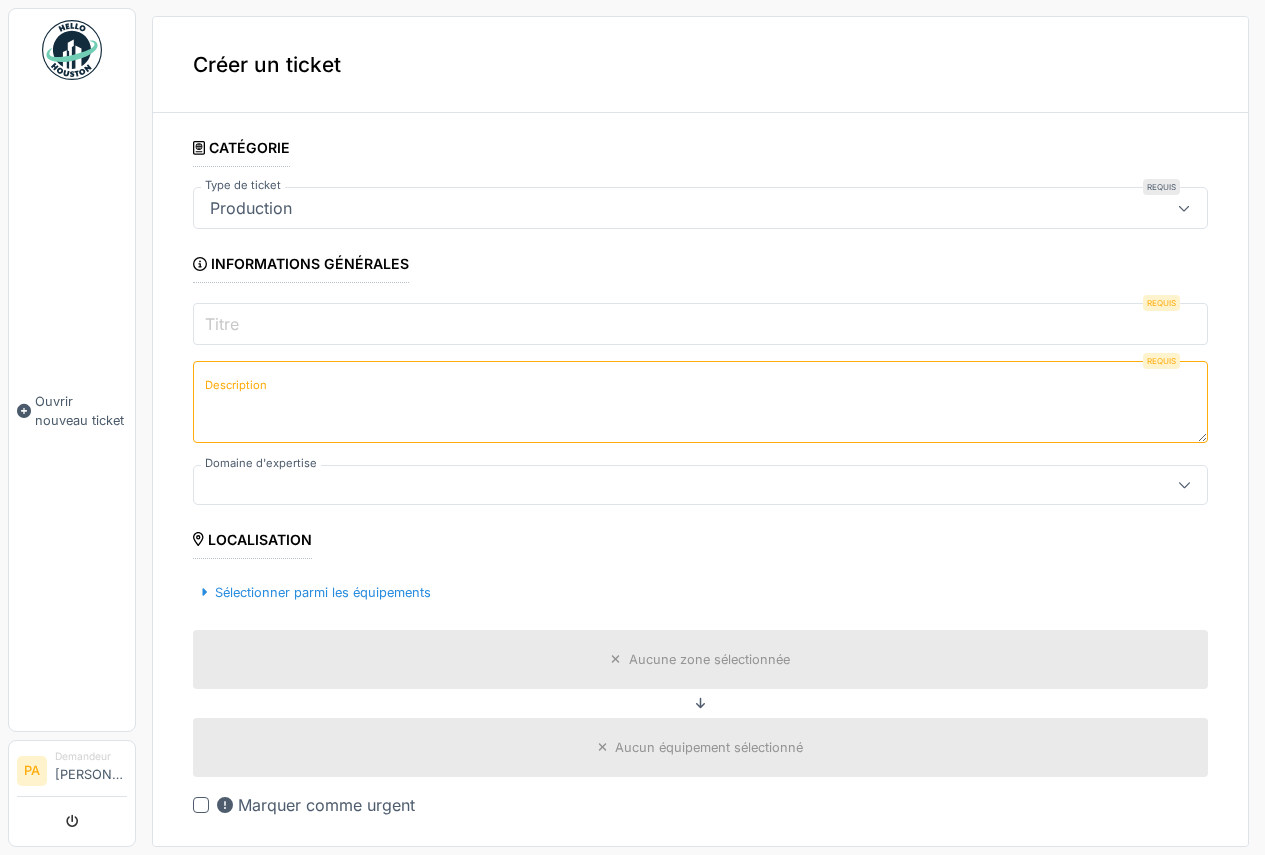 click on "Titre" at bounding box center (700, 324) 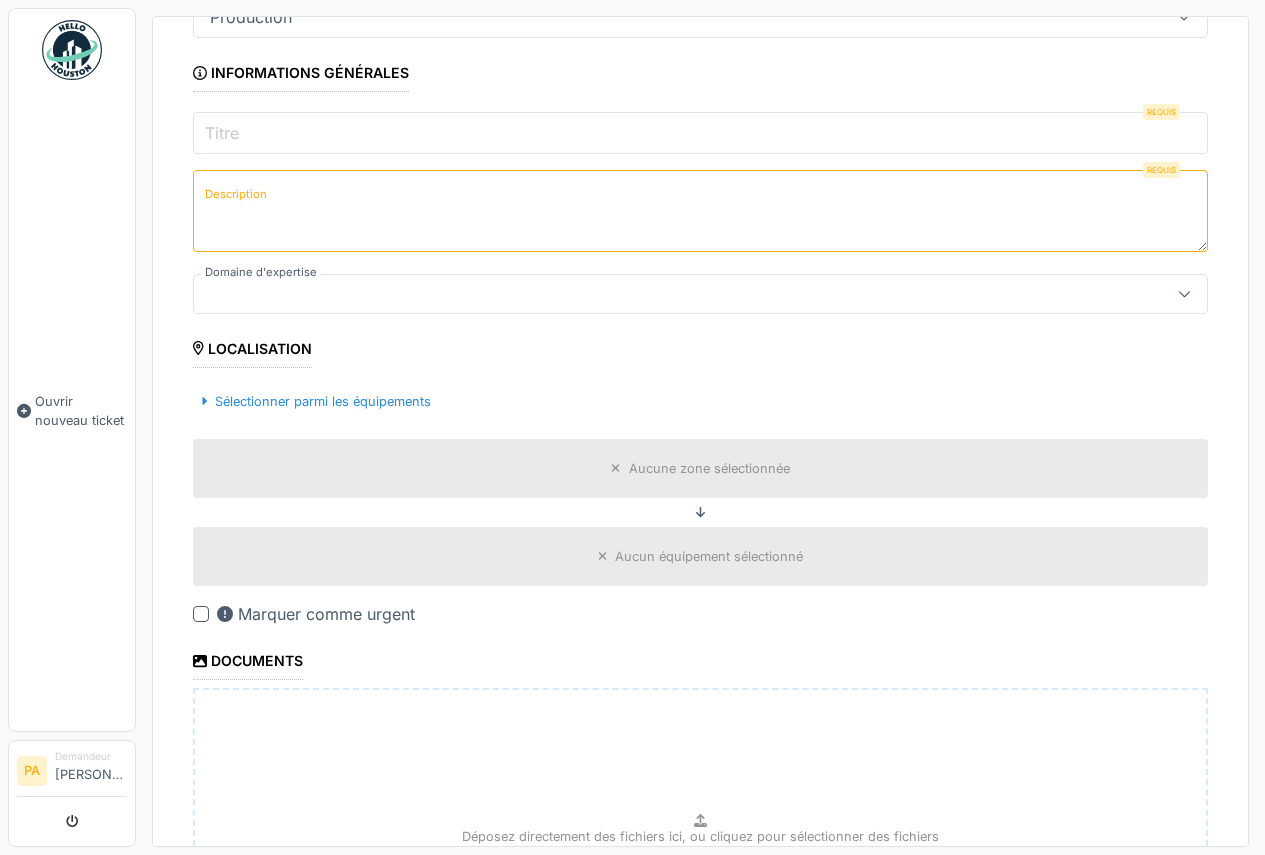scroll, scrollTop: 200, scrollLeft: 0, axis: vertical 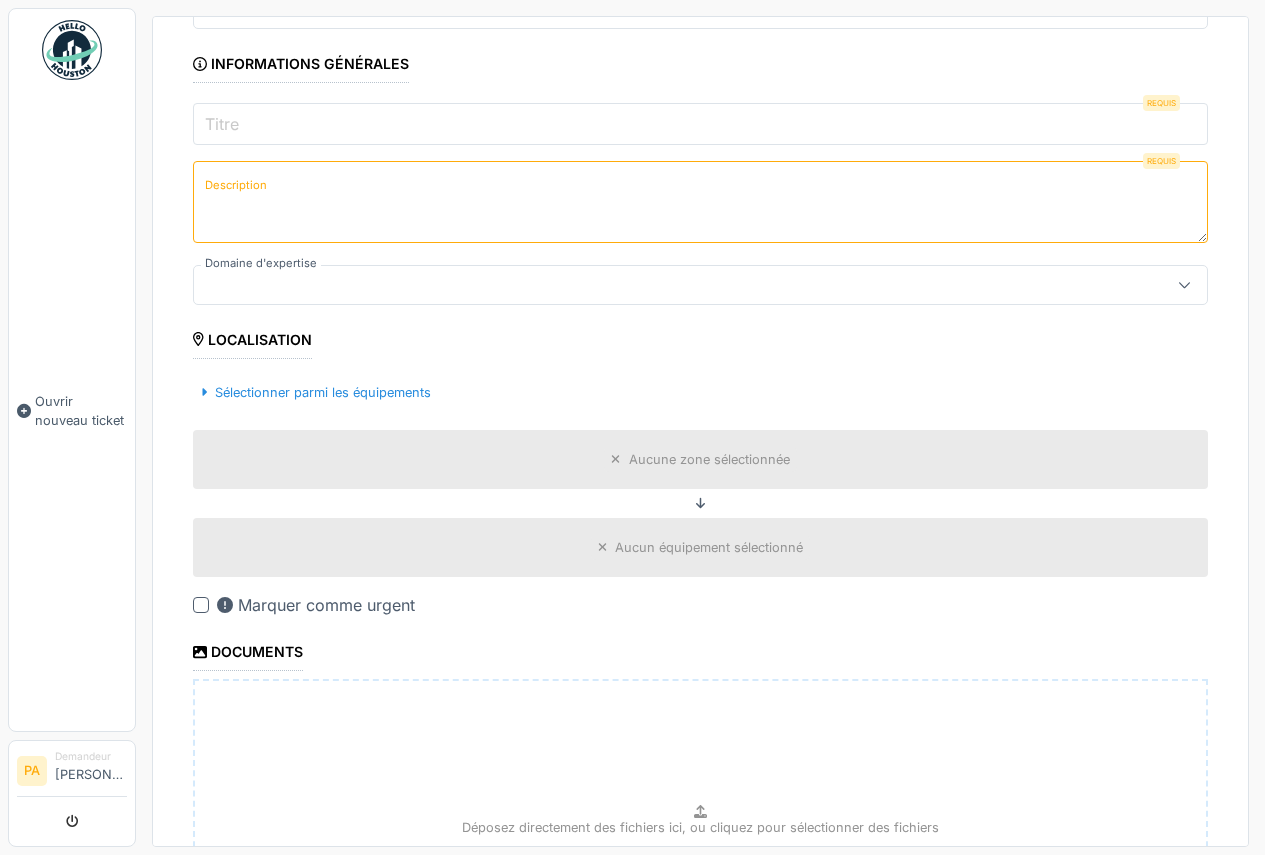 click 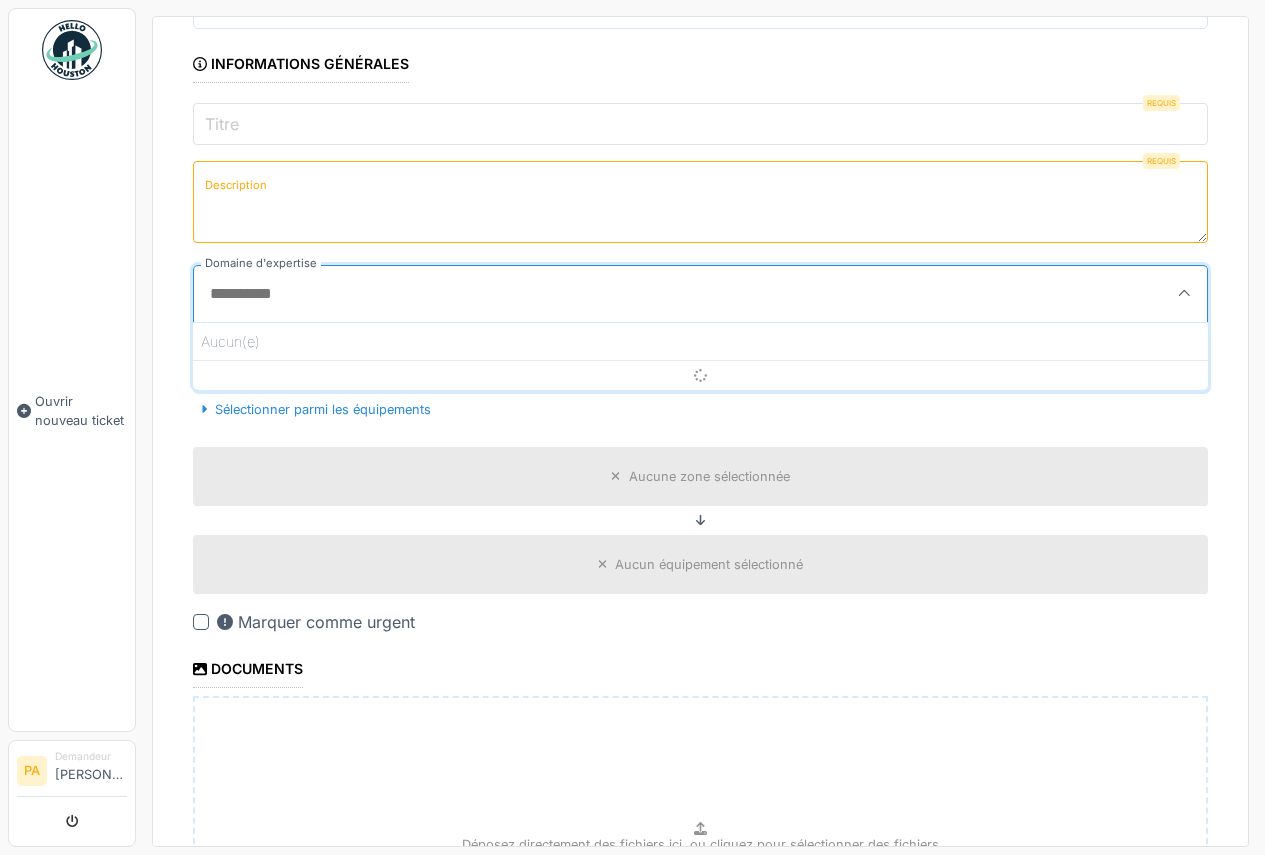 scroll, scrollTop: 4, scrollLeft: 0, axis: vertical 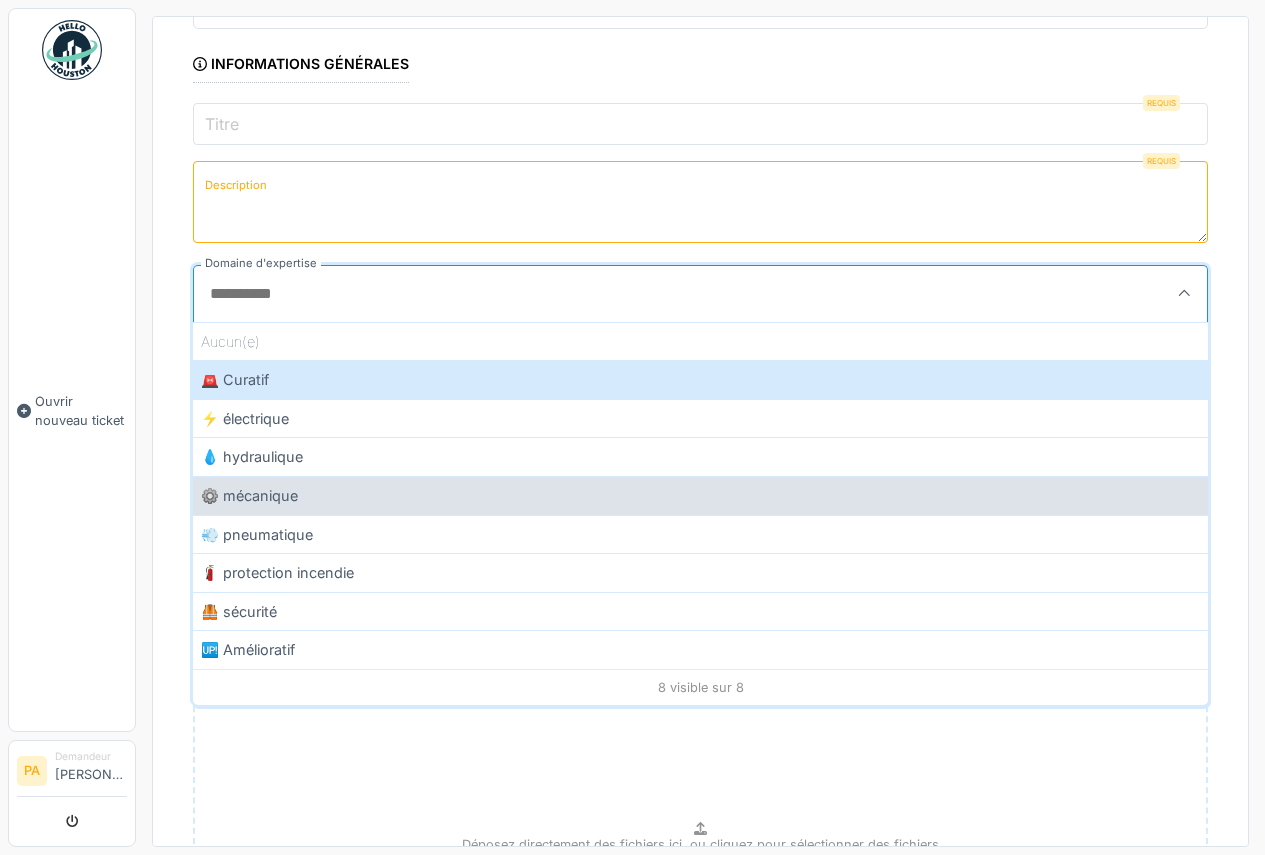 click on "⚙️ mécanique" at bounding box center (700, 495) 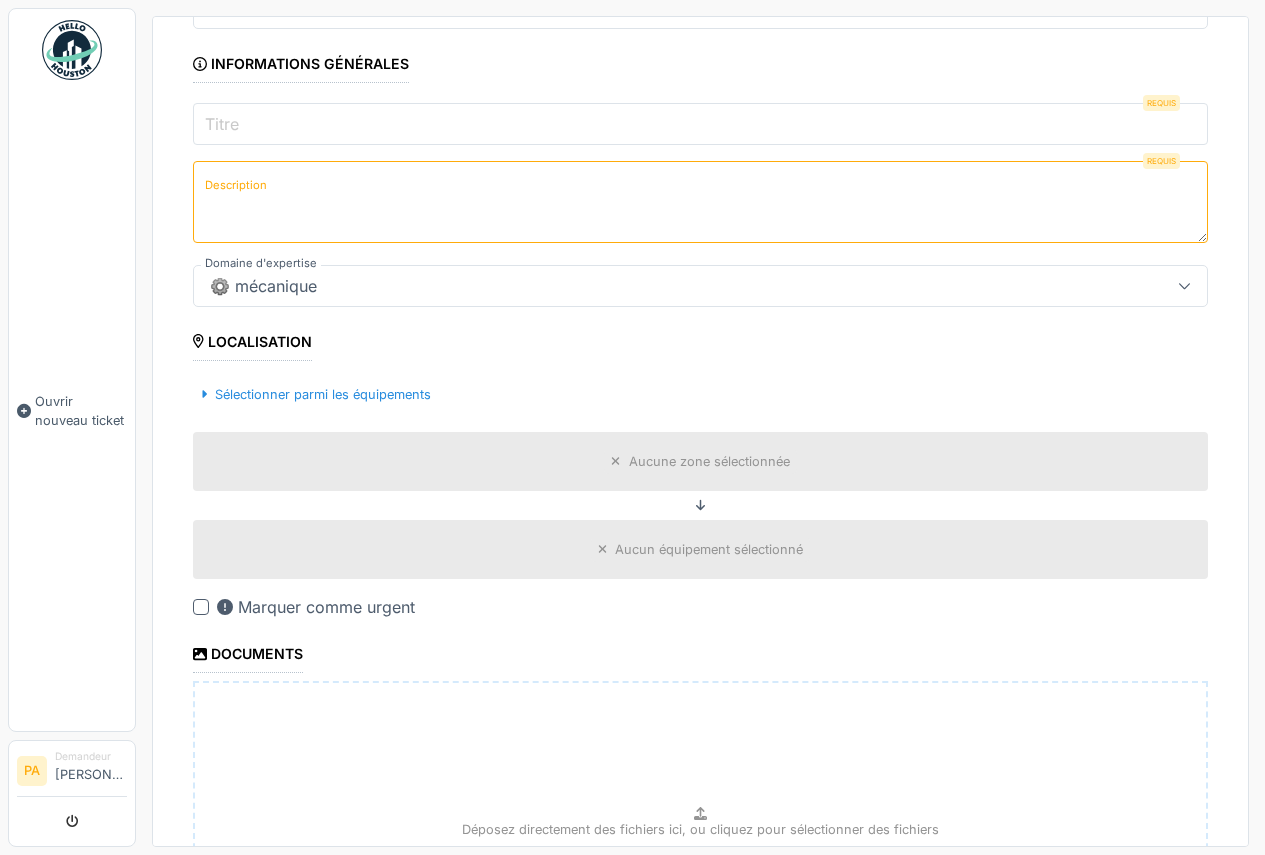 click on "Localisation" at bounding box center [252, 344] 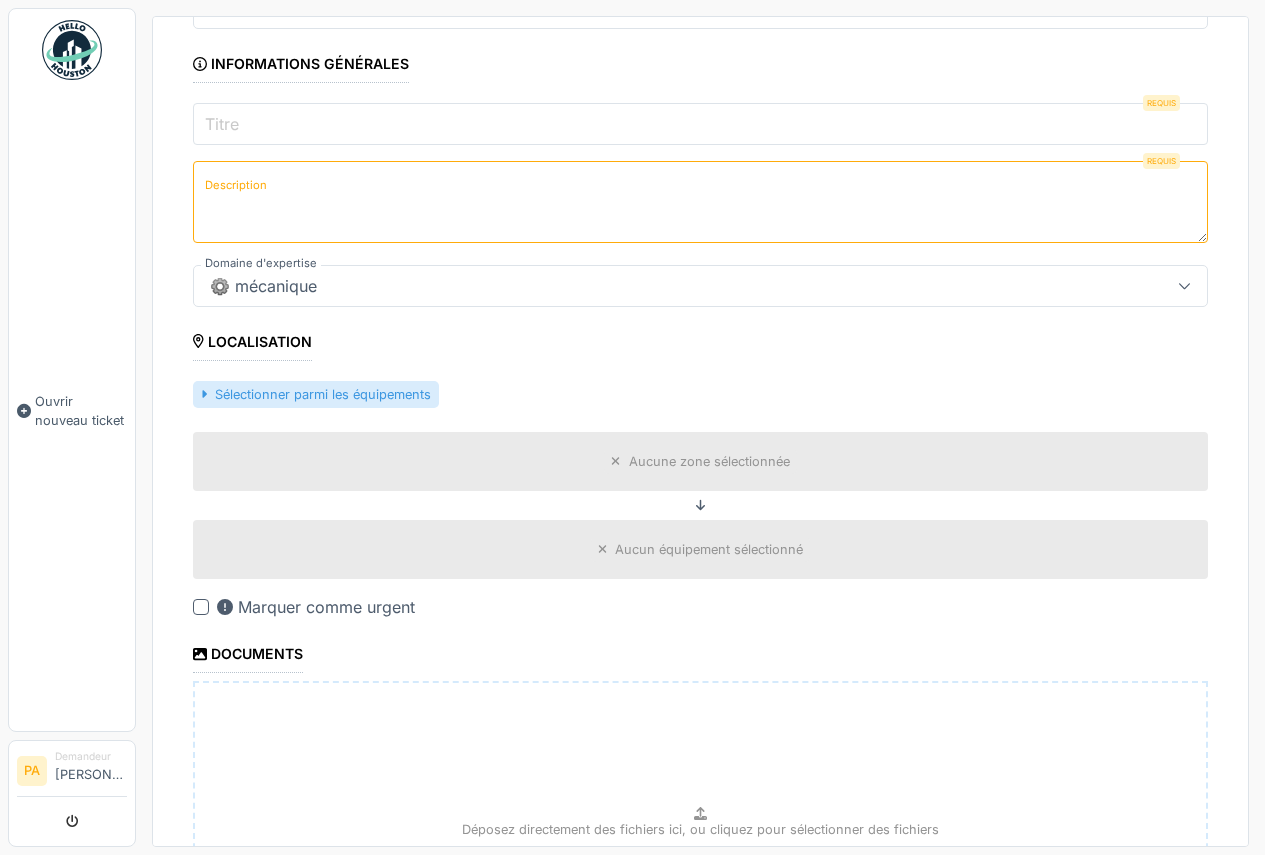 click on "Sélectionner parmi les équipements" at bounding box center (316, 394) 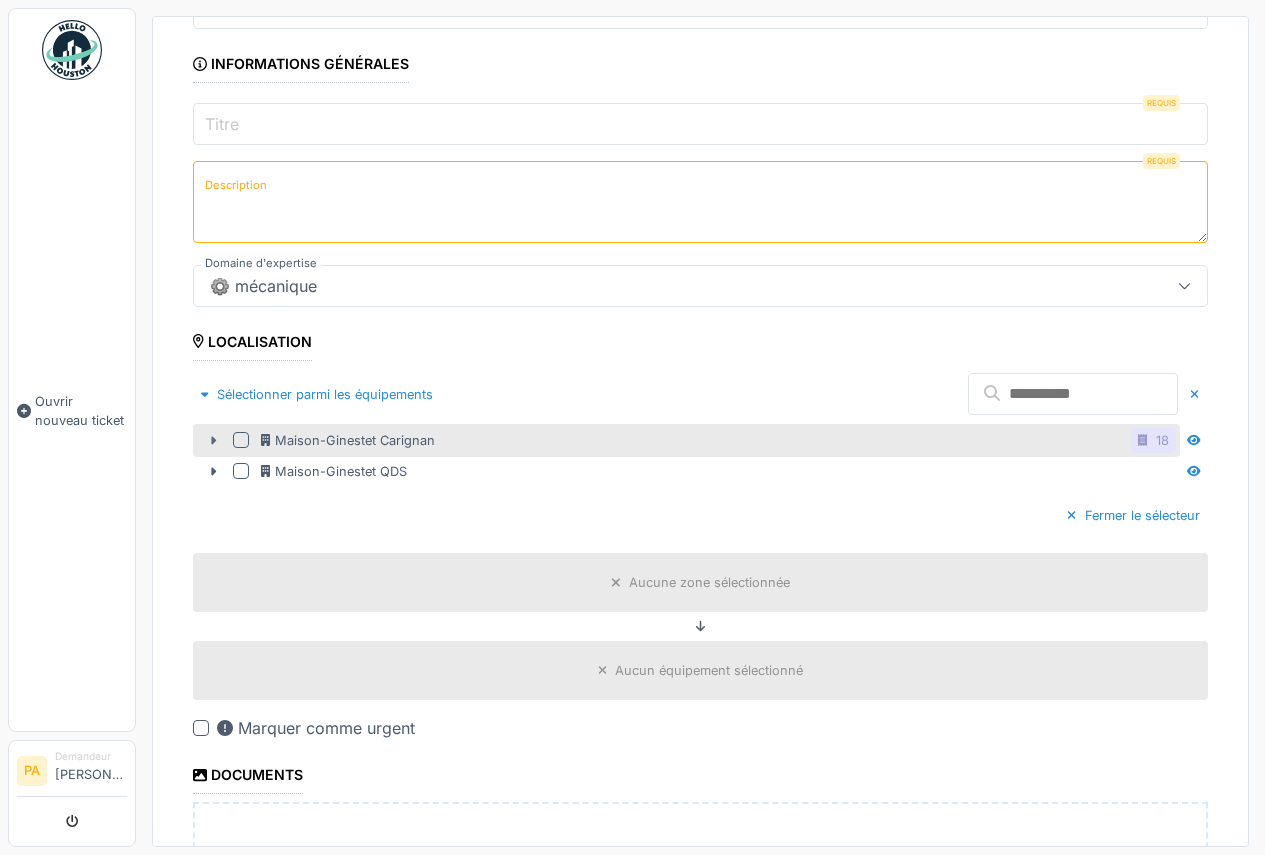 click 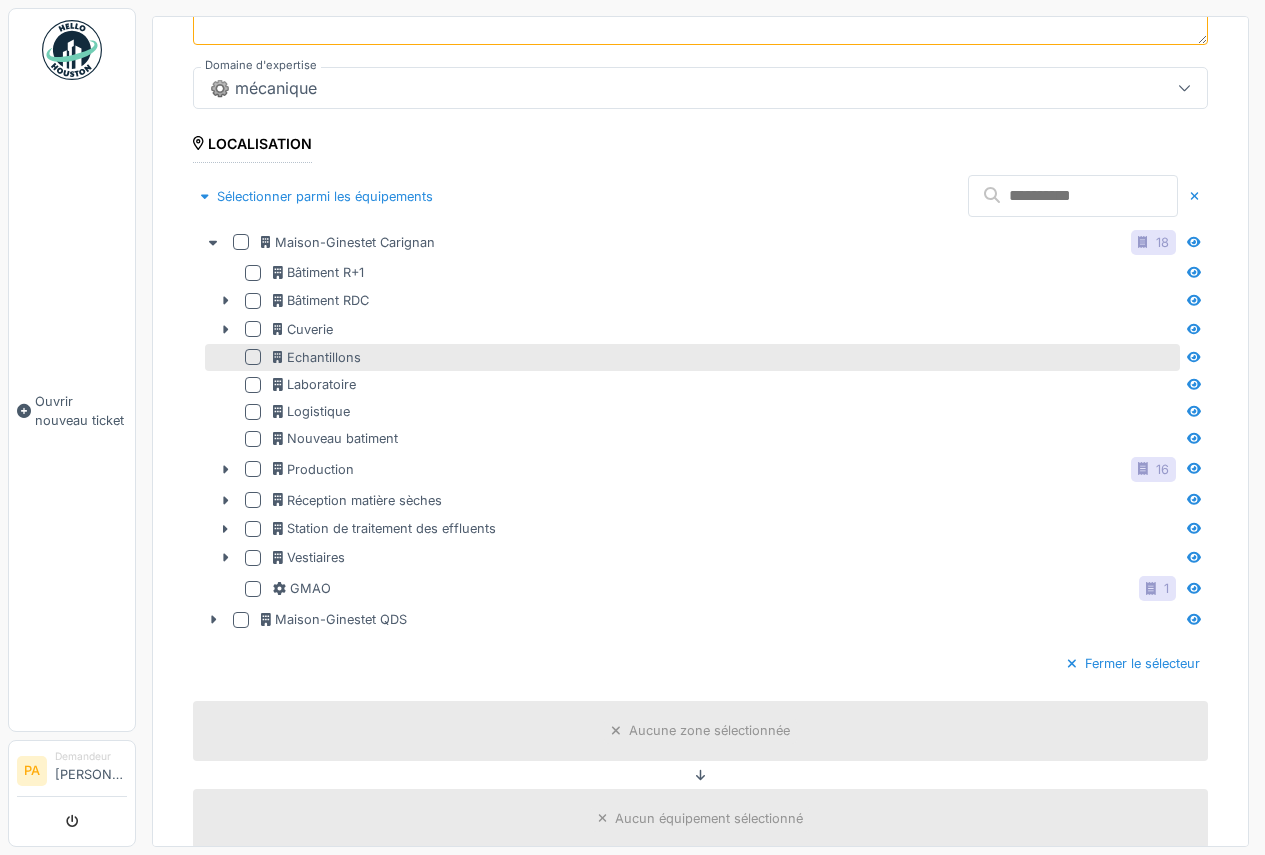 scroll, scrollTop: 500, scrollLeft: 0, axis: vertical 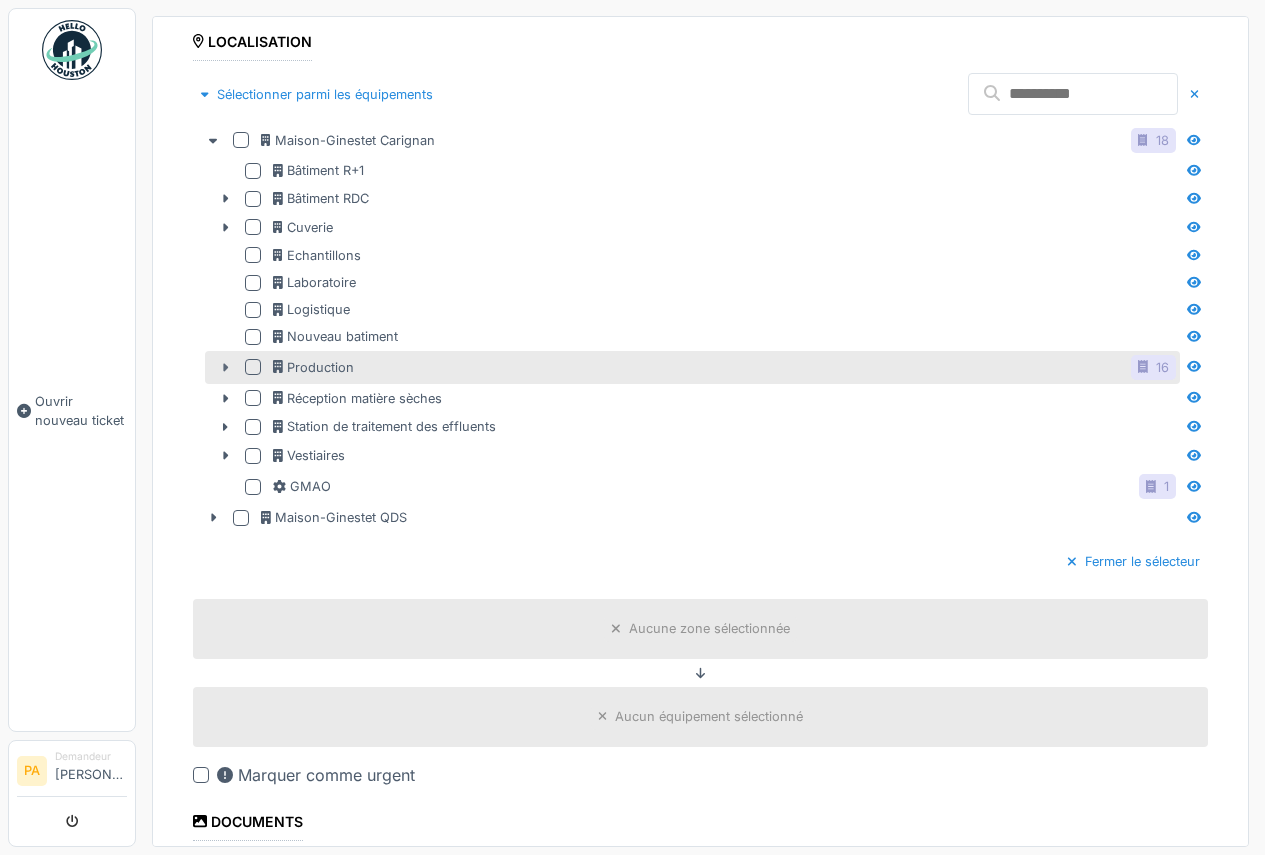 click 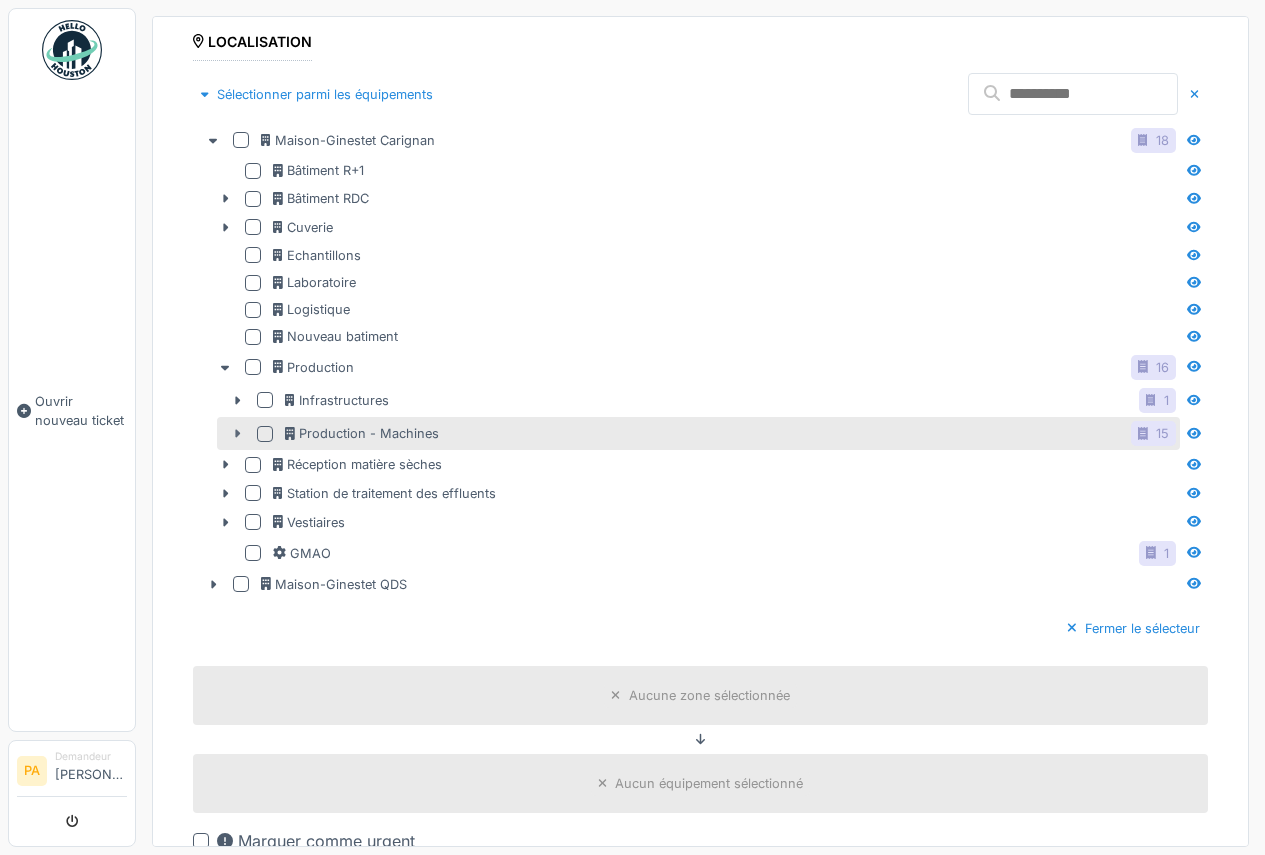 click 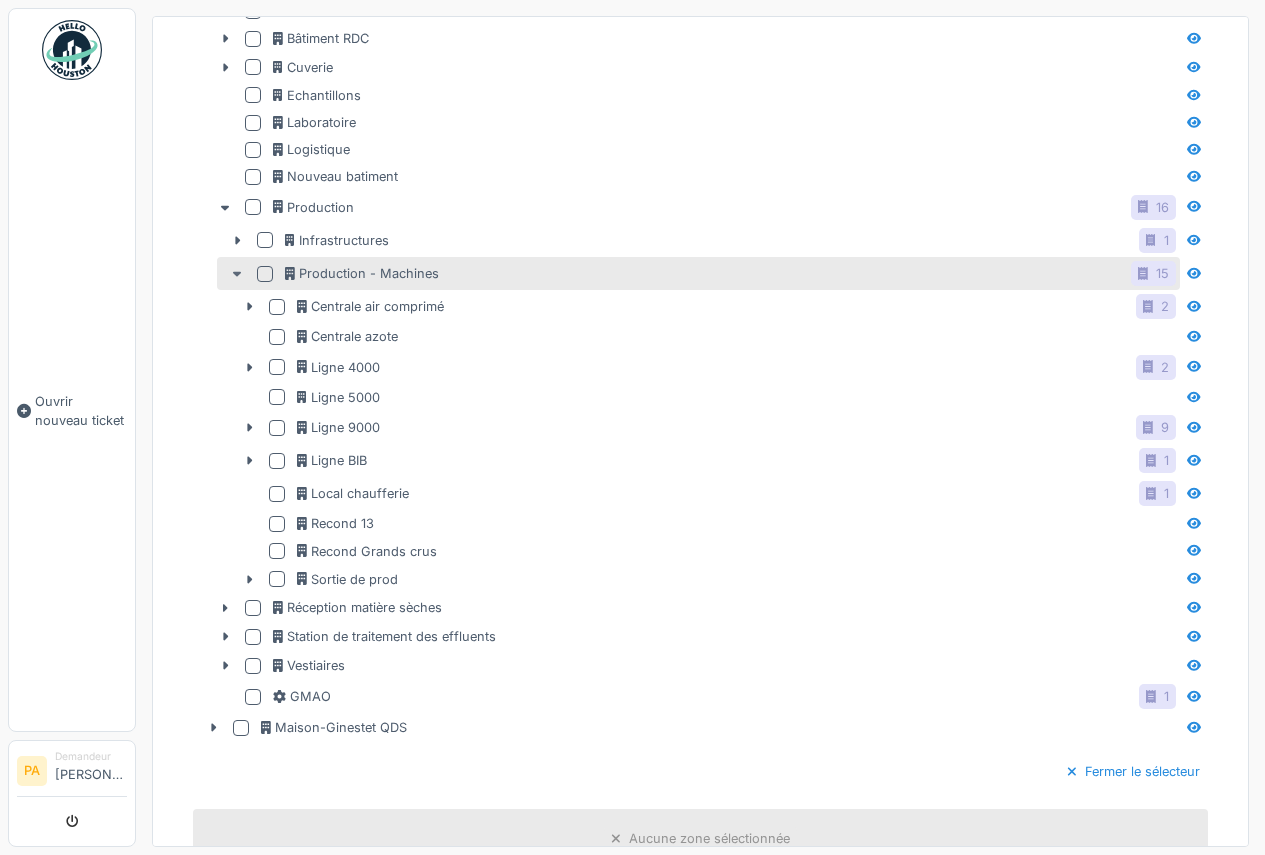 scroll, scrollTop: 700, scrollLeft: 0, axis: vertical 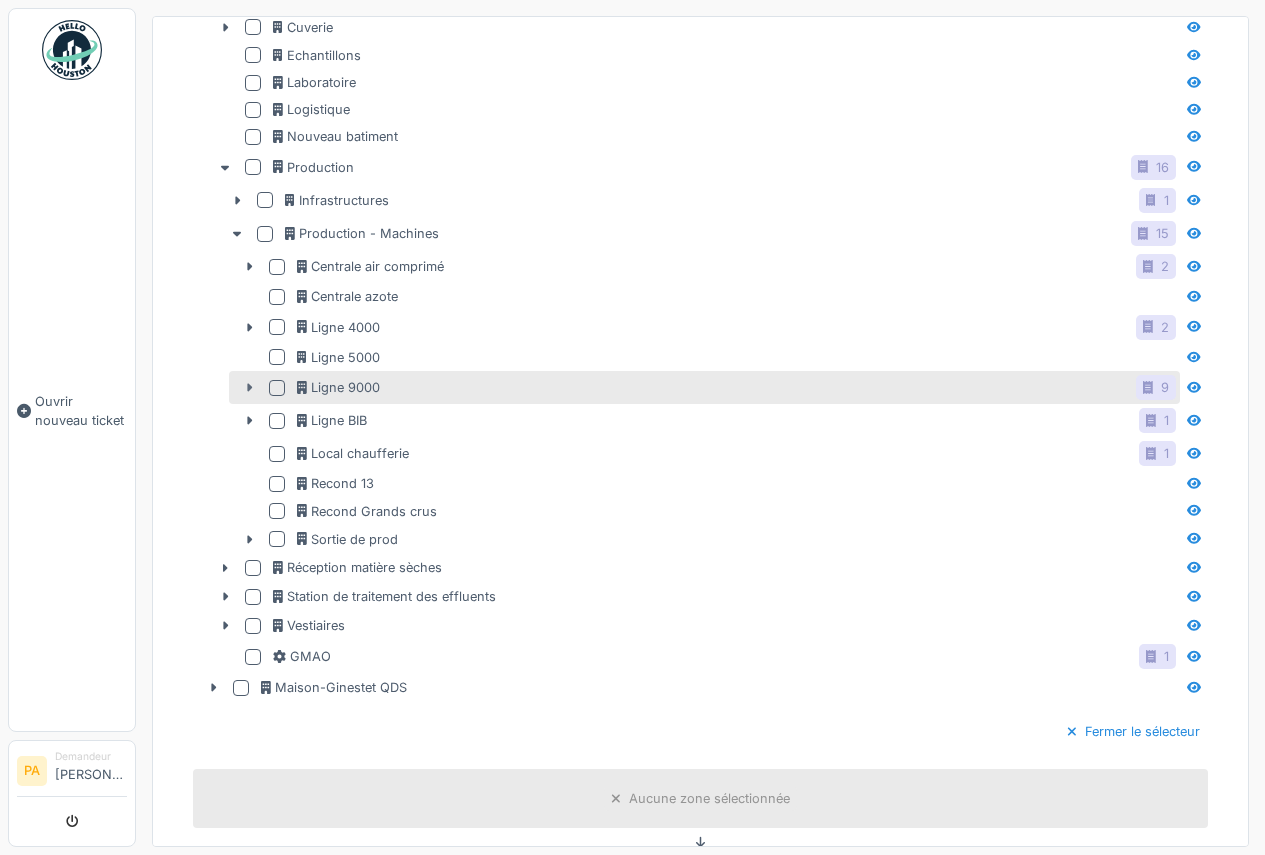 click 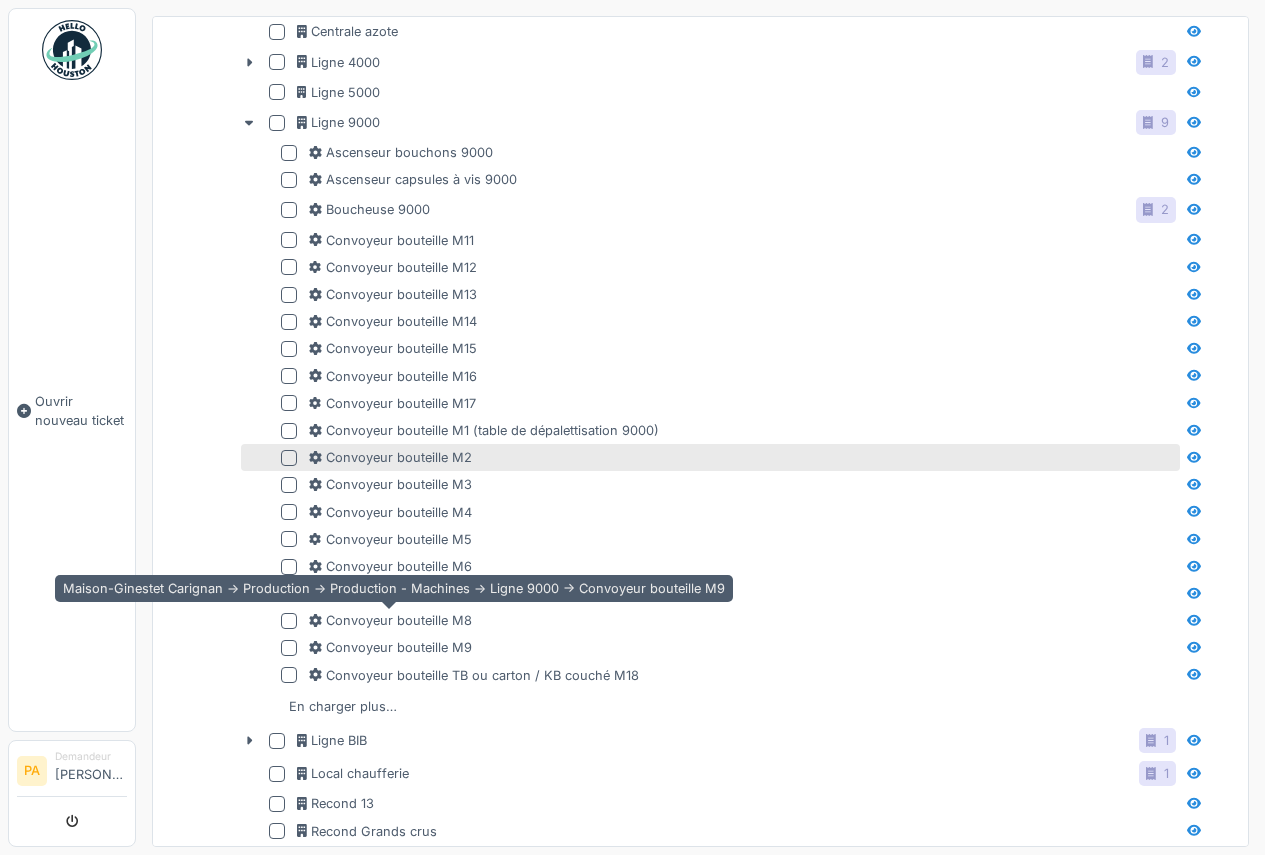 scroll, scrollTop: 1000, scrollLeft: 0, axis: vertical 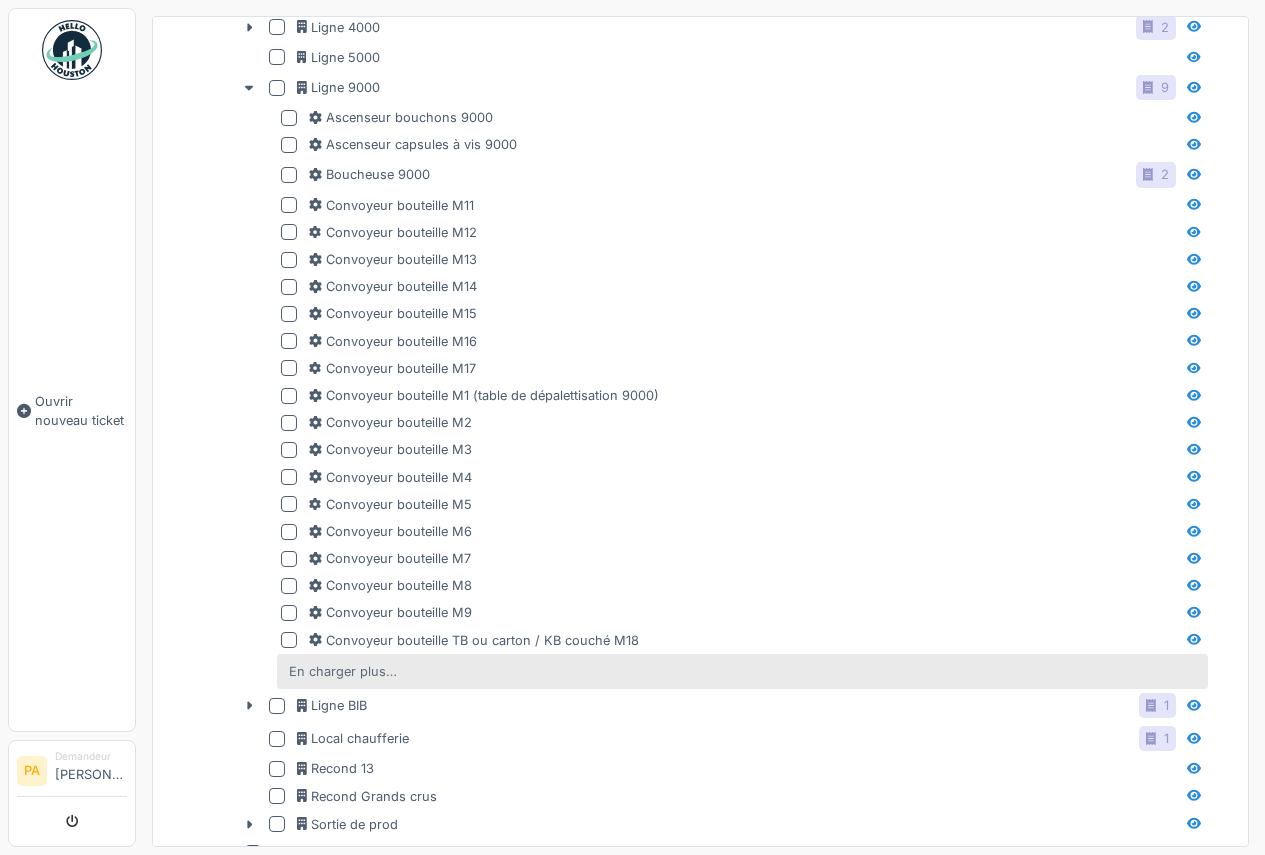 click on "En charger plus…" at bounding box center [343, 671] 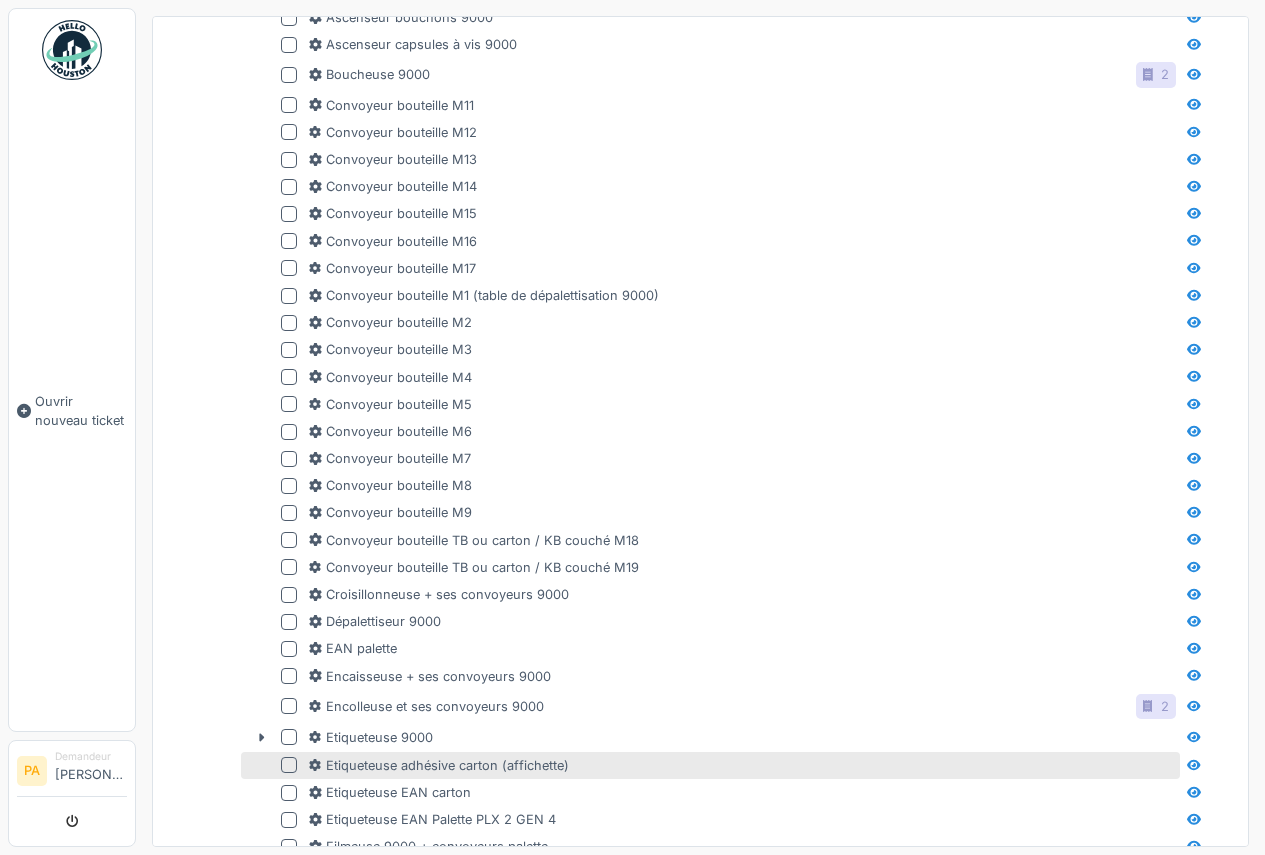 scroll, scrollTop: 1200, scrollLeft: 0, axis: vertical 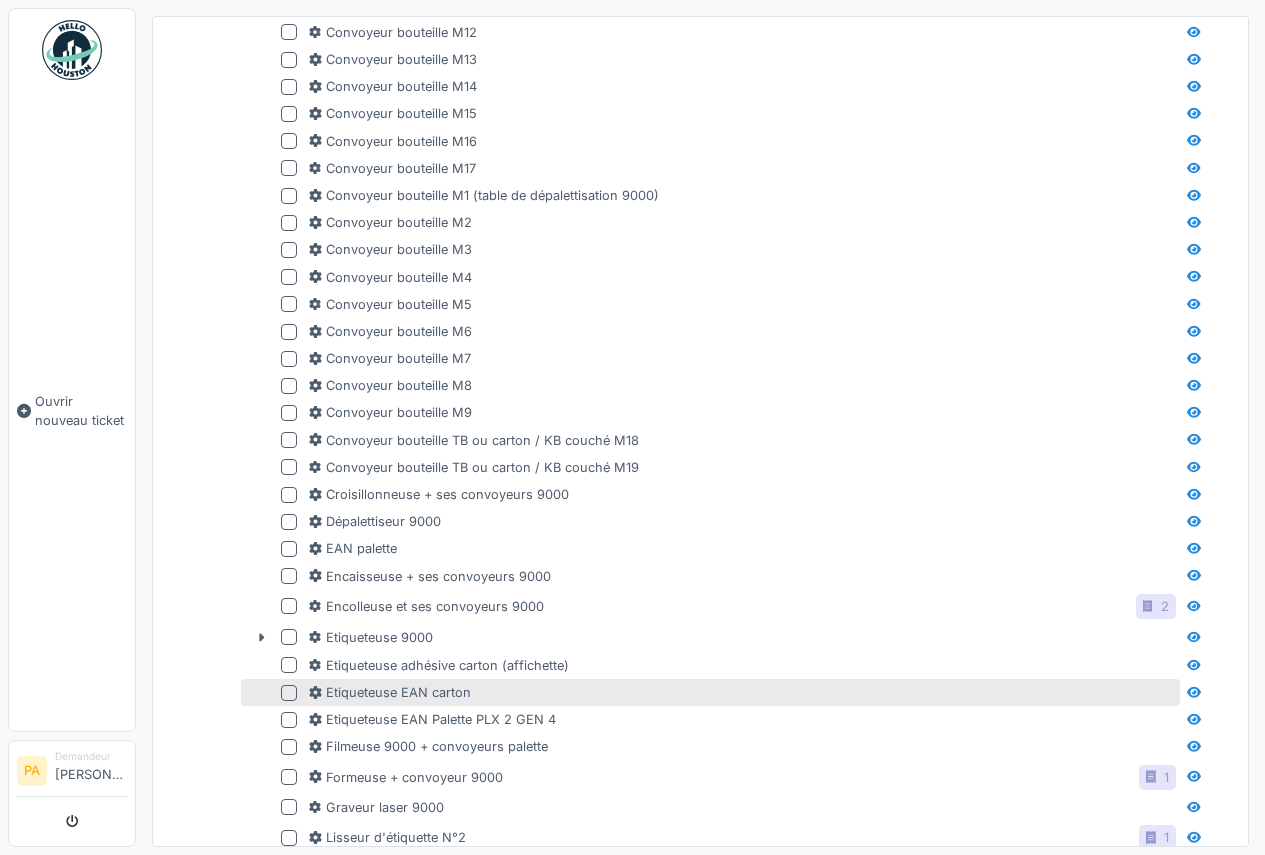 click at bounding box center [289, 693] 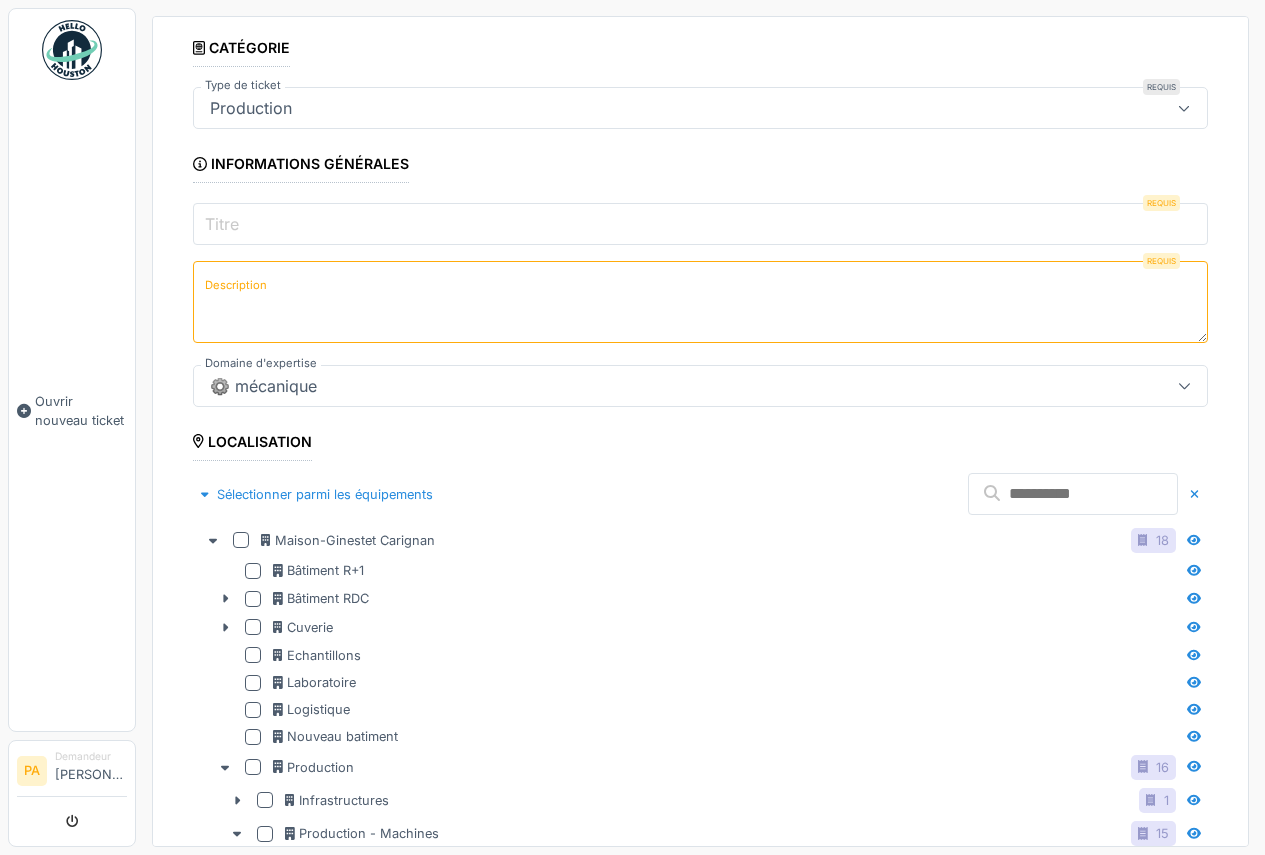 scroll, scrollTop: 0, scrollLeft: 0, axis: both 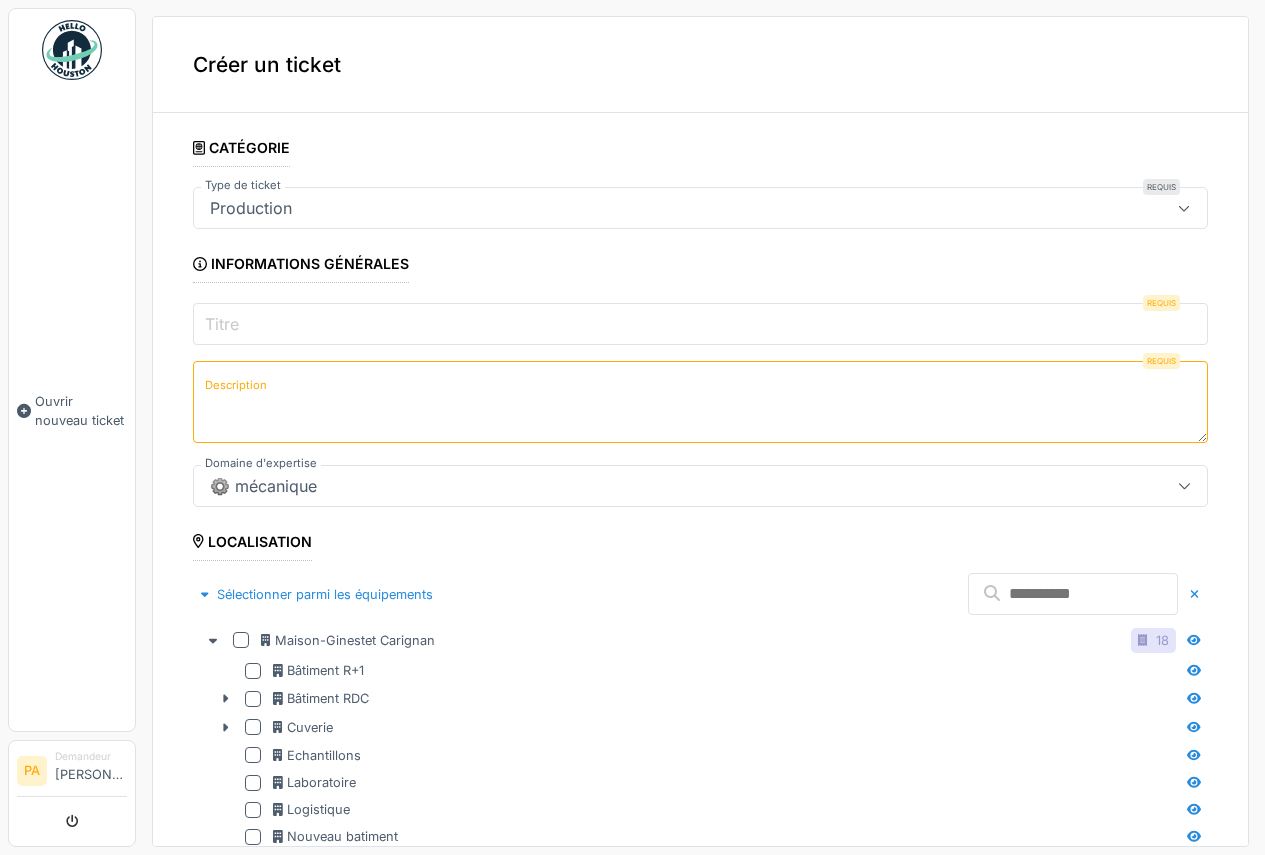 click on "Titre" at bounding box center [700, 324] 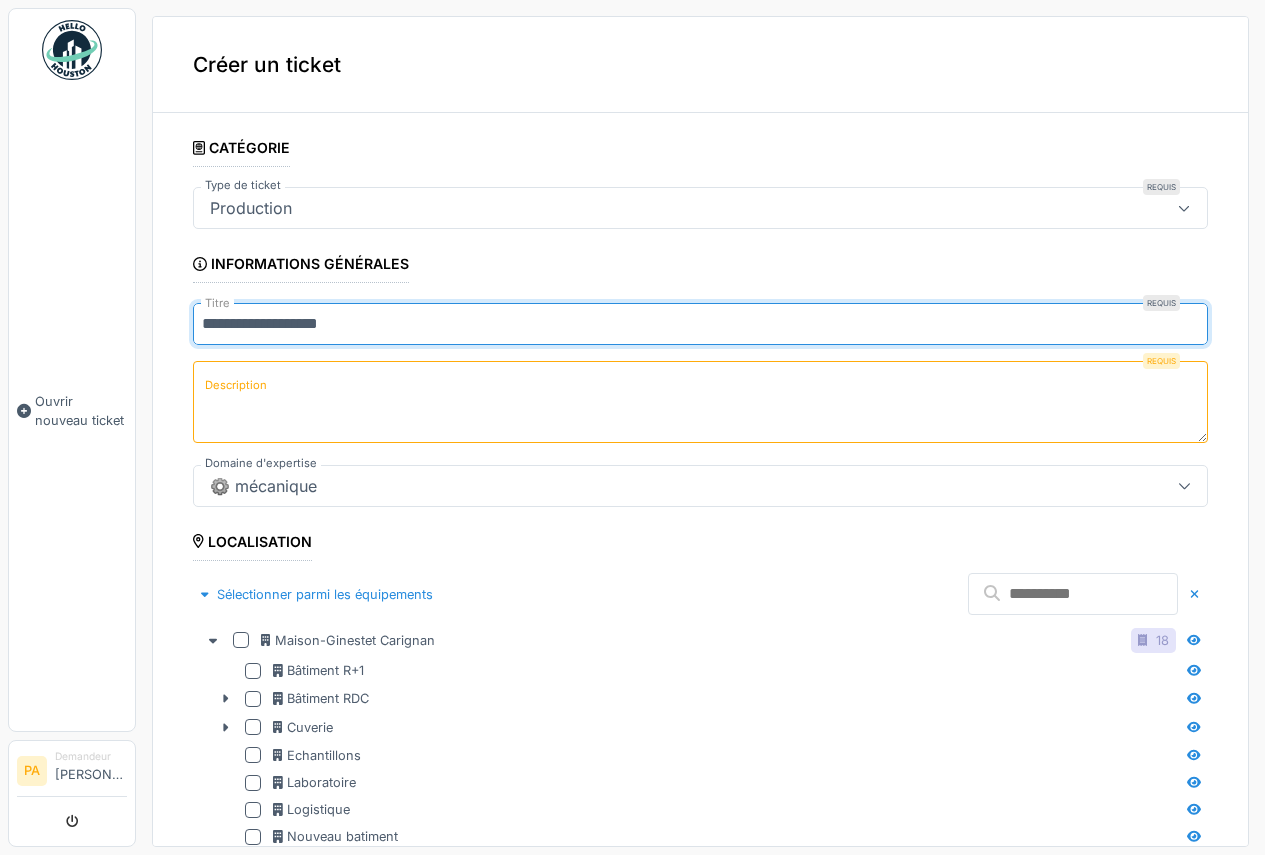 type on "**********" 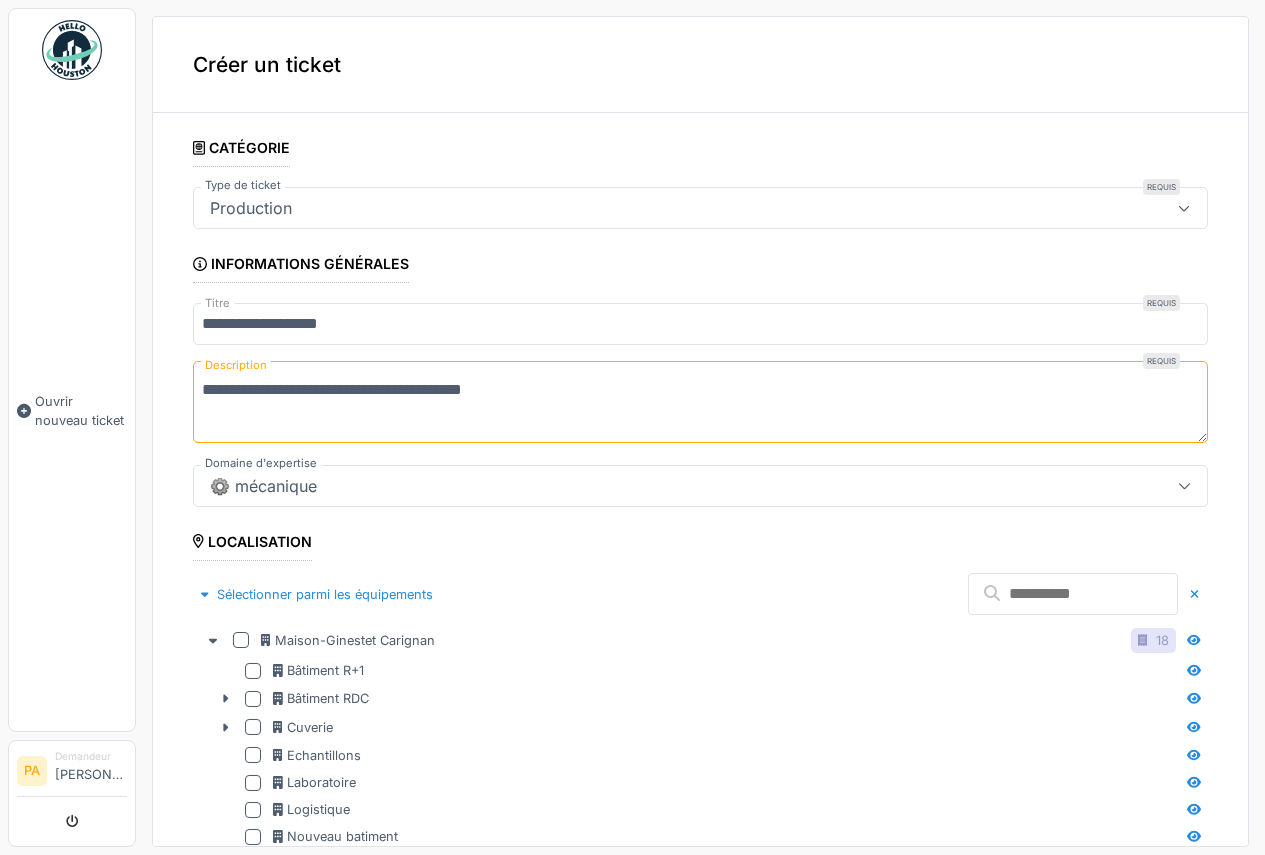 click on "**********" at bounding box center (700, 402) 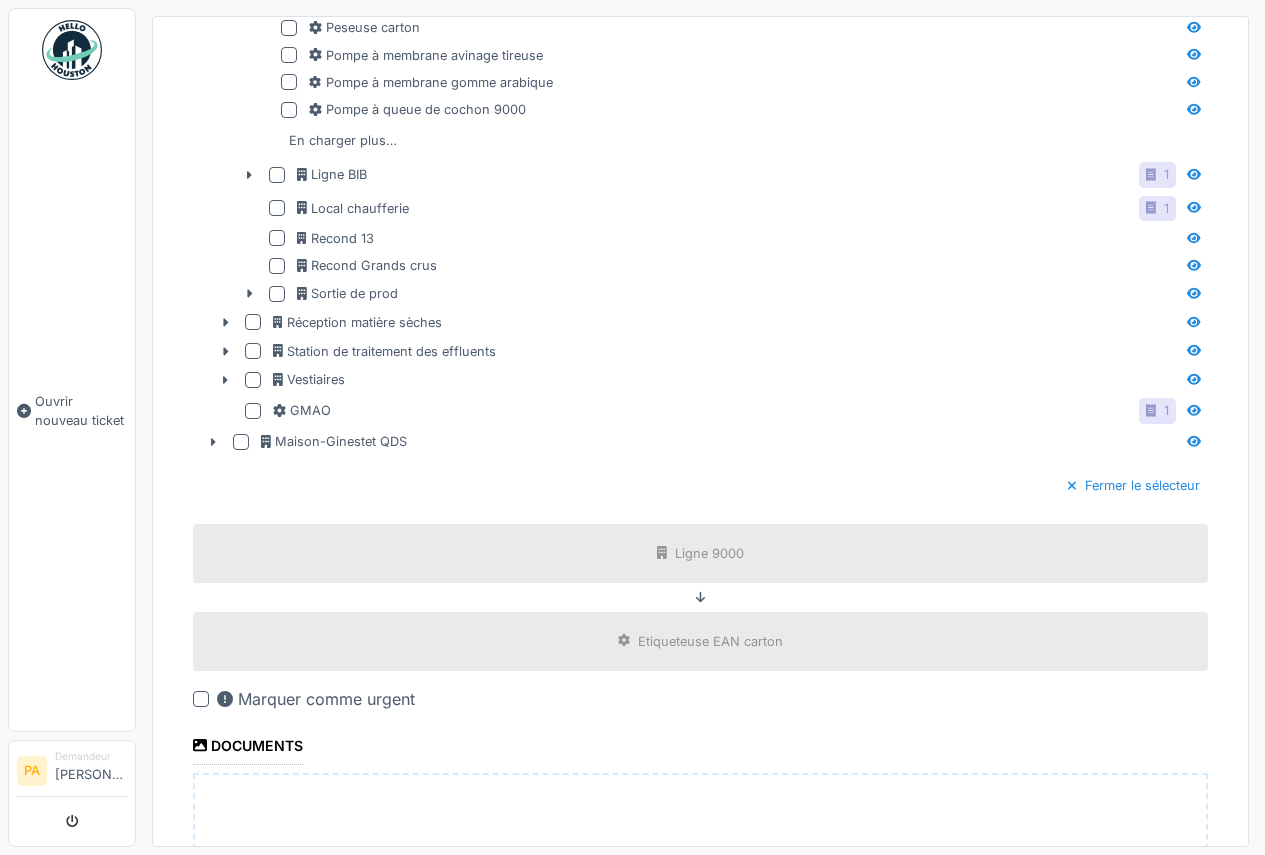 scroll, scrollTop: 2457, scrollLeft: 0, axis: vertical 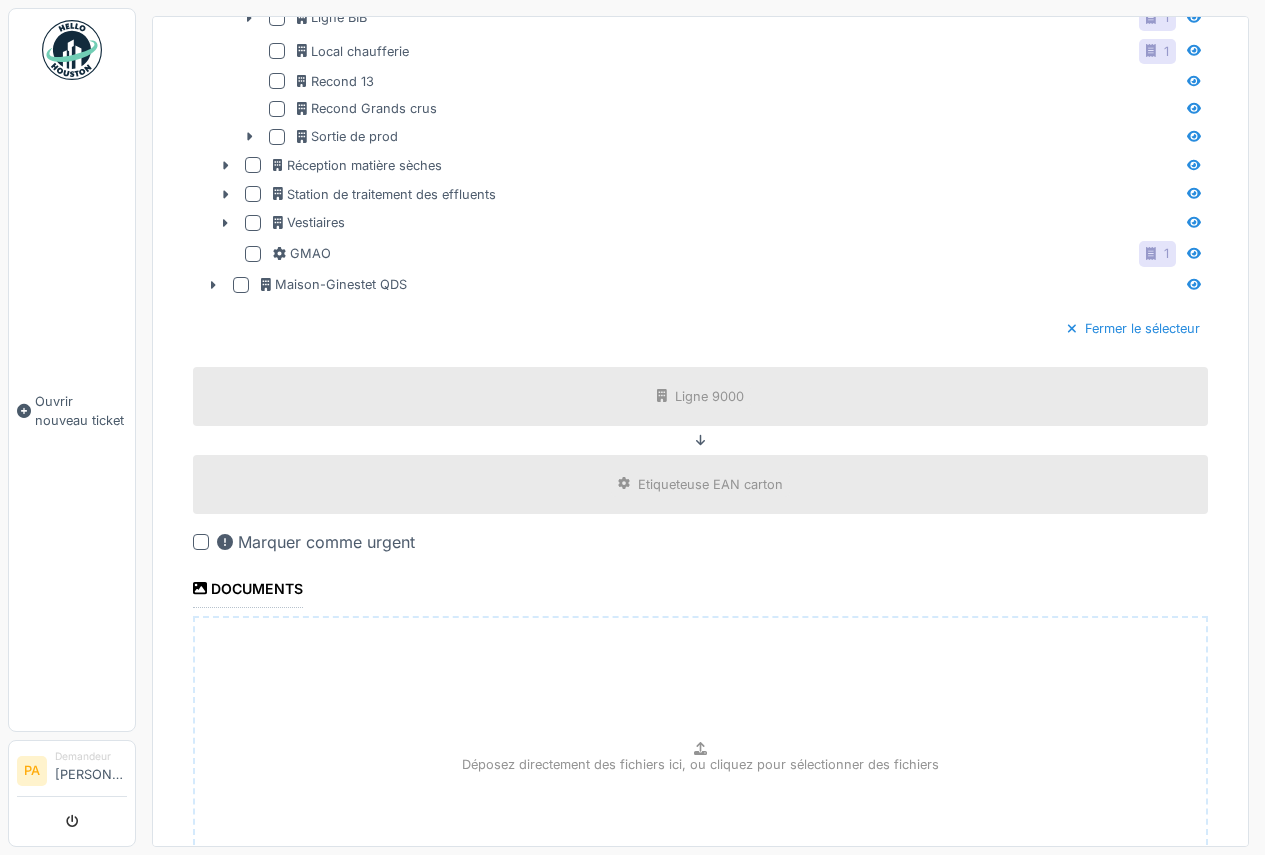 type on "**********" 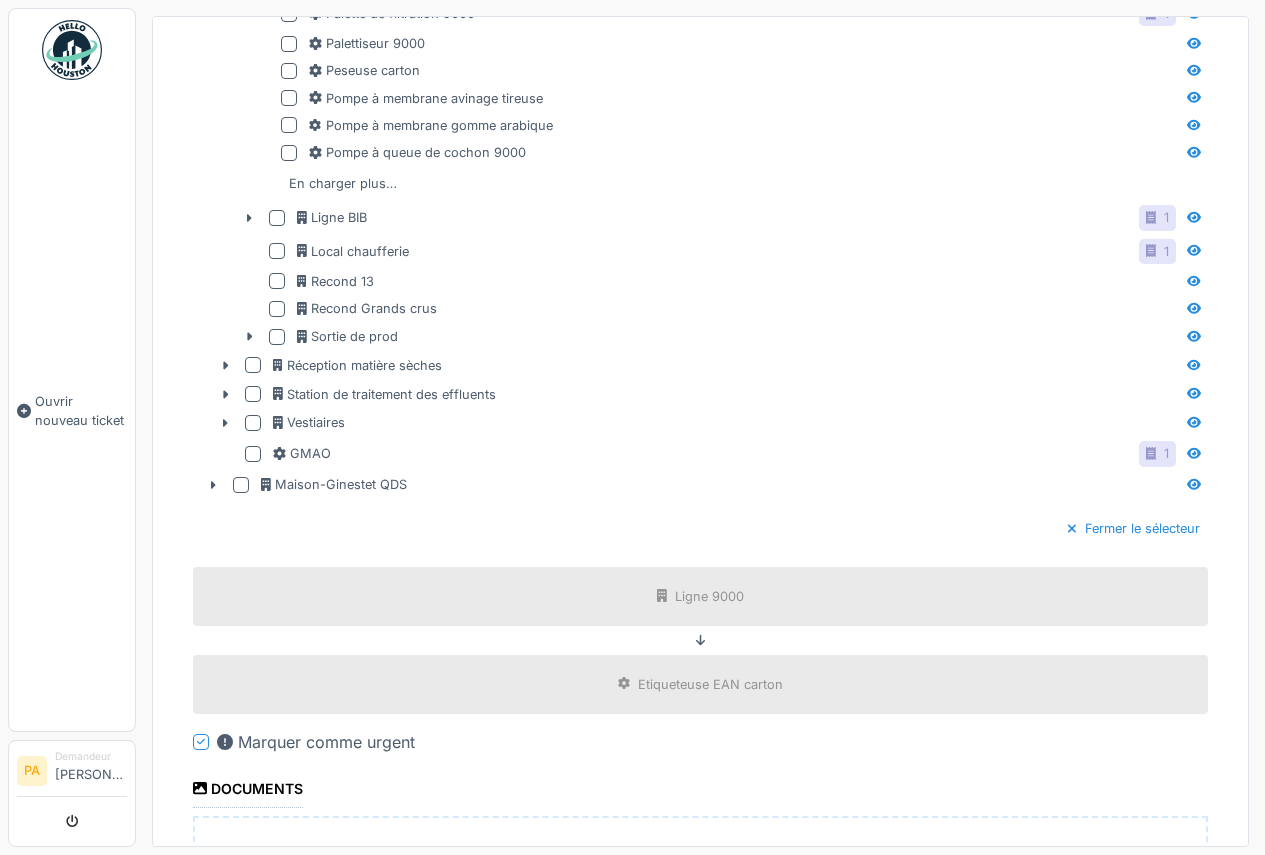 scroll, scrollTop: 2457, scrollLeft: 0, axis: vertical 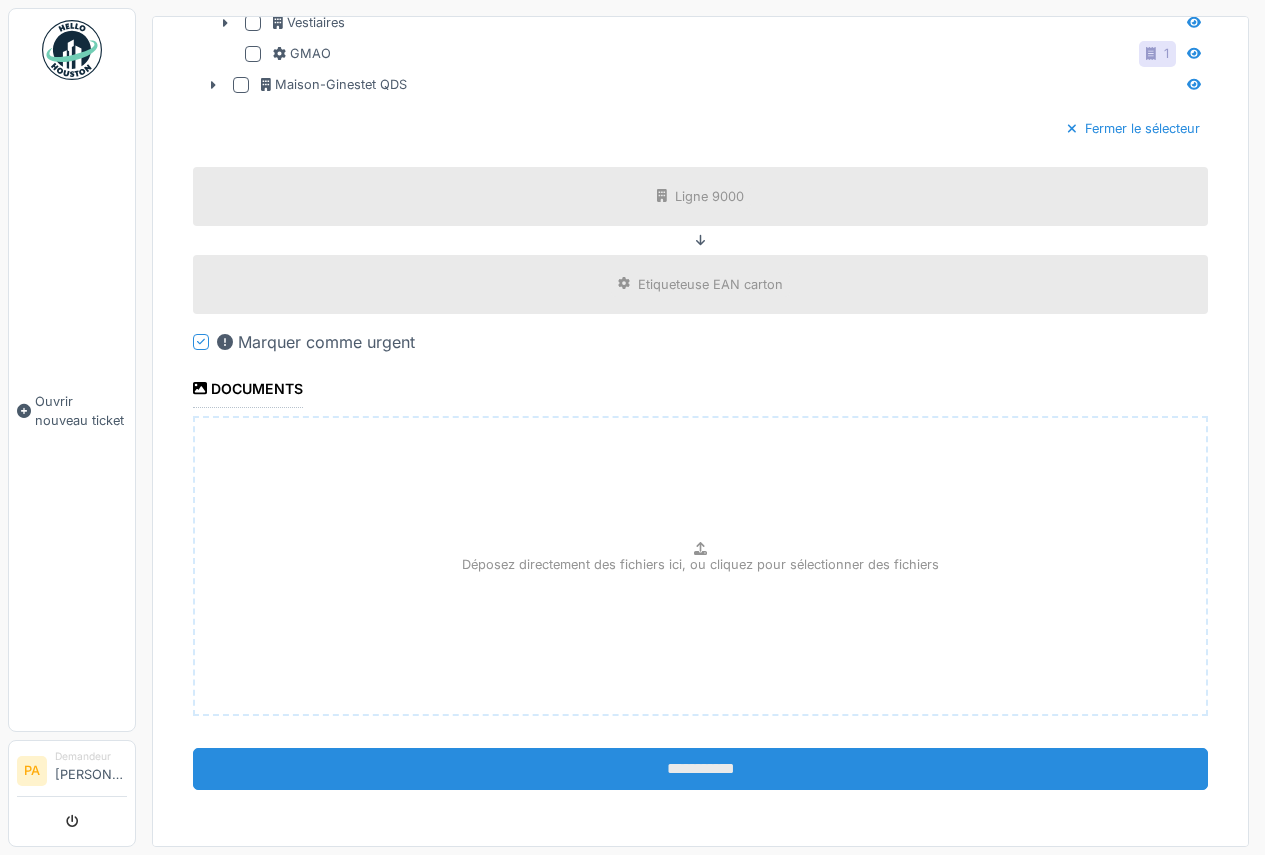 click on "**********" at bounding box center (700, 769) 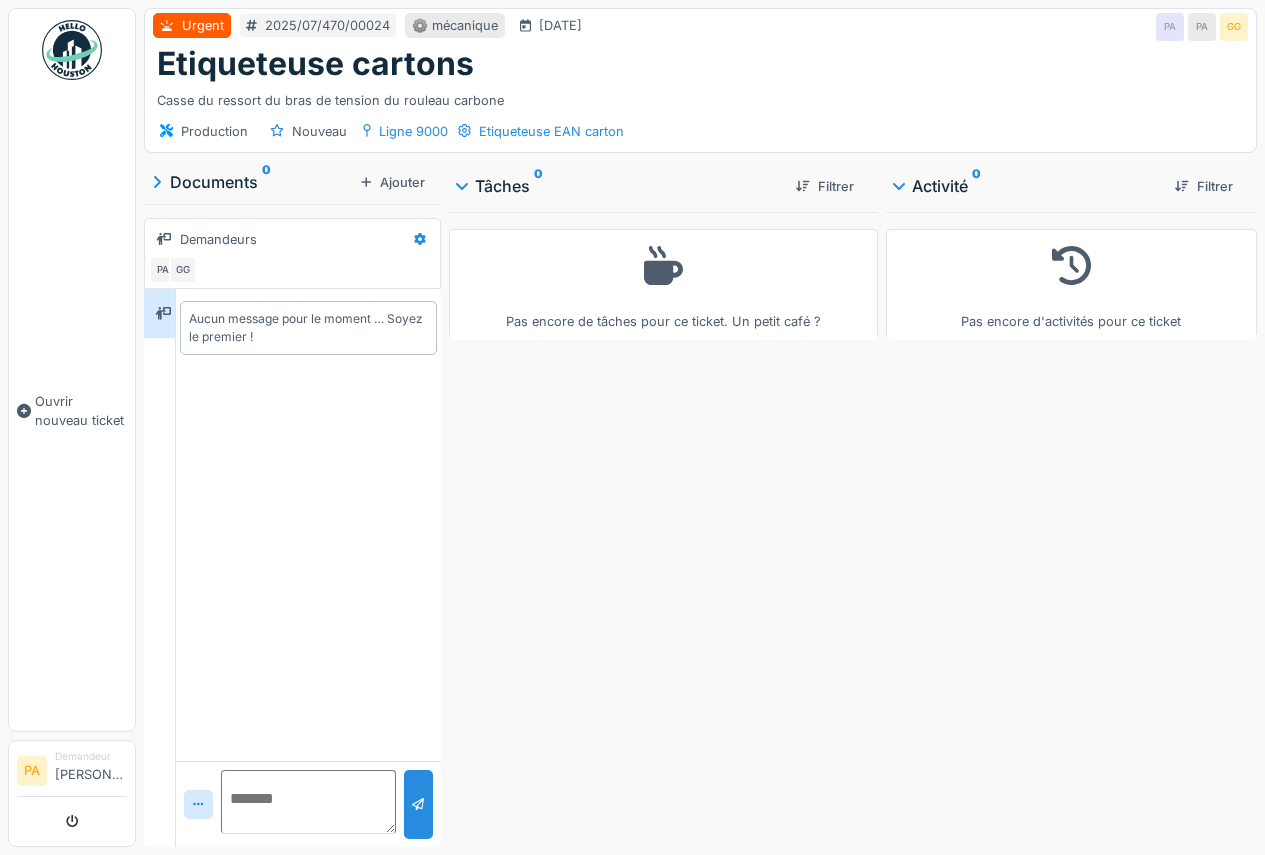scroll, scrollTop: 0, scrollLeft: 0, axis: both 